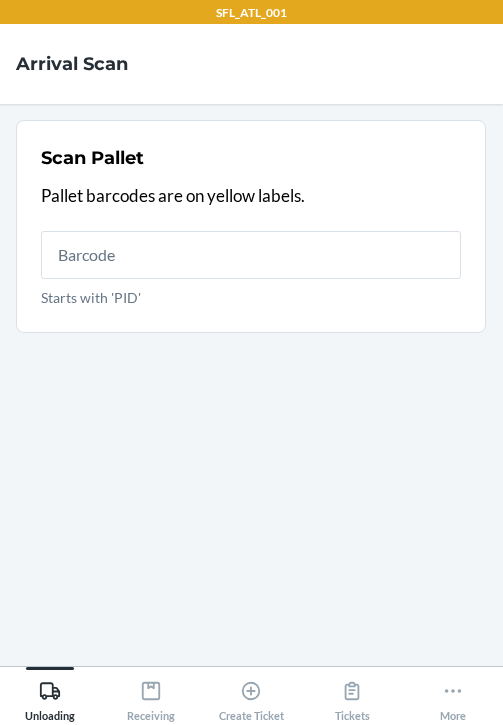 scroll, scrollTop: 0, scrollLeft: 0, axis: both 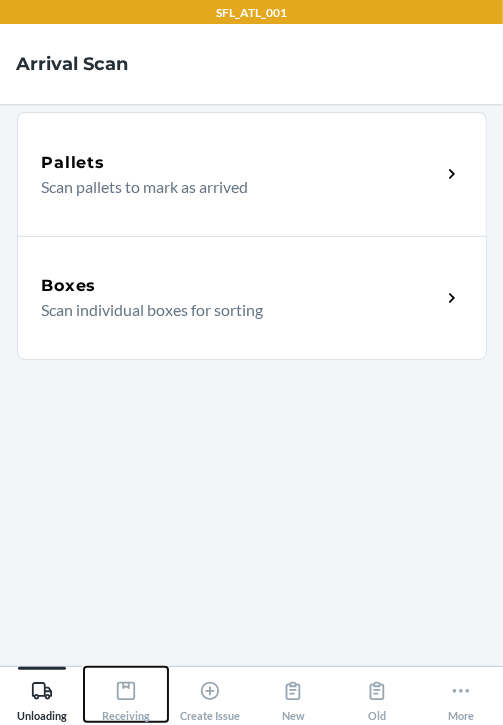 click on "Receiving" at bounding box center (126, 697) 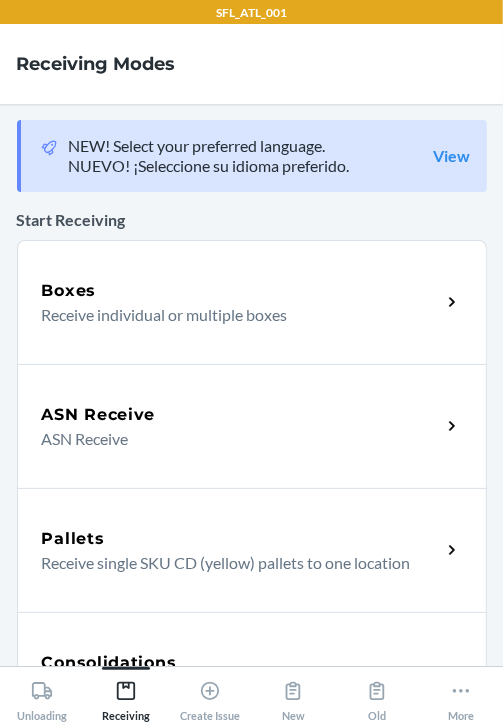 click on "Receive individual or multiple boxes" at bounding box center [233, 315] 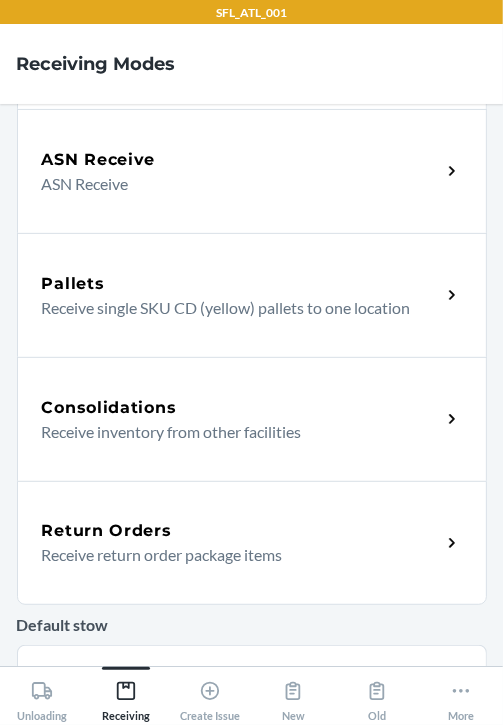 scroll, scrollTop: 300, scrollLeft: 0, axis: vertical 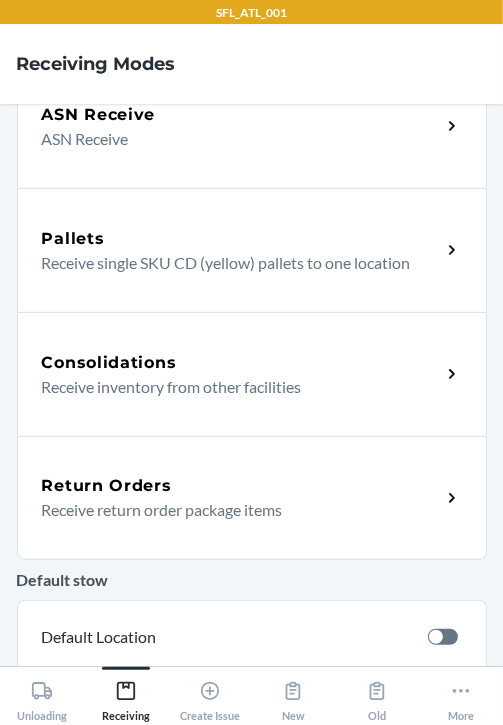 click on "Return Orders" at bounding box center (107, 486) 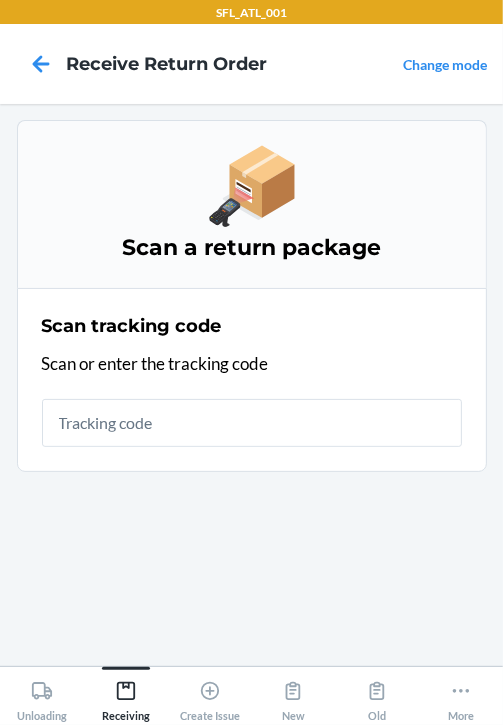 scroll, scrollTop: 0, scrollLeft: 0, axis: both 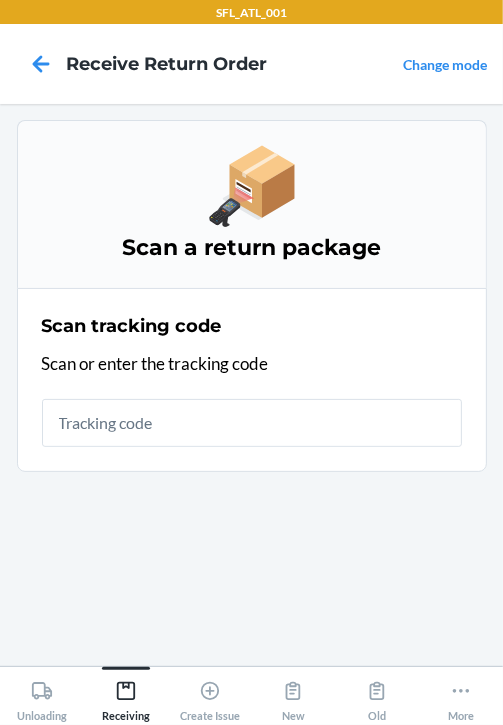 click at bounding box center (252, 423) 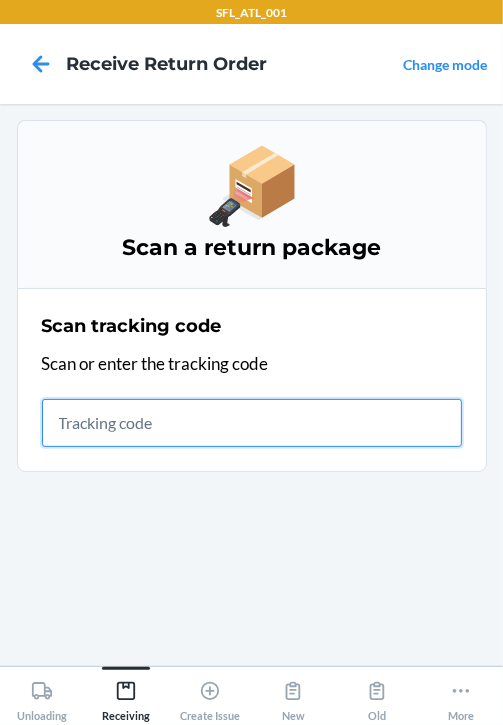 click at bounding box center (252, 423) 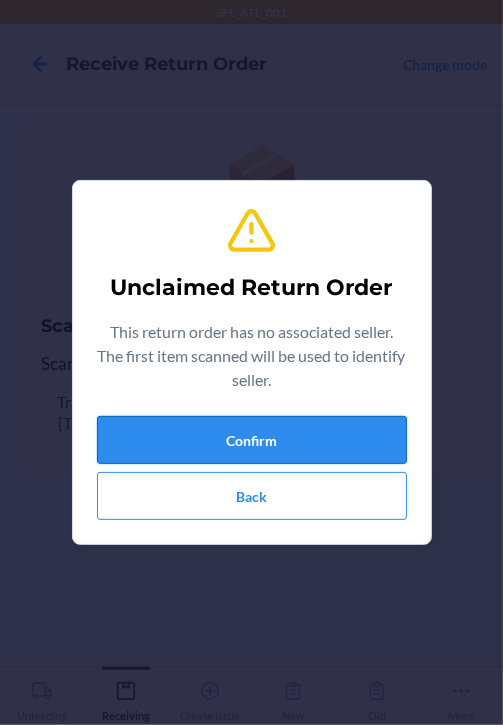 click on "Confirm" at bounding box center (252, 440) 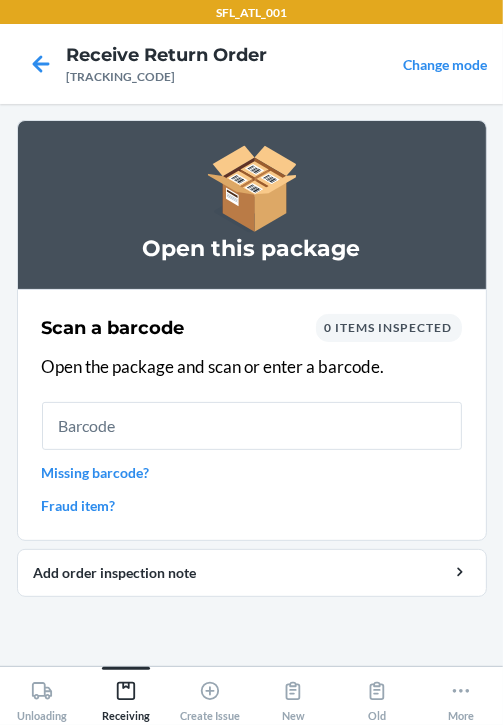 click at bounding box center (252, 426) 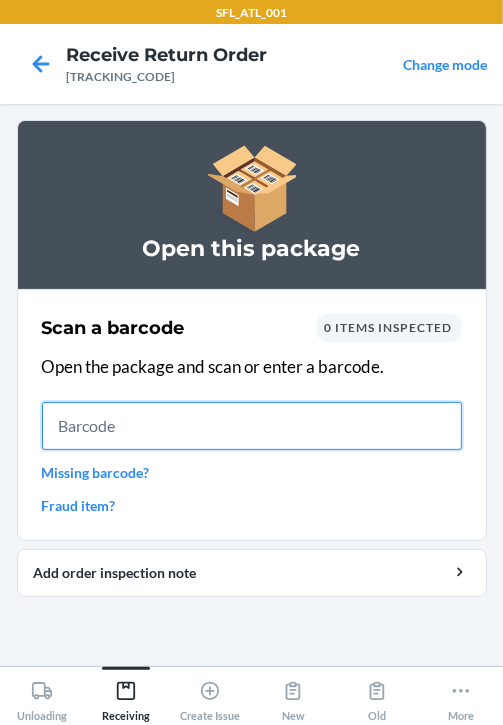 click at bounding box center (252, 426) 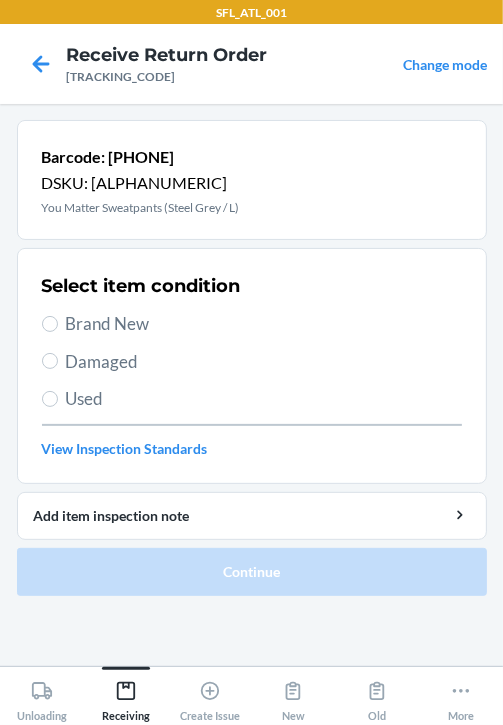 click on "Brand New" at bounding box center [264, 324] 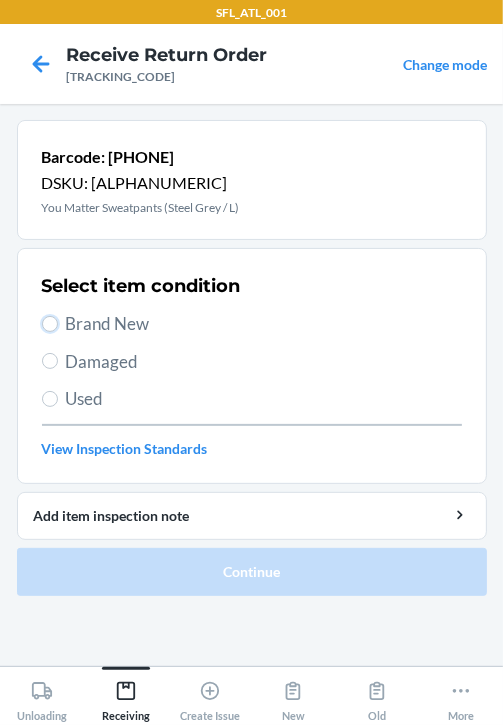 click on "Brand New" at bounding box center (50, 324) 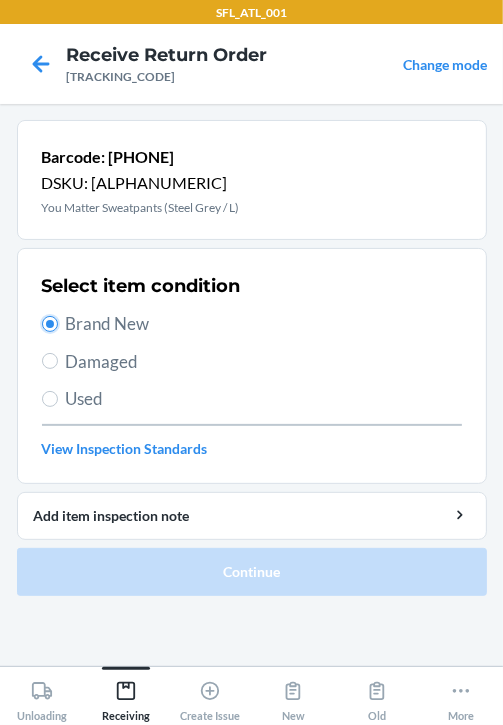 radio on "true" 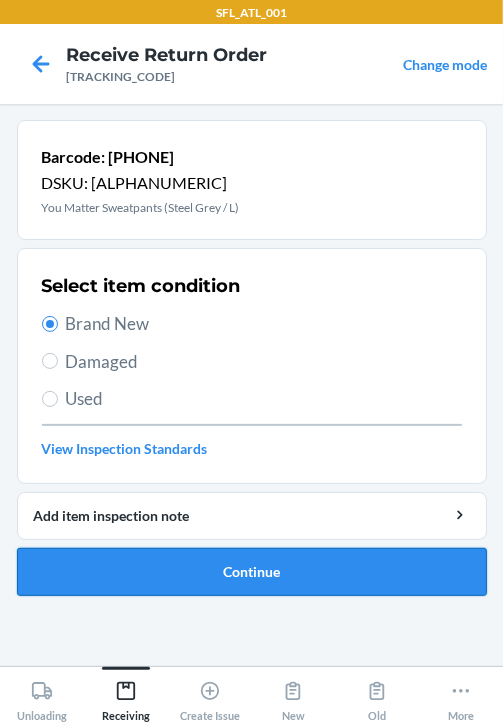 click on "Continue" at bounding box center [252, 572] 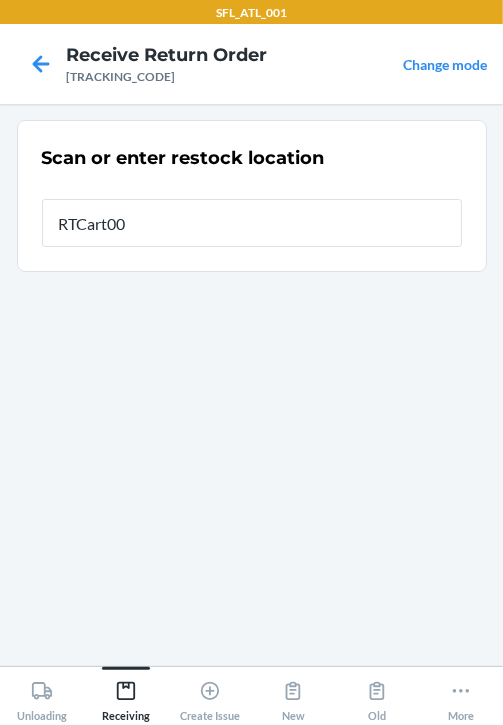 type on "RTCart002" 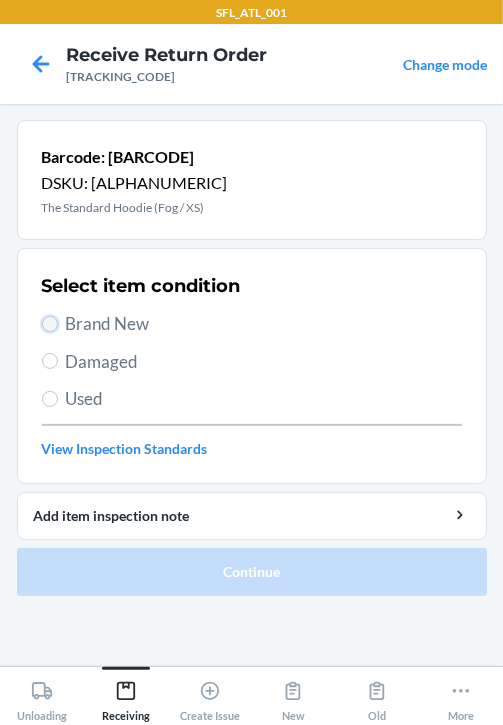 drag, startPoint x: 37, startPoint y: 638, endPoint x: 47, endPoint y: 323, distance: 315.1587 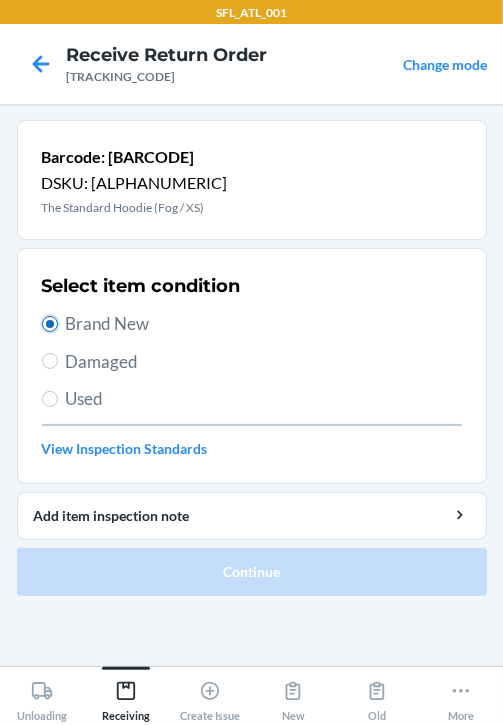 radio on "true" 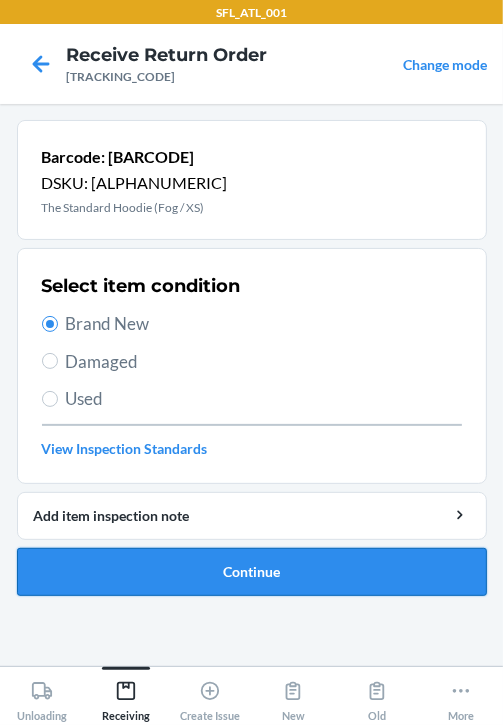 click on "Continue" at bounding box center [252, 572] 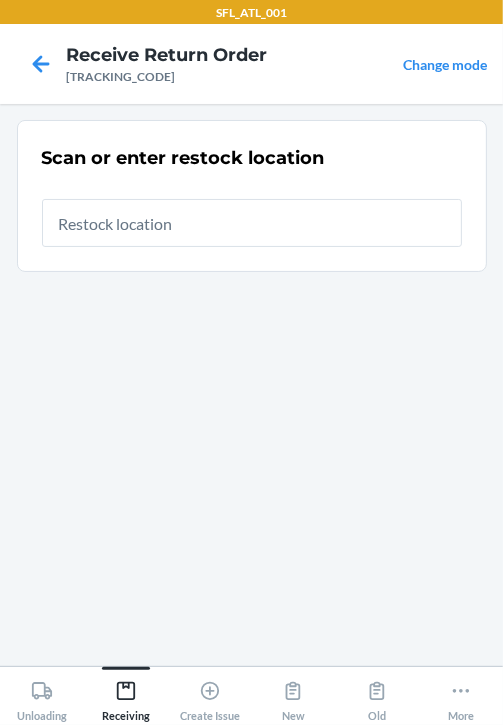 click at bounding box center [252, 215] 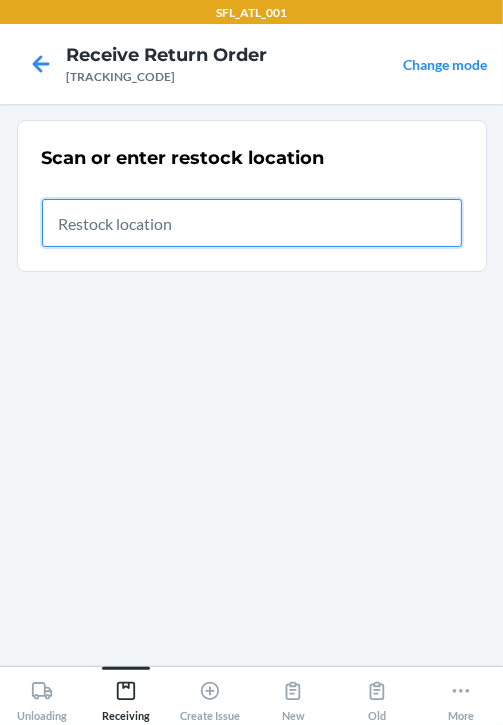 click at bounding box center [252, 223] 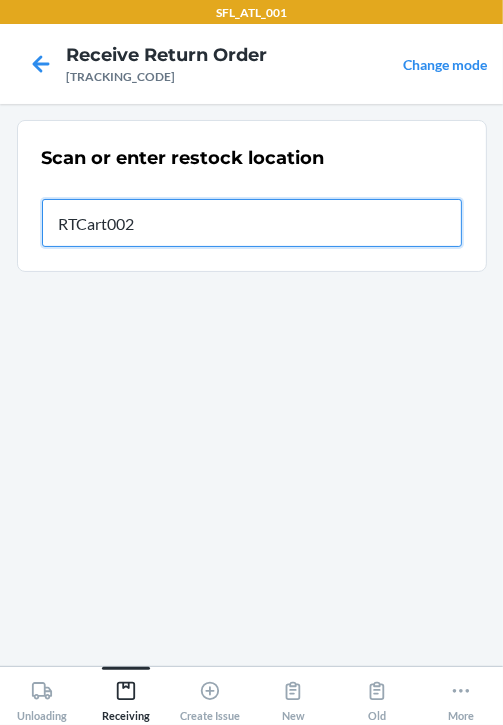 type on "RTCart002" 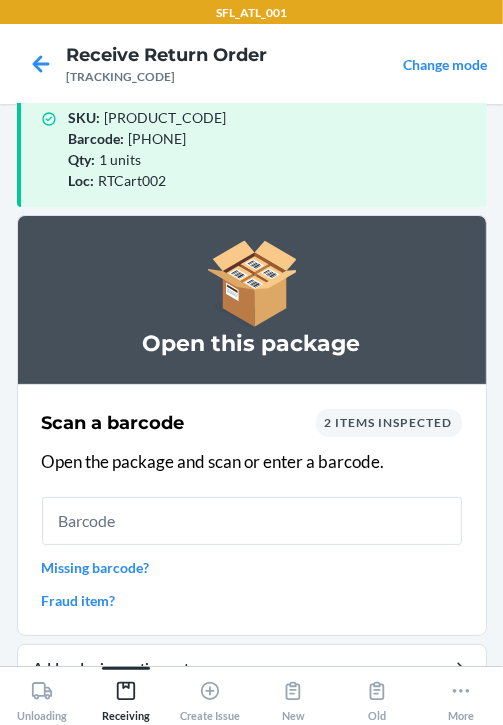 scroll, scrollTop: 133, scrollLeft: 0, axis: vertical 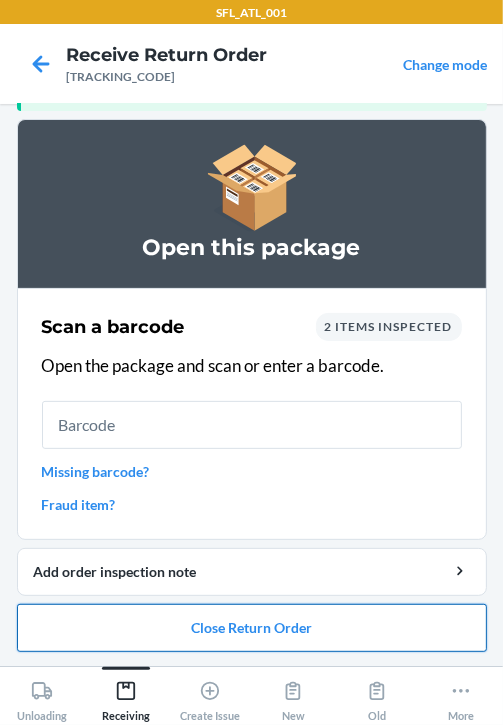 click on "Close Return Order" at bounding box center (252, 628) 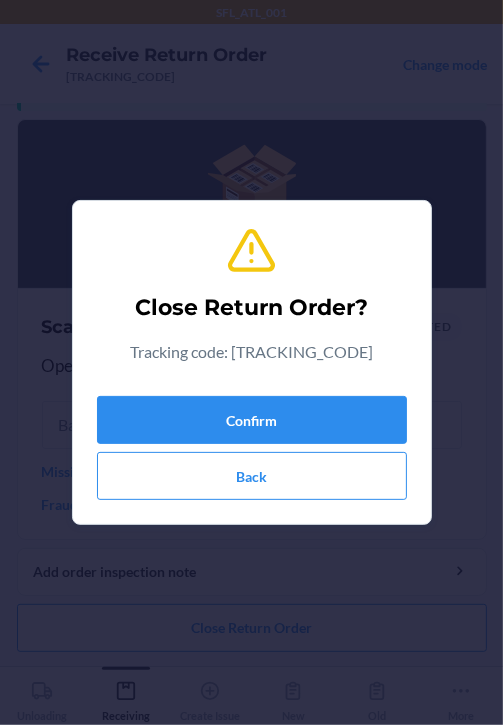 click on "Confirm Back" at bounding box center [252, 444] 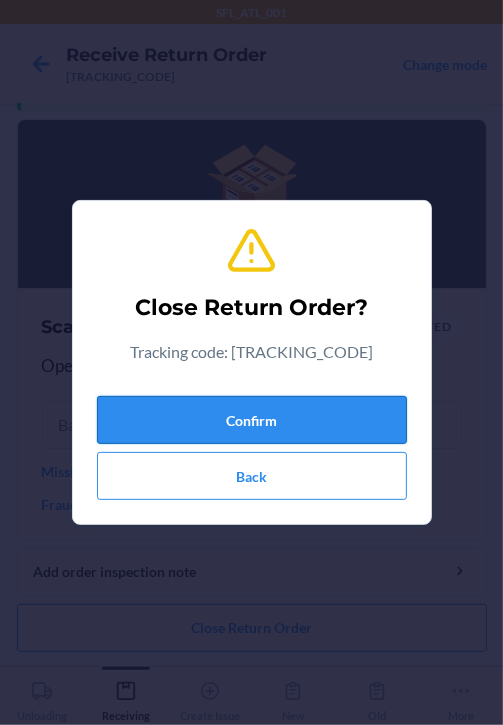 click on "Confirm" at bounding box center (252, 420) 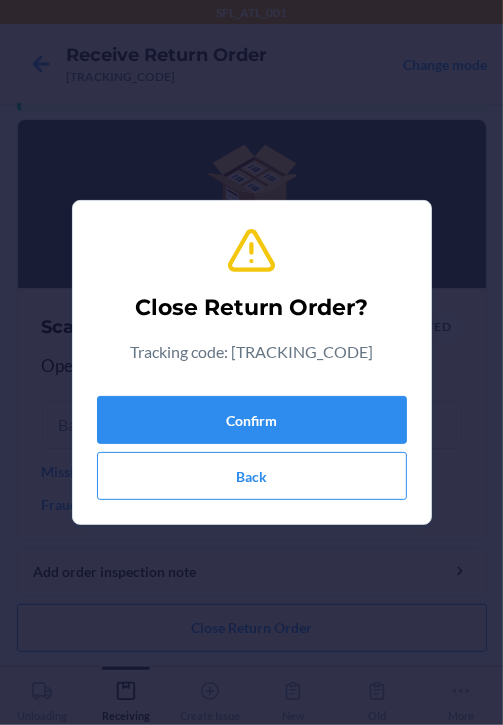scroll, scrollTop: 0, scrollLeft: 0, axis: both 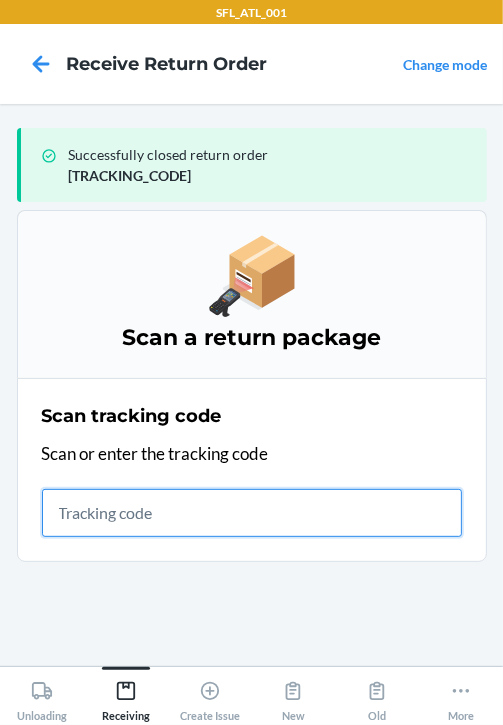 click at bounding box center (252, 513) 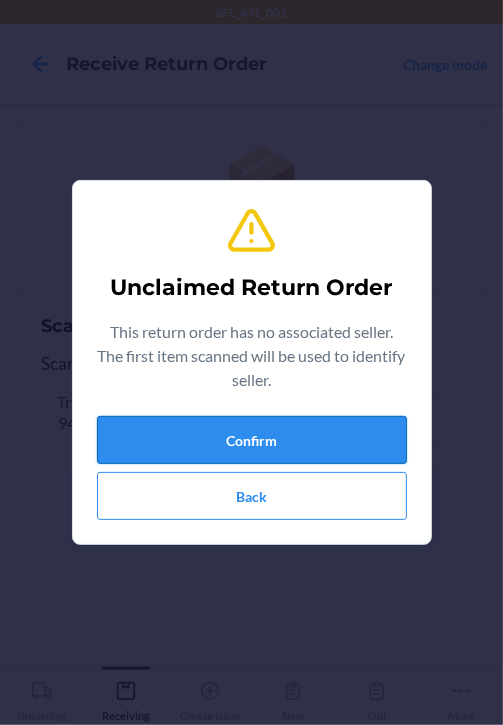 drag, startPoint x: 163, startPoint y: 519, endPoint x: 96, endPoint y: 431, distance: 110.60289 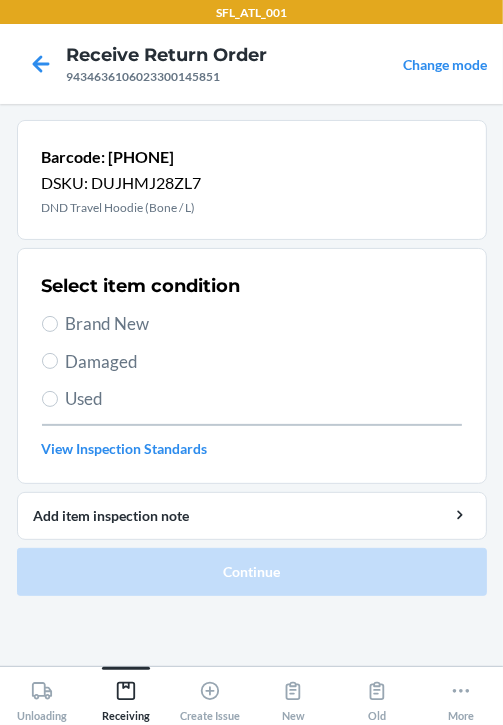 click on "Brand New" at bounding box center (264, 324) 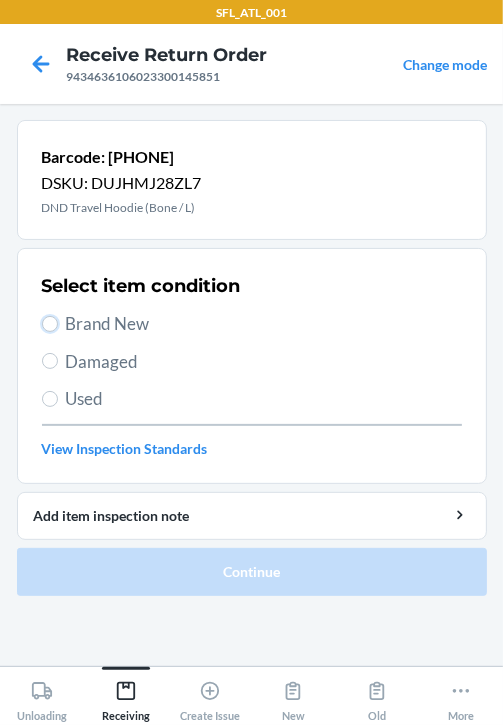 click on "Brand New" at bounding box center (50, 324) 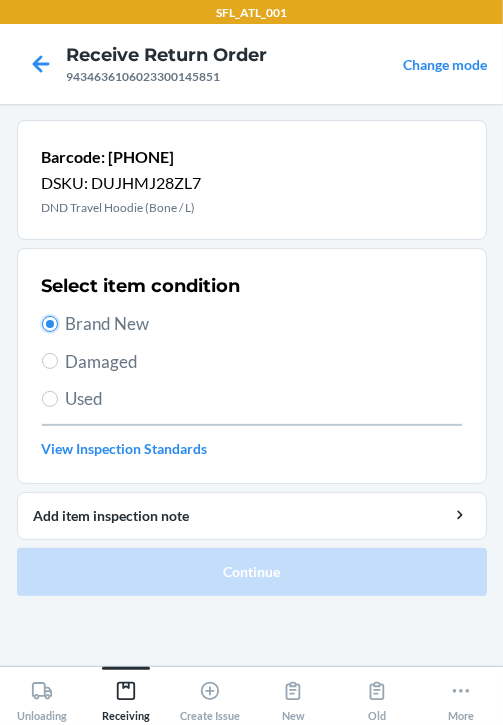 radio on "true" 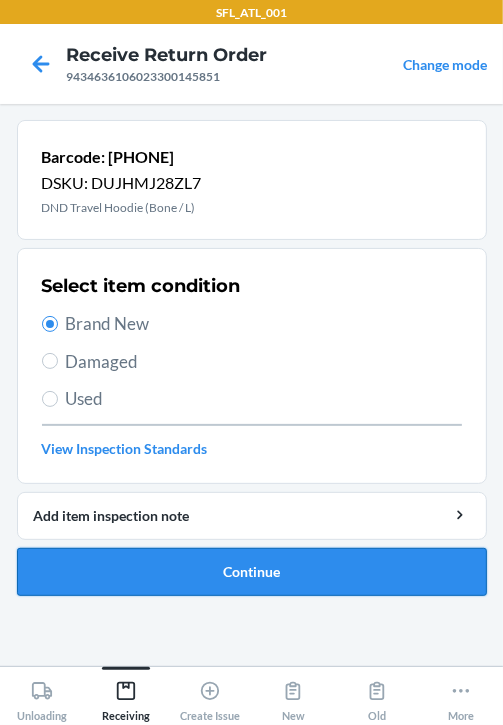 click on "Continue" at bounding box center (252, 572) 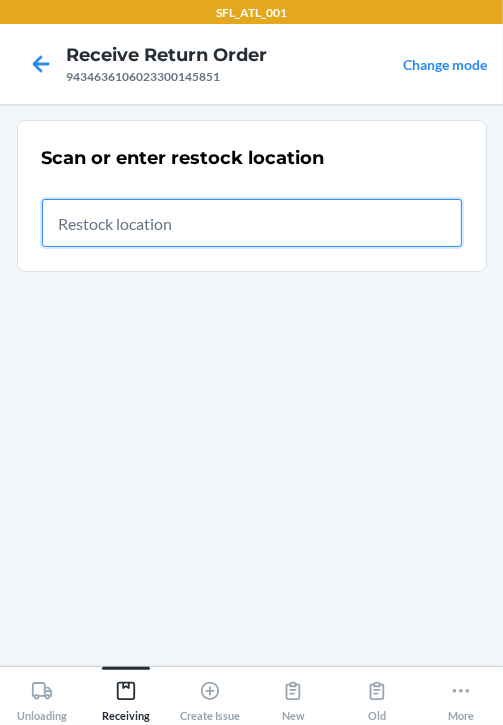click at bounding box center (252, 223) 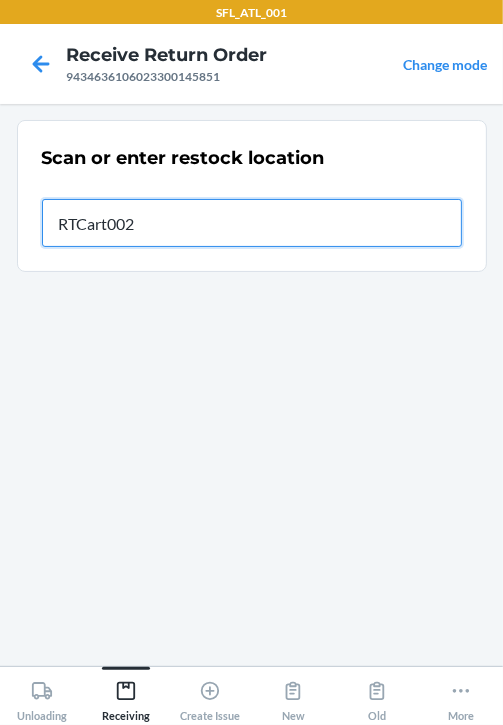 type on "RTCart002" 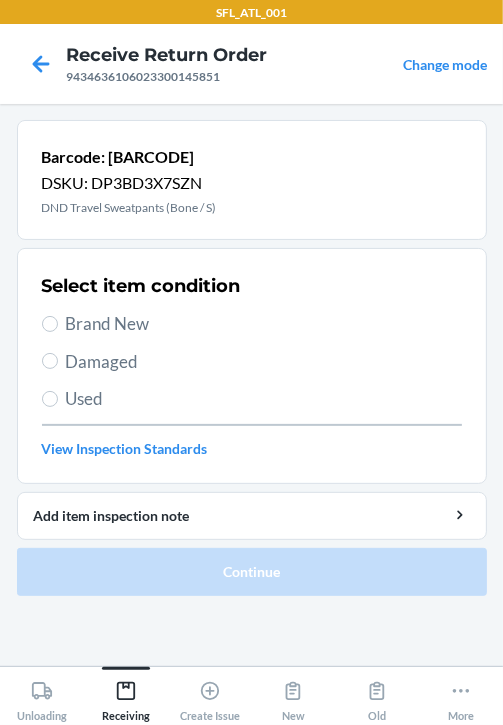 click on "Brand New" at bounding box center [264, 324] 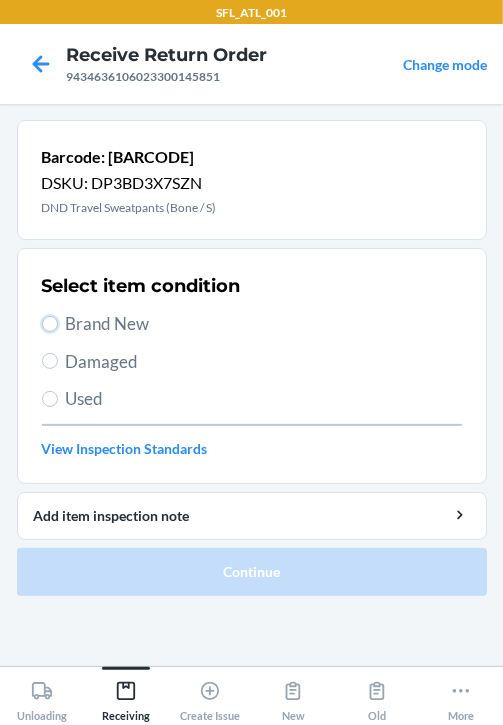 click on "Brand New" at bounding box center (50, 324) 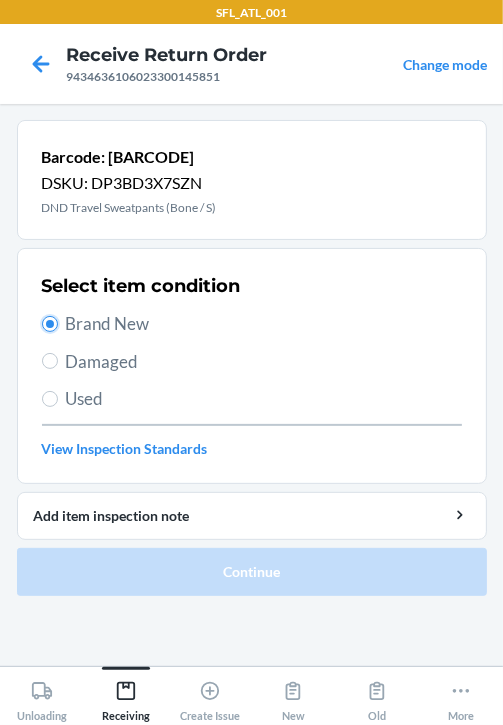 radio on "true" 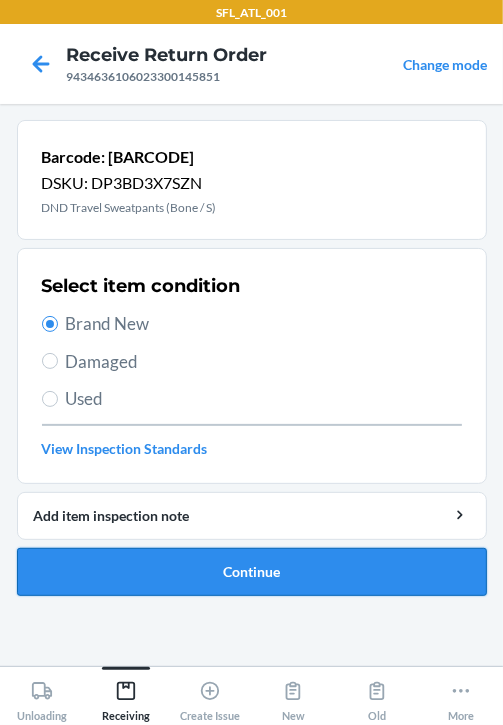 click on "Continue" at bounding box center [252, 572] 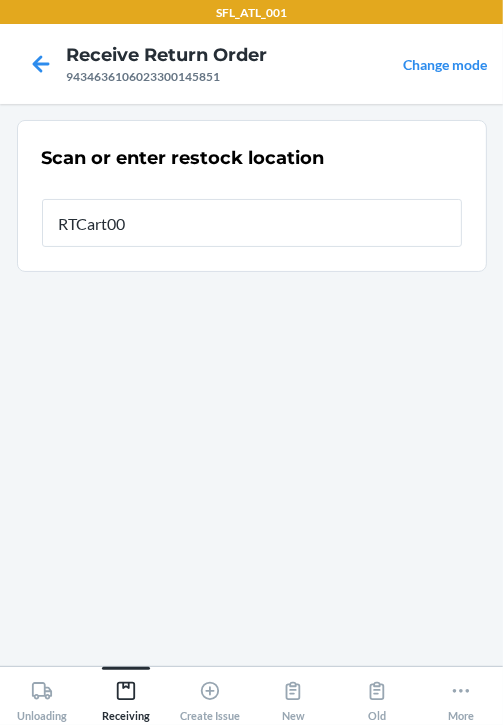 type on "RTCart002" 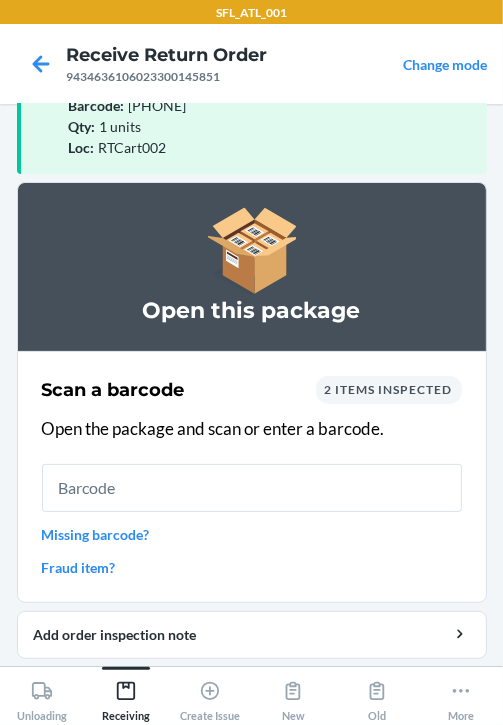 scroll, scrollTop: 133, scrollLeft: 0, axis: vertical 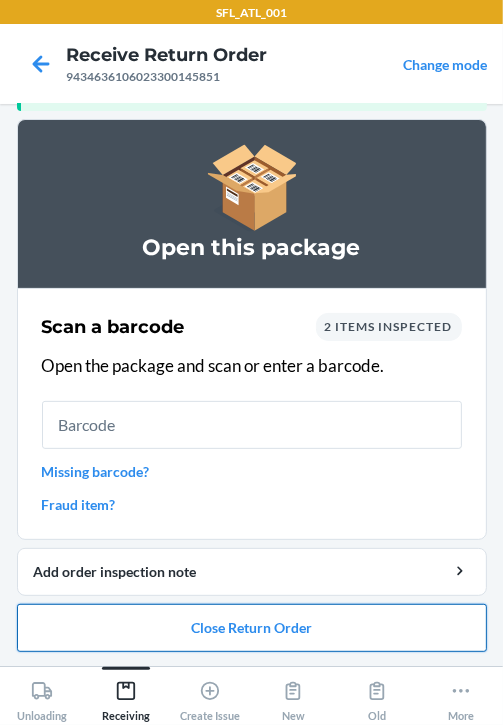 click on "Close Return Order" at bounding box center (252, 628) 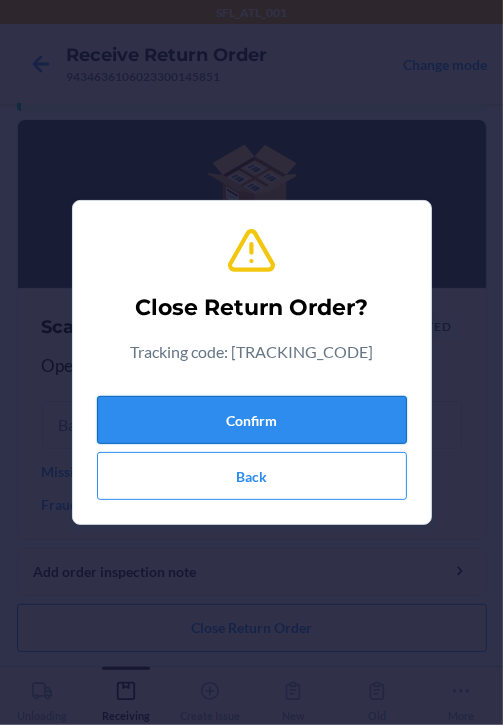 click on "Confirm" at bounding box center [252, 420] 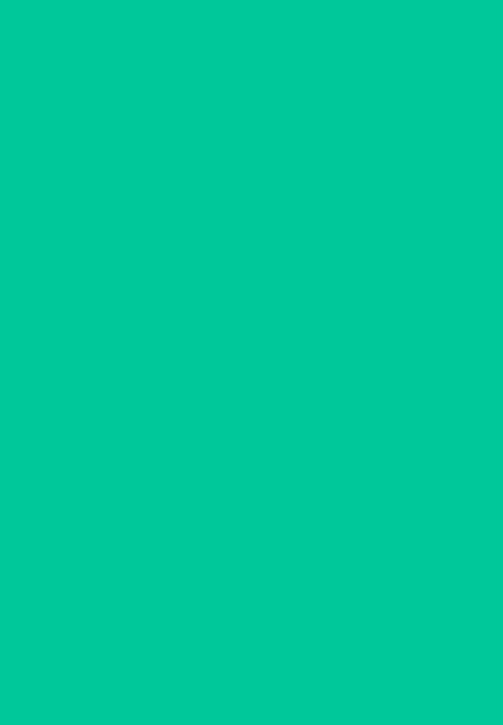 scroll, scrollTop: 0, scrollLeft: 0, axis: both 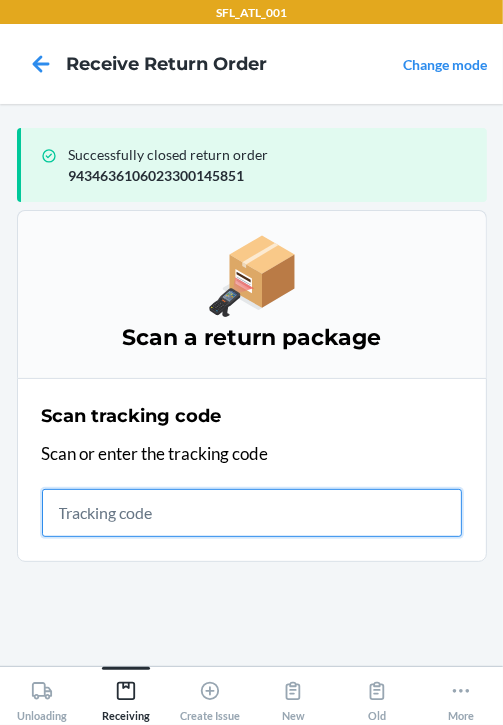click at bounding box center (252, 513) 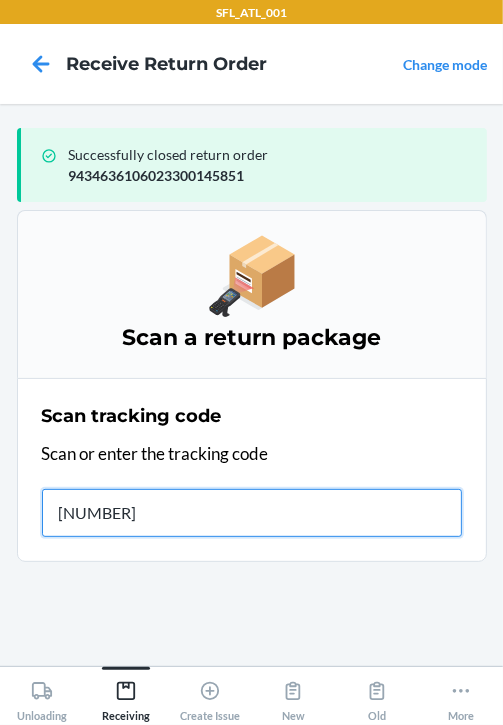 type on "[NUMBER]" 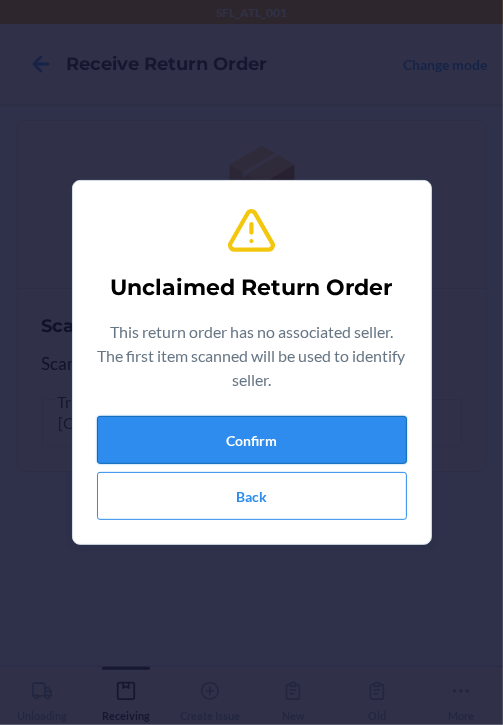 click on "Confirm" at bounding box center (252, 440) 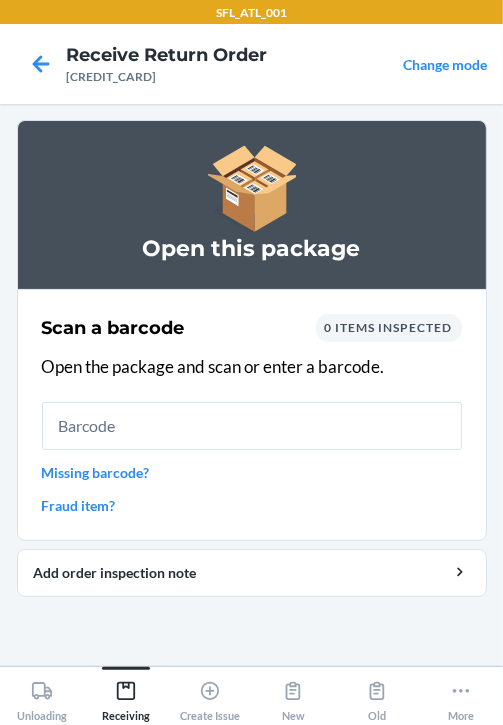 click at bounding box center (252, 426) 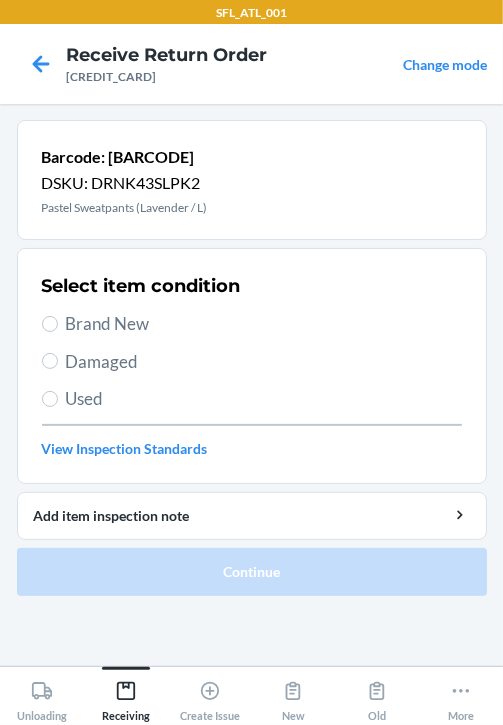 click on "Brand New" at bounding box center [264, 324] 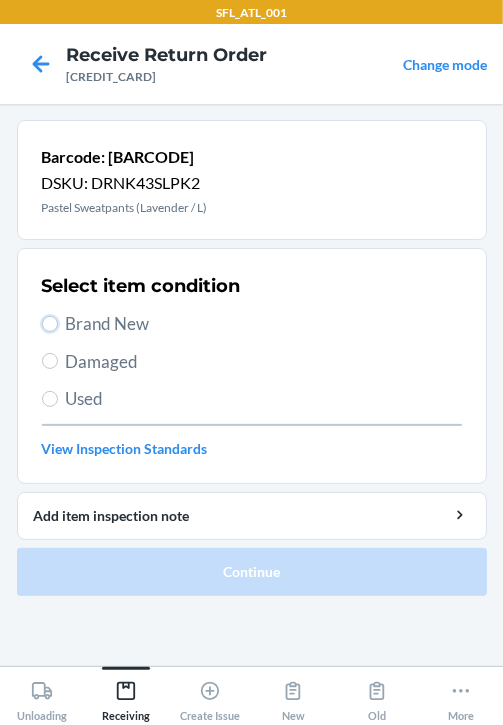 click on "Brand New" at bounding box center (50, 324) 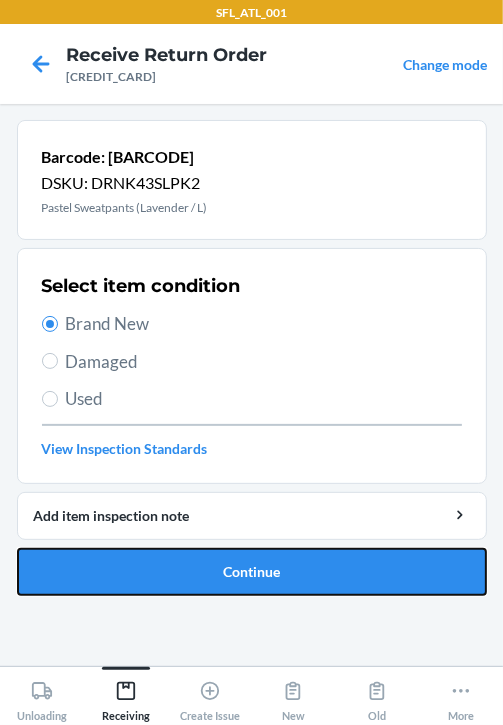 drag, startPoint x: 393, startPoint y: 568, endPoint x: 400, endPoint y: 559, distance: 11.401754 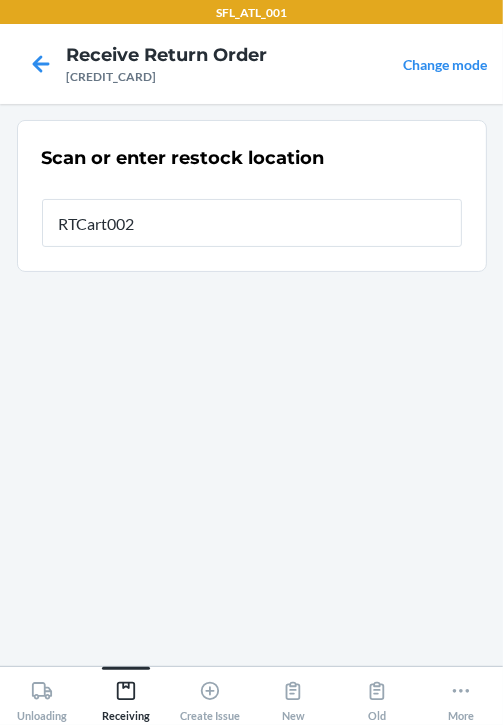 type on "RTCart002" 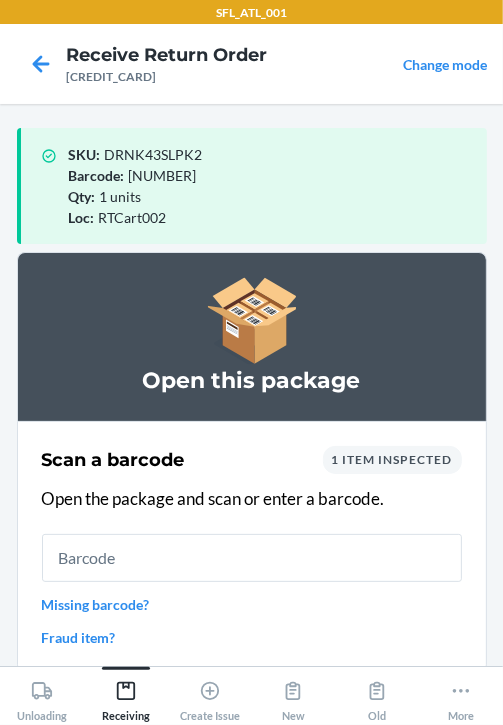 scroll, scrollTop: 133, scrollLeft: 0, axis: vertical 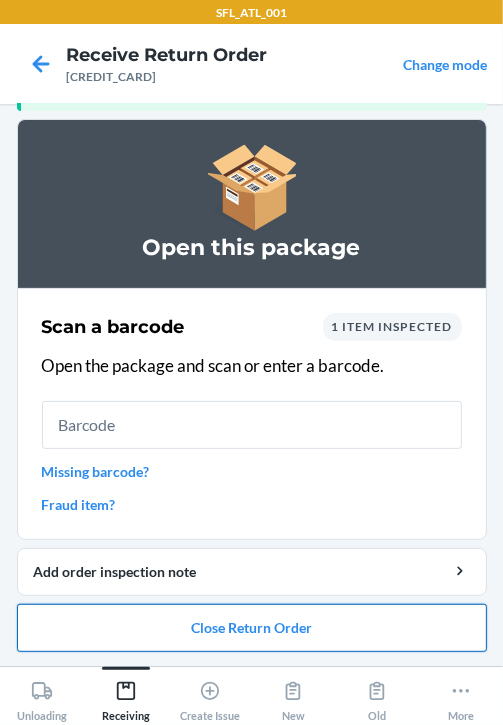 click on "Close Return Order" at bounding box center [252, 628] 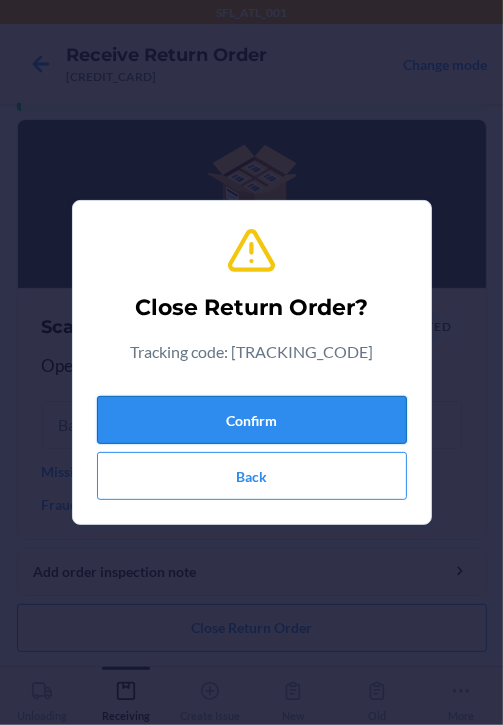 click on "Confirm" at bounding box center (252, 420) 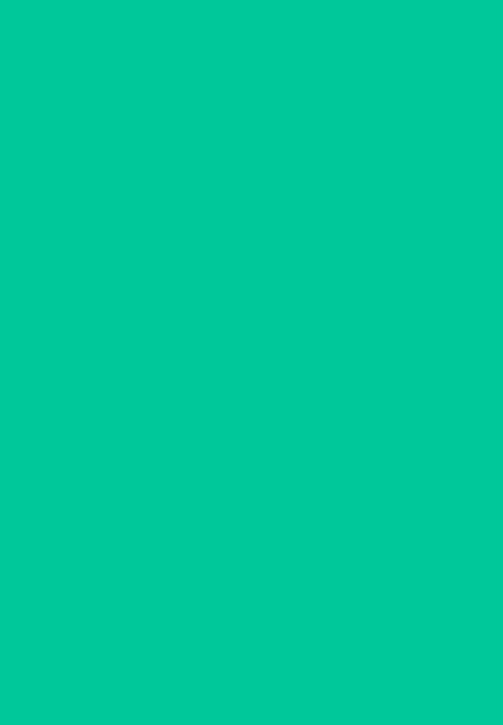 scroll, scrollTop: 0, scrollLeft: 0, axis: both 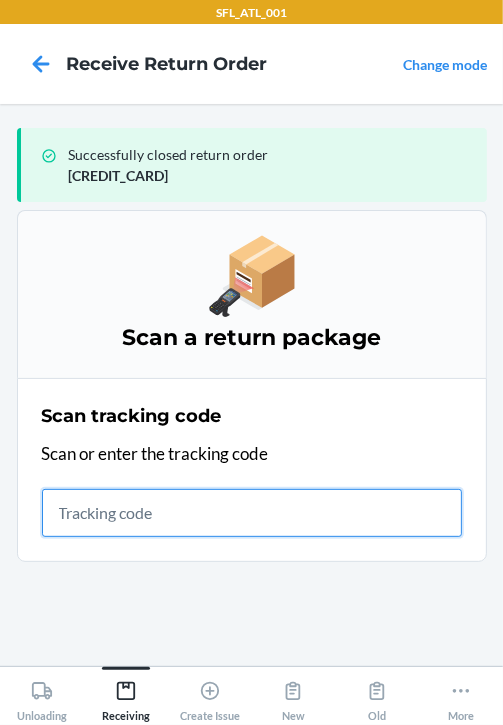 click at bounding box center (252, 513) 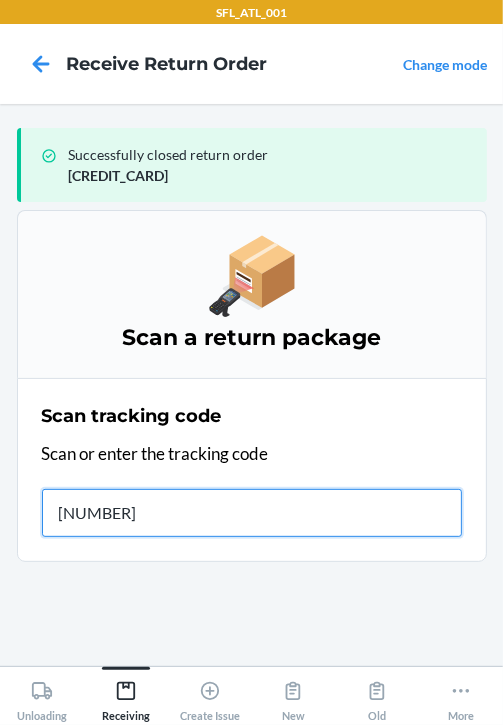 type on "[CREDIT_CARD]" 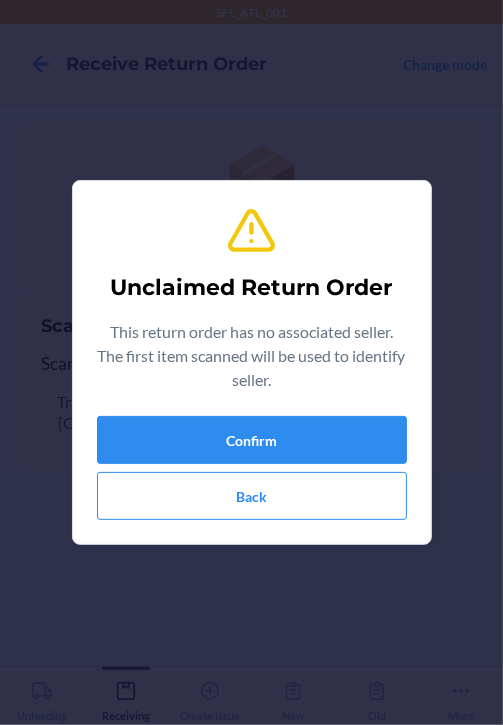 click on "Unclaimed Return Order This return order has no associated seller. The first item scanned will be used to identify seller. Confirm Back" at bounding box center [252, 362] 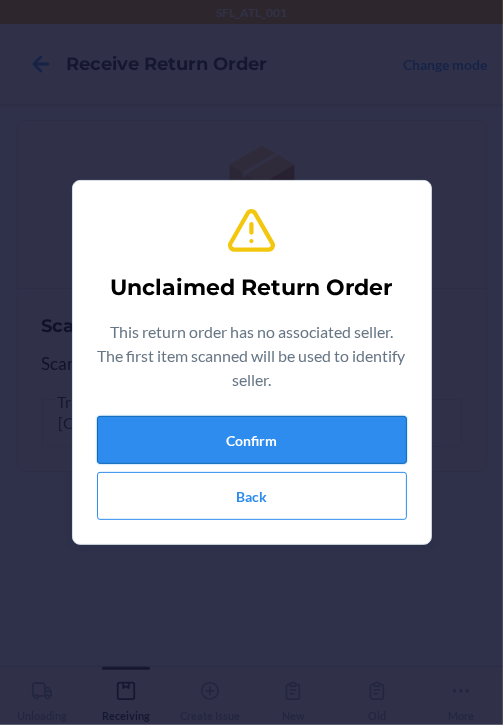 click on "Confirm" at bounding box center (252, 440) 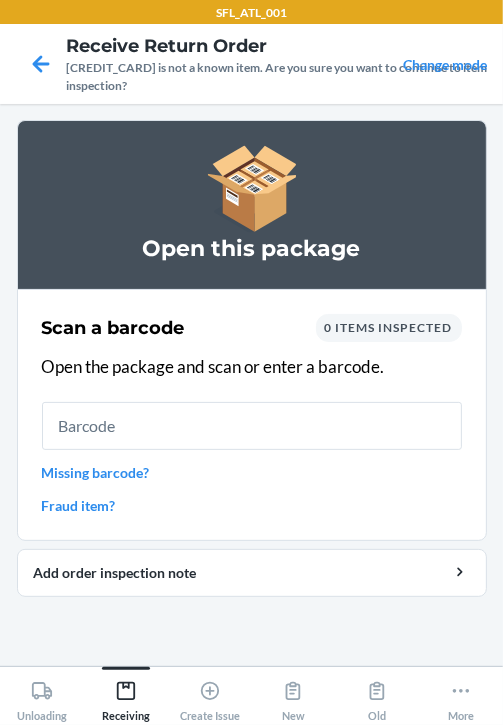 click at bounding box center (252, 426) 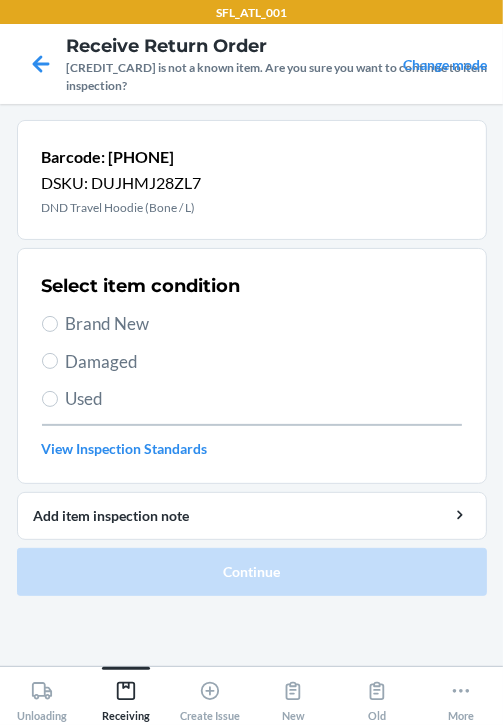 click on "Brand New" at bounding box center [264, 324] 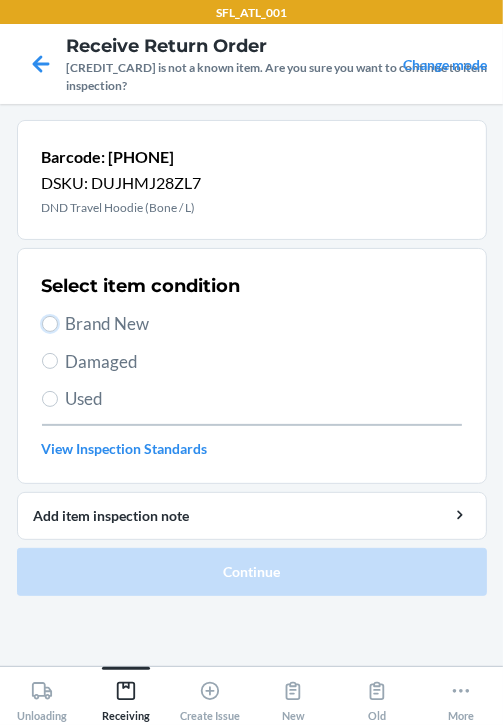 click on "Brand New" at bounding box center (50, 324) 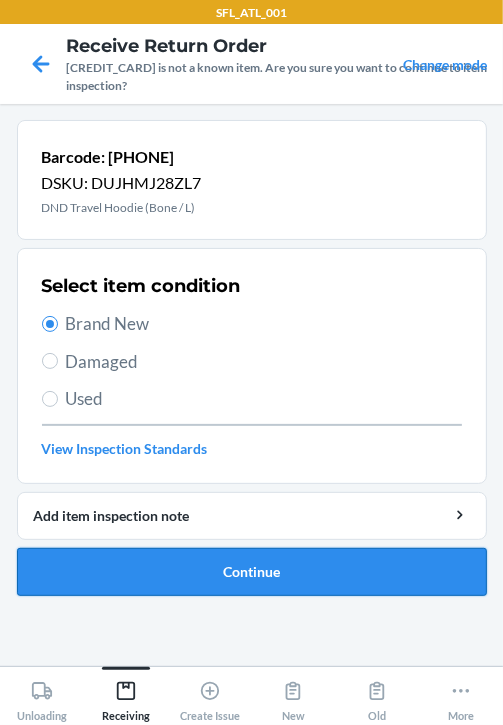 click on "Continue" at bounding box center (252, 572) 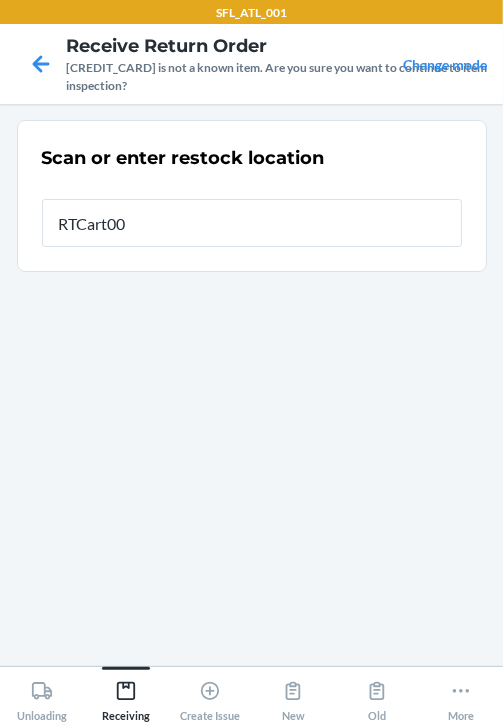 type on "RTCart002" 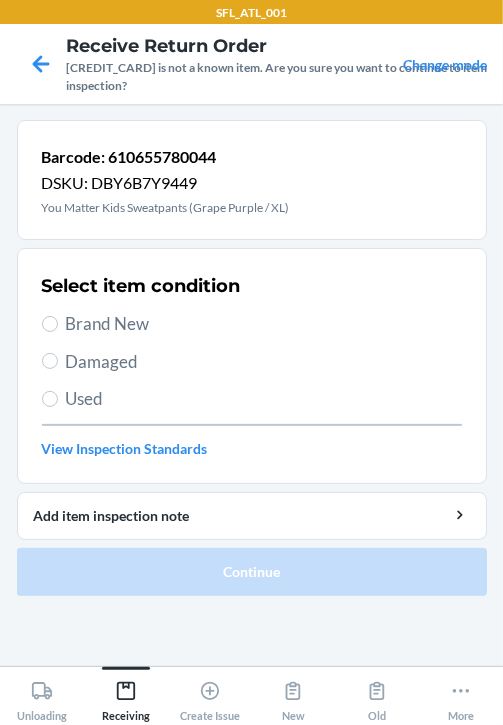 click on "Brand New" at bounding box center [264, 324] 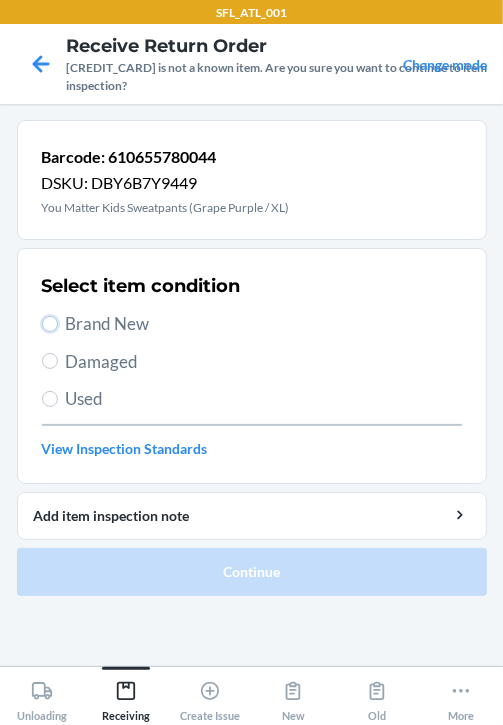 click on "Brand New" at bounding box center [50, 324] 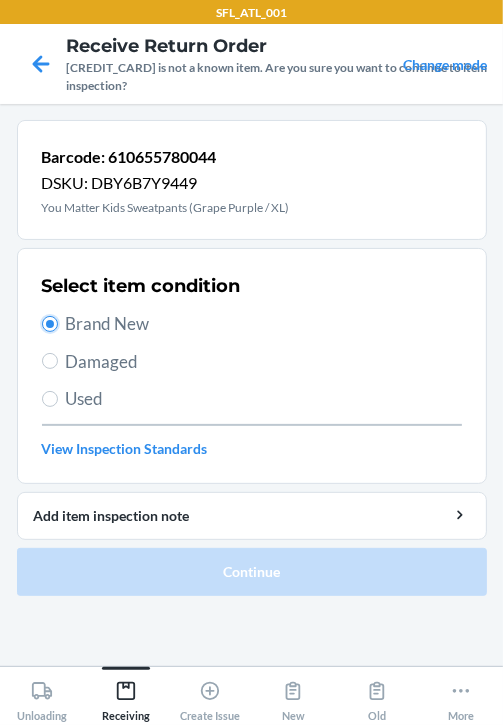 radio on "true" 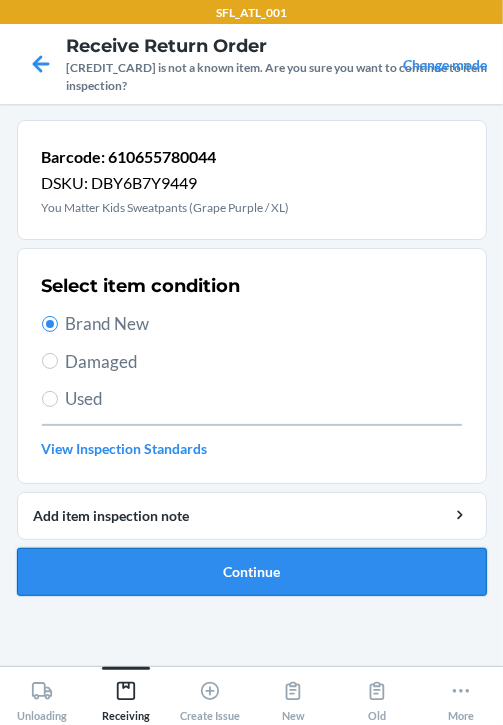 click on "Continue" at bounding box center [252, 572] 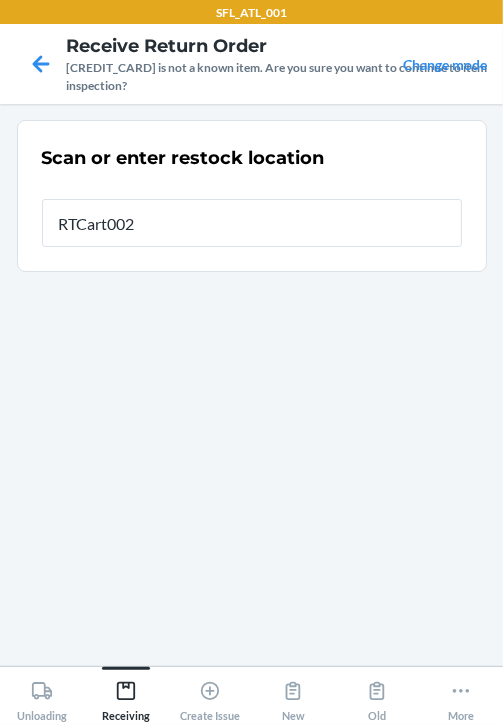 type on "RTCart002" 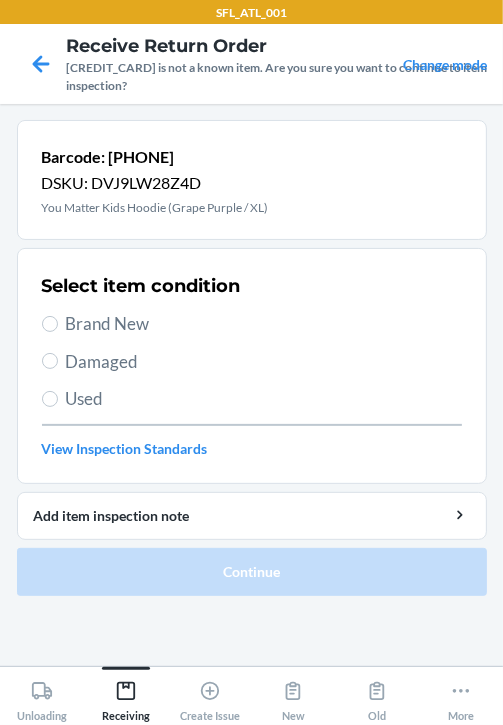 click on "Brand New" at bounding box center (264, 324) 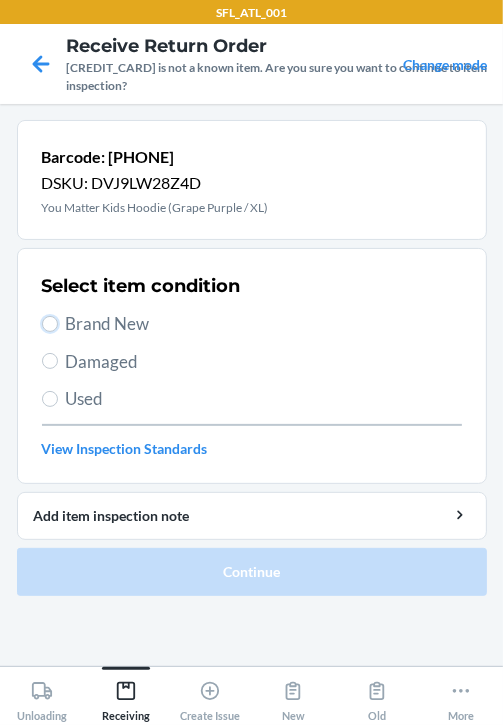 click on "Brand New" at bounding box center (50, 324) 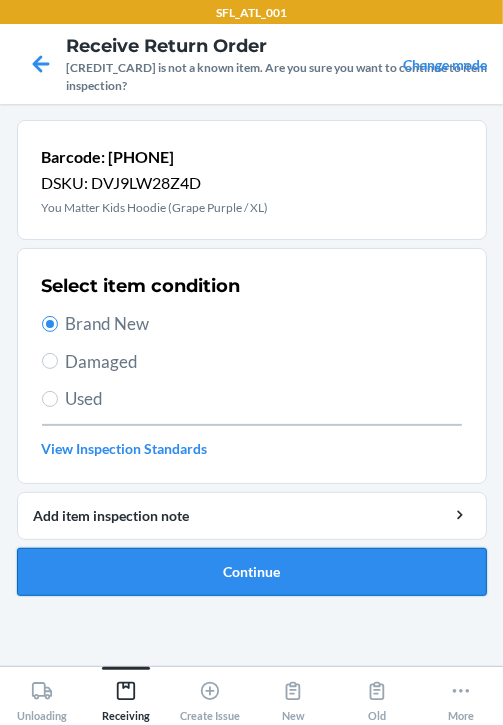 click on "Continue" at bounding box center [252, 572] 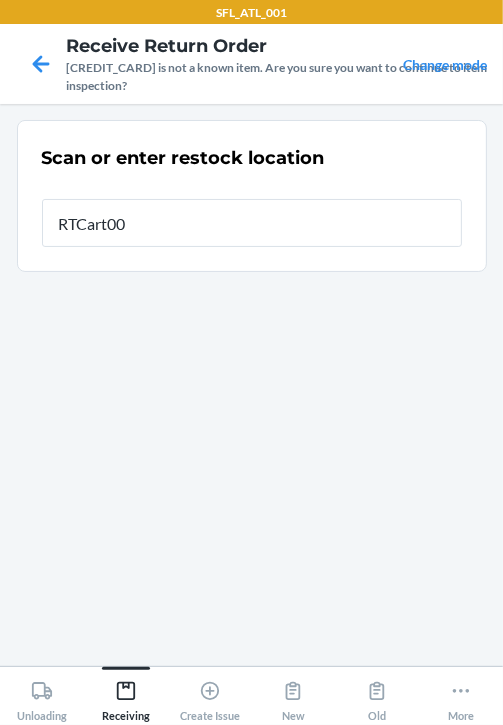 type on "RTCart002" 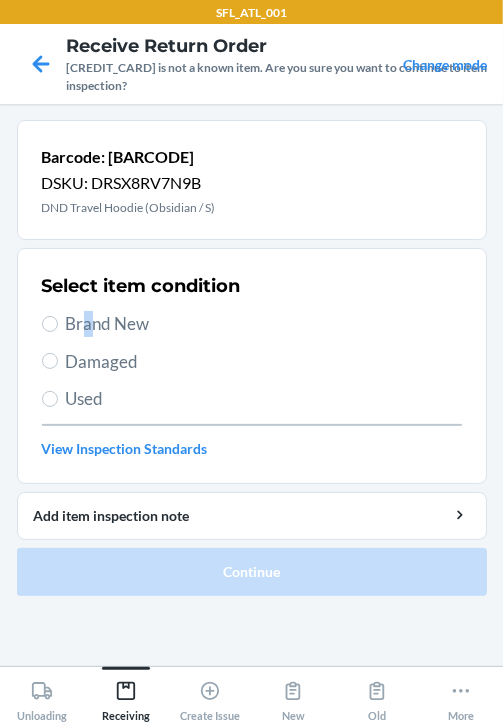 drag, startPoint x: 500, startPoint y: 558, endPoint x: 88, endPoint y: 328, distance: 471.85168 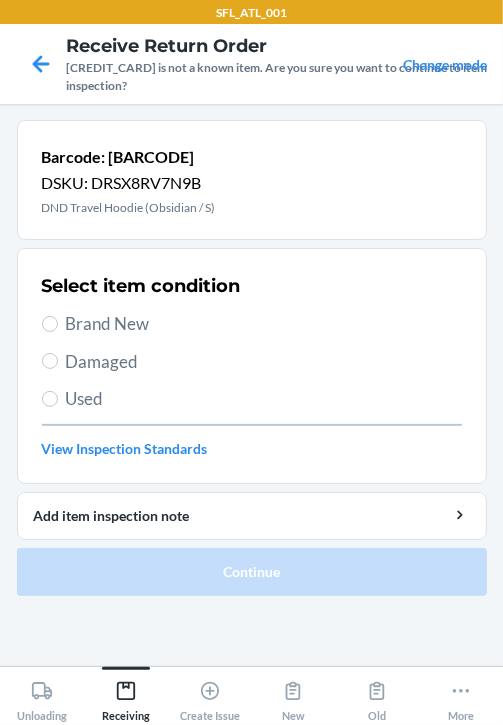 click on "Select item condition Brand New Damaged Used View Inspection Standards" at bounding box center [252, 366] 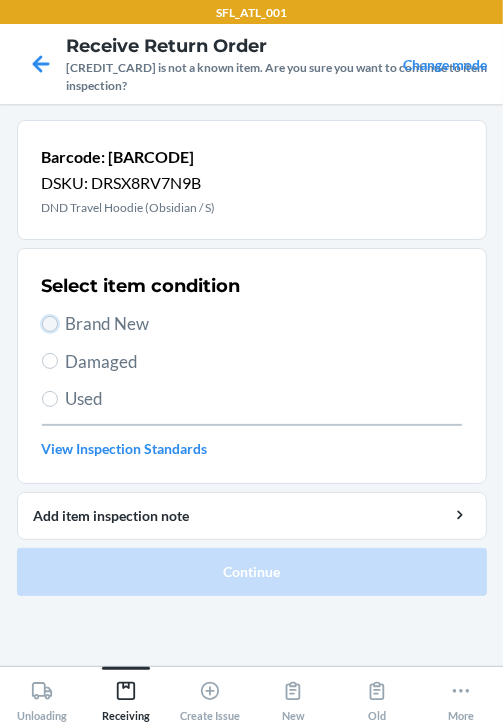 click on "Brand New" at bounding box center [50, 324] 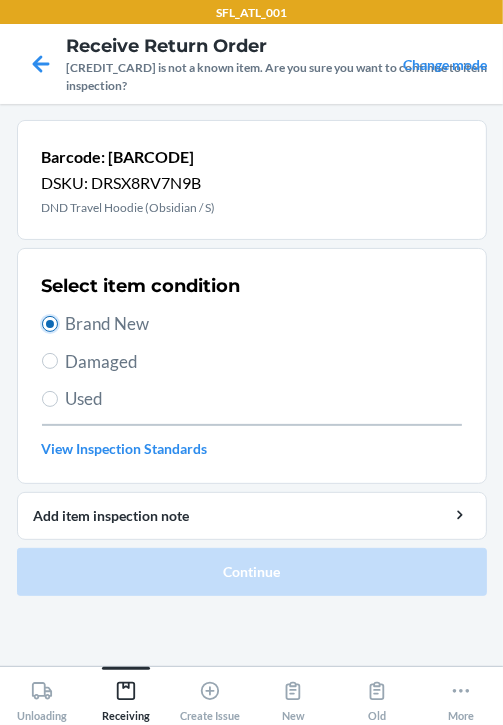 radio on "true" 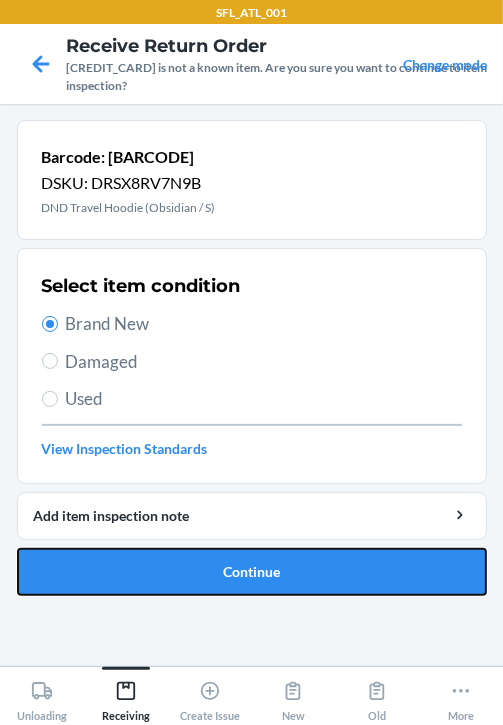 click on "Continue" at bounding box center (252, 572) 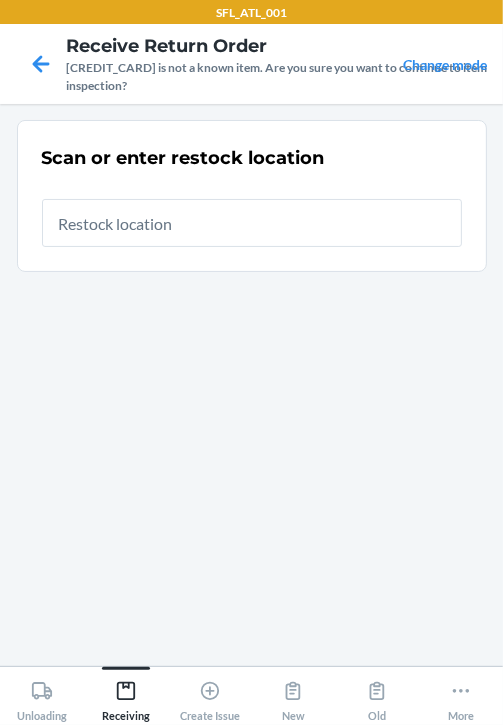 click at bounding box center (252, 223) 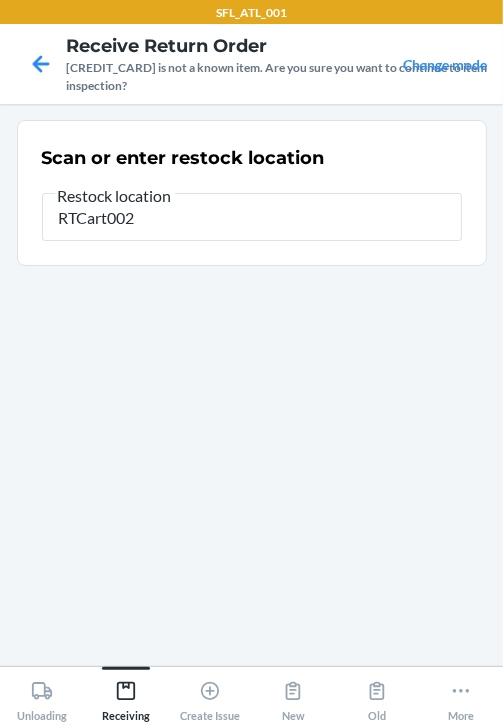 type on "RTCart002" 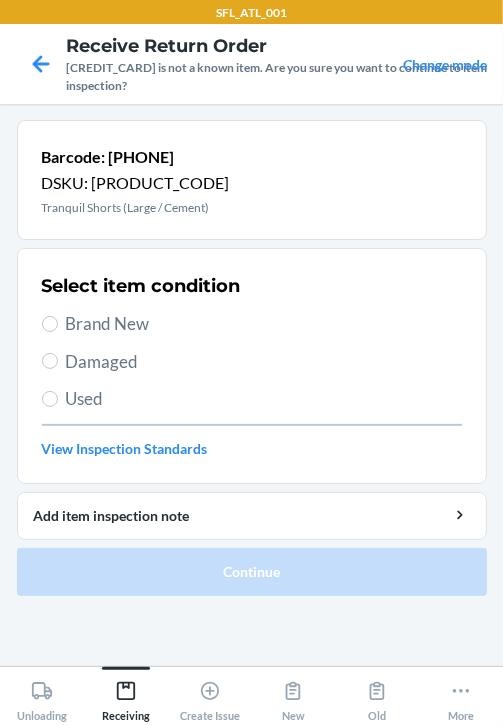 click on "Brand New" at bounding box center (252, 324) 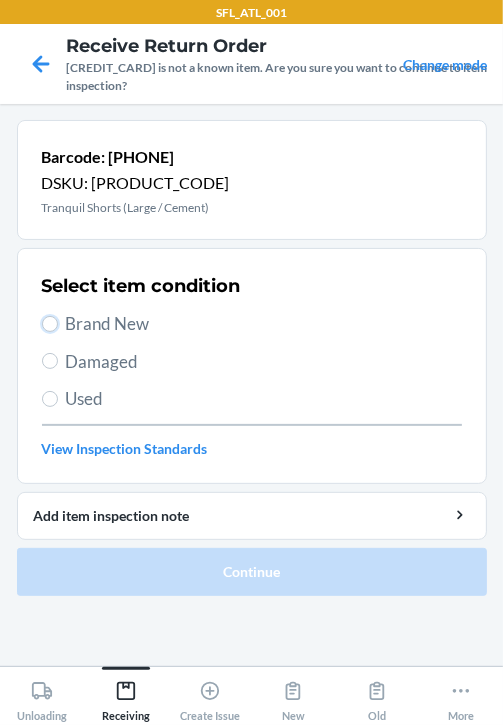 click on "Brand New" at bounding box center (50, 324) 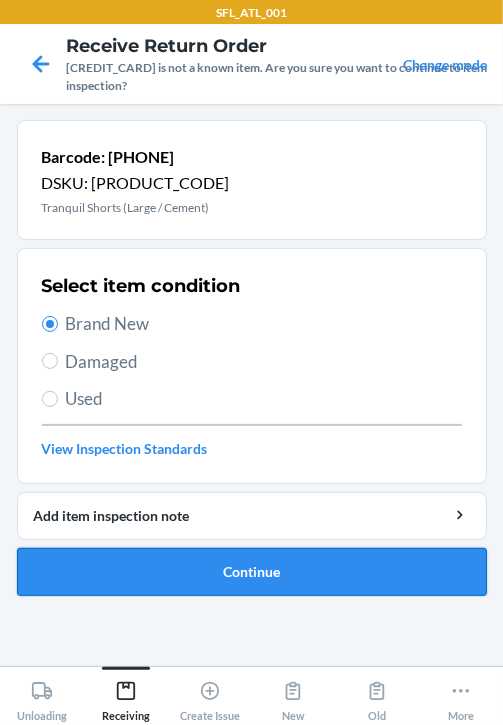 click on "Continue" at bounding box center [252, 572] 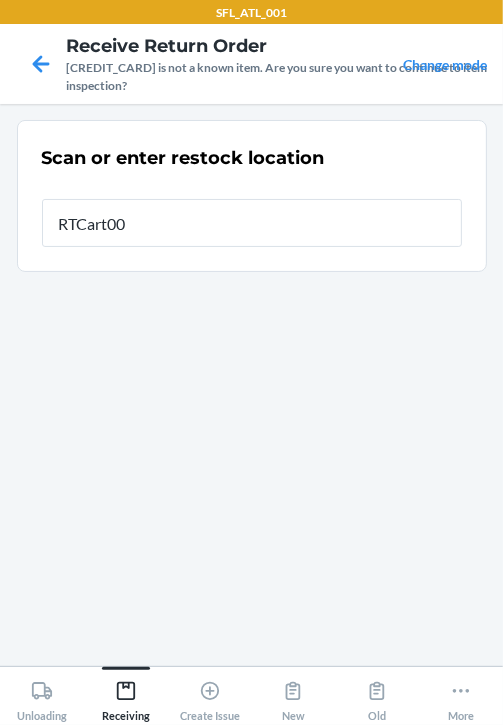 type on "RTCart002" 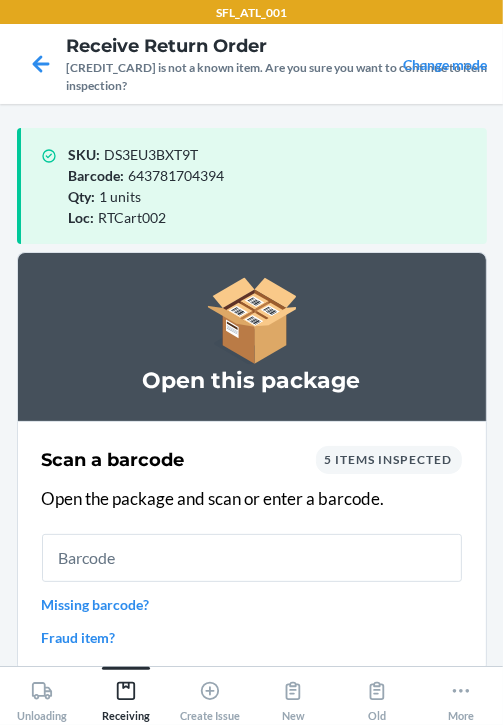 scroll, scrollTop: 133, scrollLeft: 0, axis: vertical 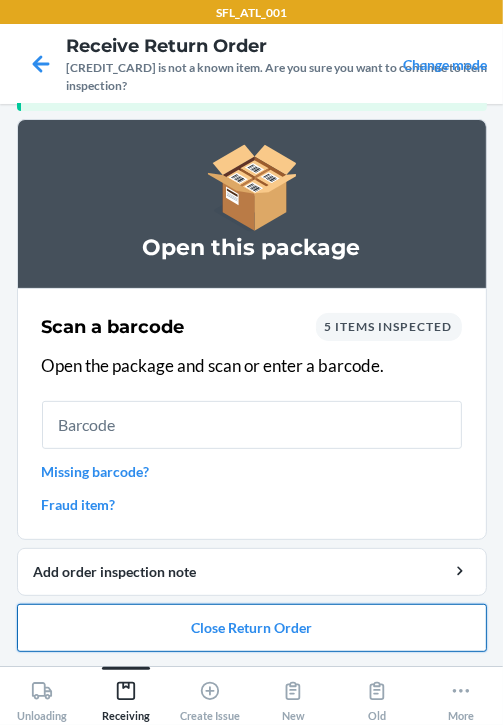 click on "Close Return Order" at bounding box center (252, 628) 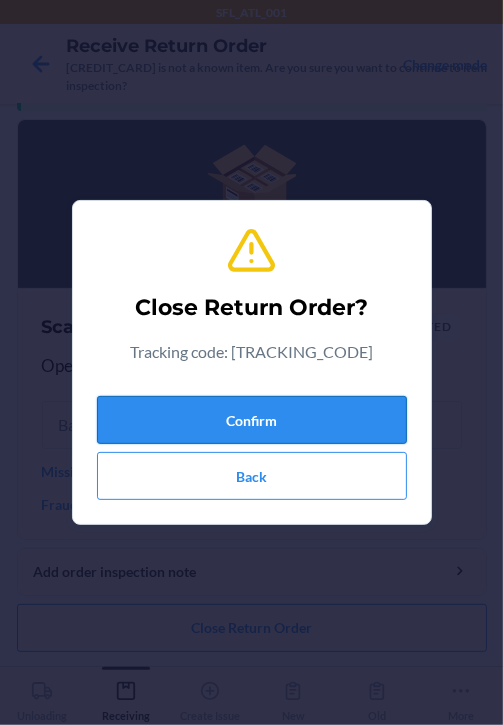 click on "Confirm" at bounding box center (252, 420) 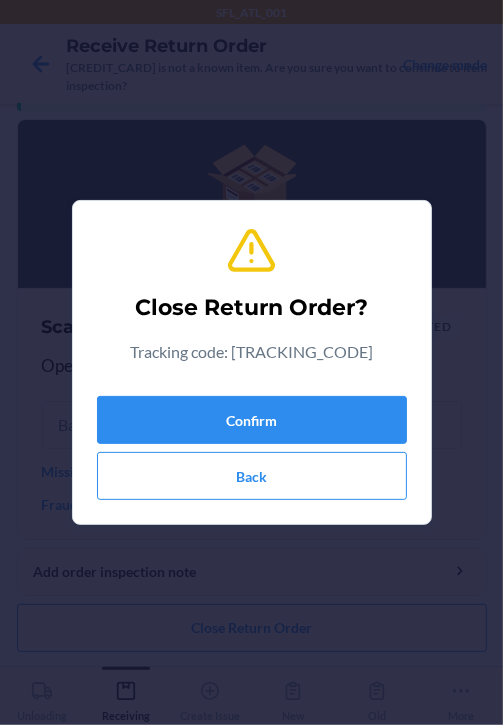 scroll, scrollTop: 0, scrollLeft: 0, axis: both 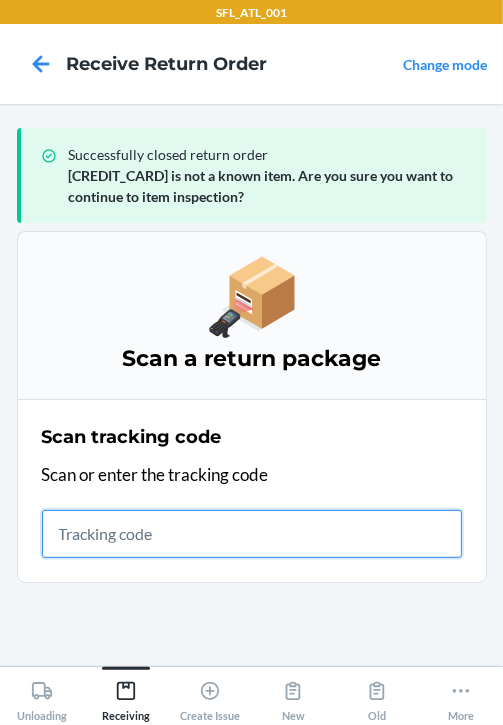 click at bounding box center (252, 534) 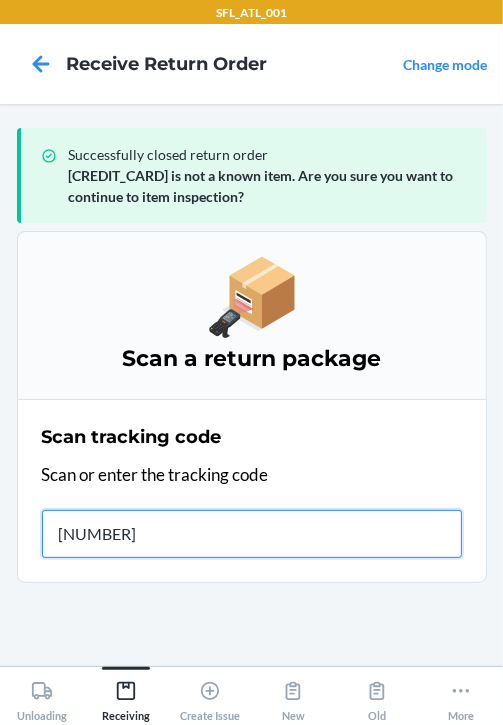 type on "[NUMBER]" 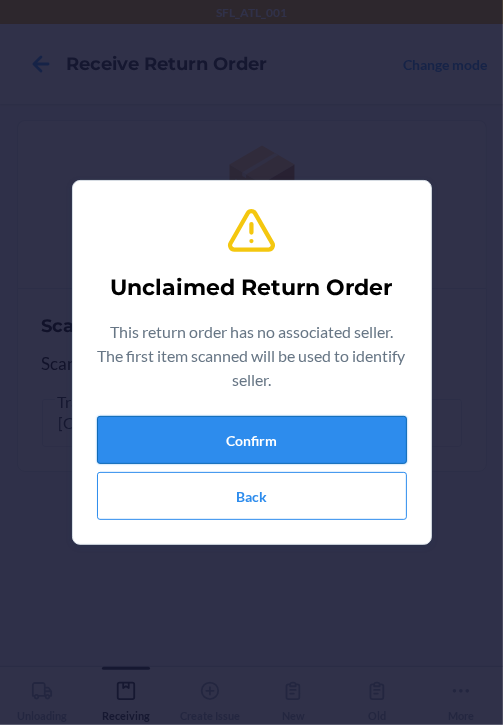 click on "Confirm" at bounding box center [252, 440] 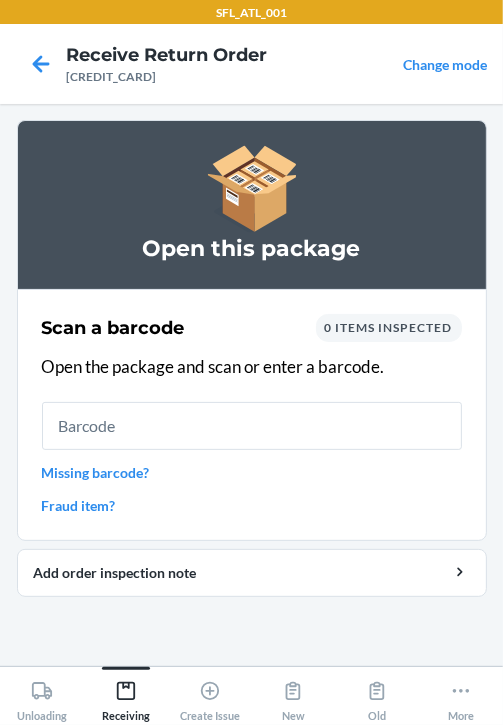 click at bounding box center (252, 426) 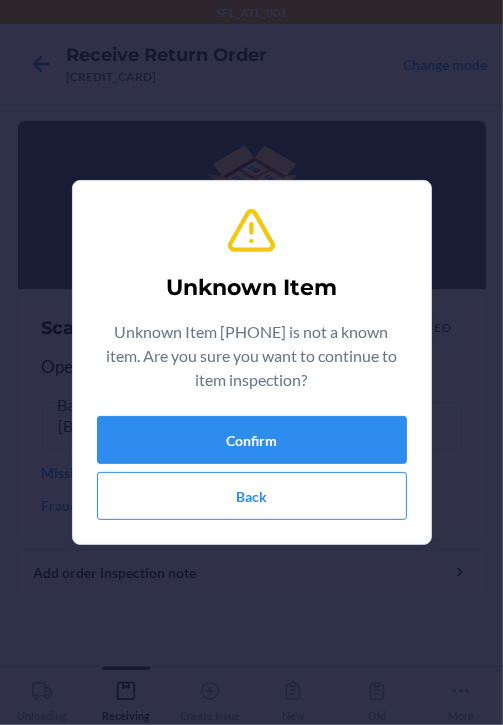 click on "Unknown Item [PHONE] is not a known item. Are you sure you want to continue to item inspection? Confirm Back" at bounding box center (252, 362) 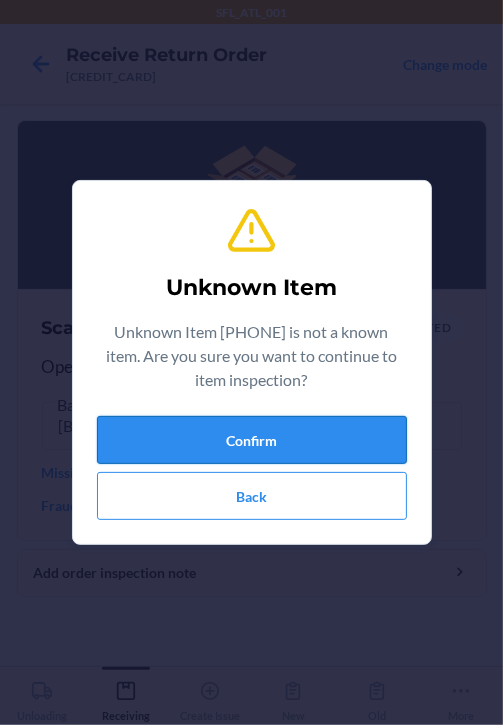 click on "Confirm" at bounding box center [252, 440] 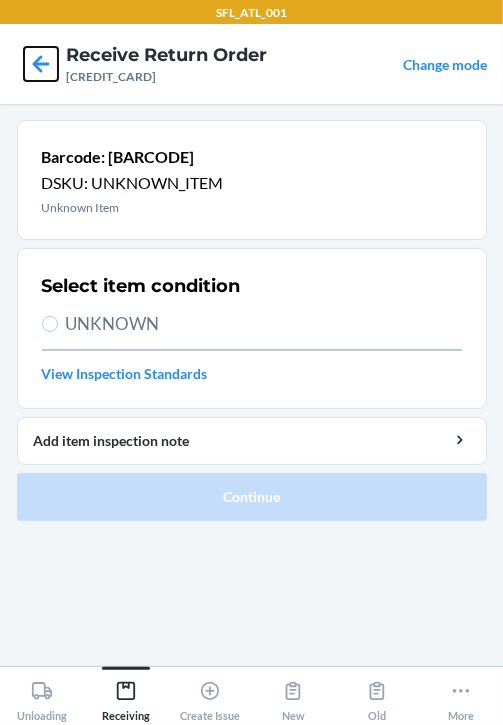 click 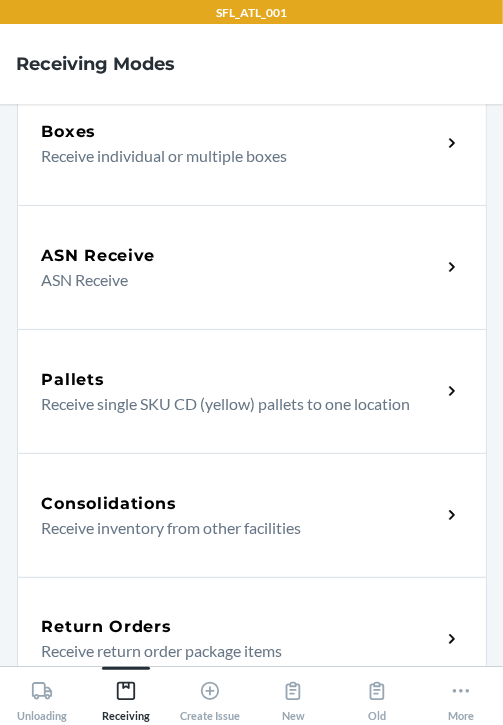 scroll, scrollTop: 500, scrollLeft: 0, axis: vertical 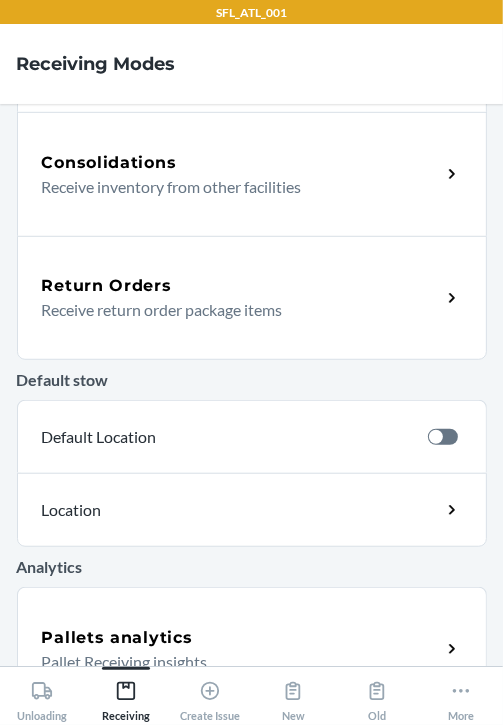 click on "Return Orders" at bounding box center (241, 286) 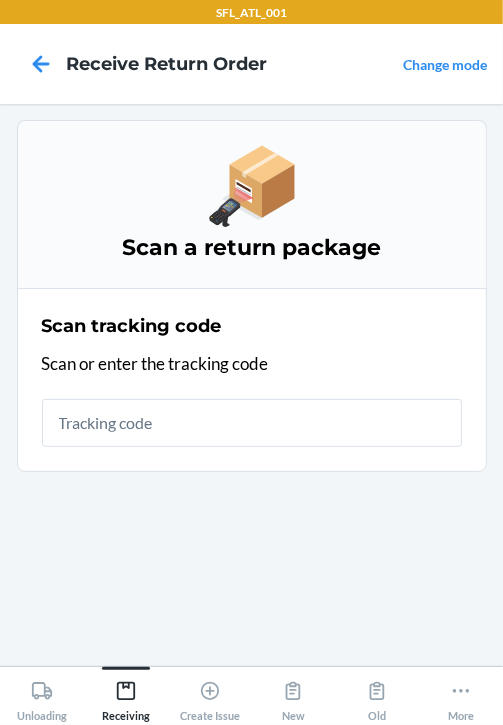 click at bounding box center (252, 423) 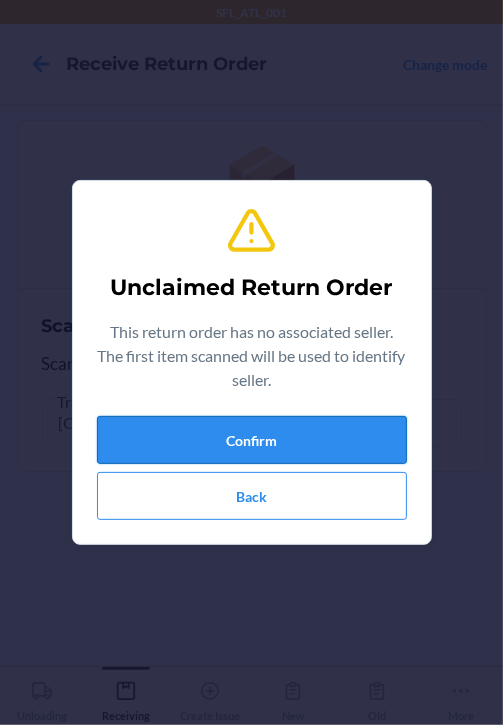click on "Confirm" at bounding box center (252, 440) 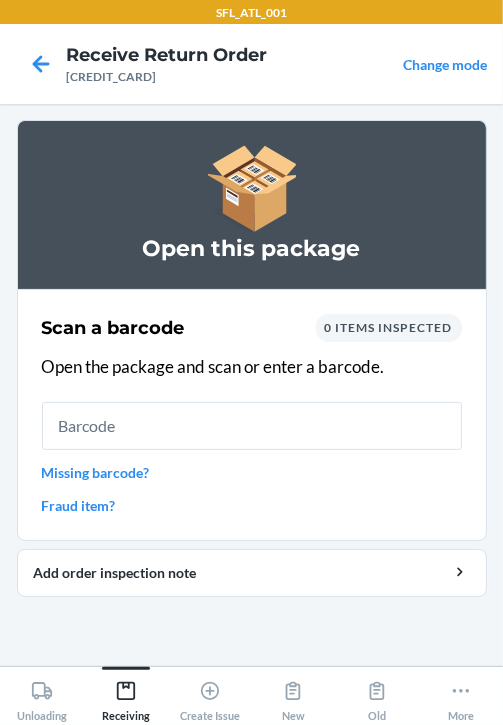 click at bounding box center [252, 426] 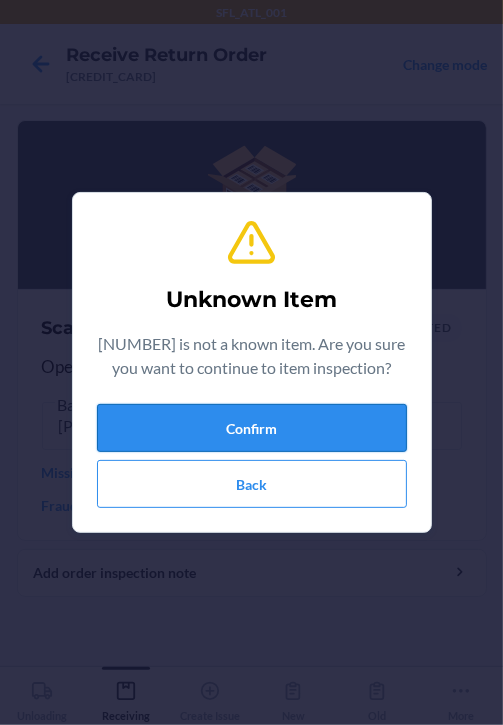 click on "Confirm" at bounding box center [252, 428] 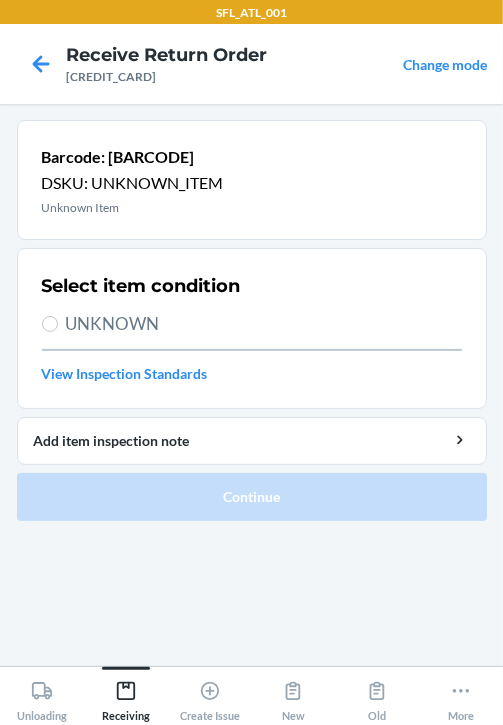 click on "UNKNOWN" at bounding box center (264, 324) 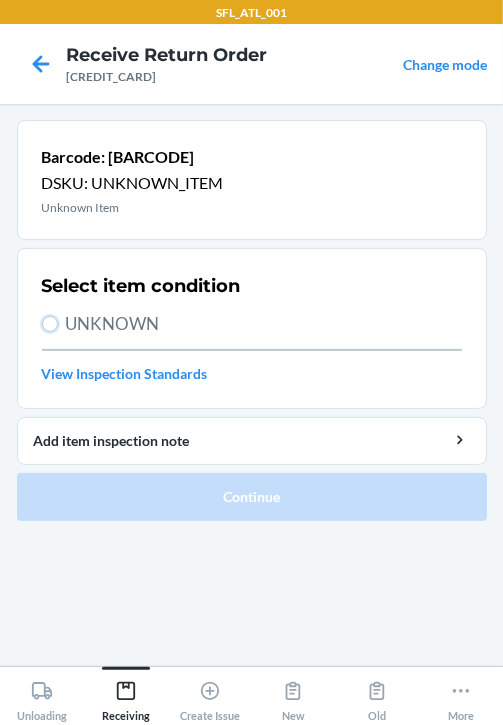 click on "UNKNOWN" at bounding box center [50, 324] 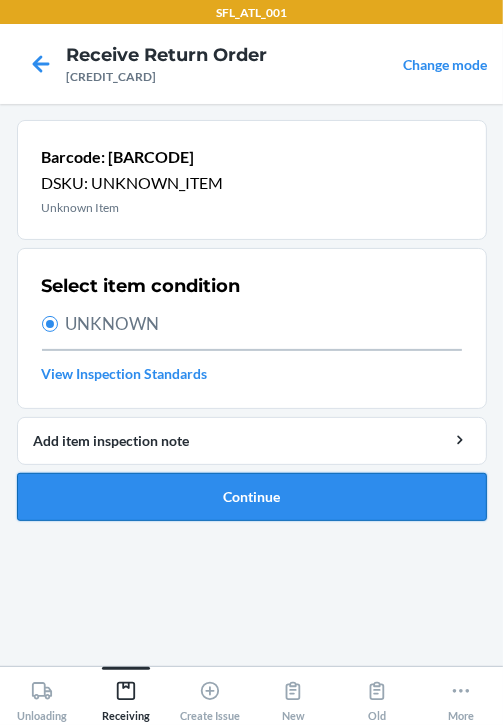click on "Continue" at bounding box center [252, 497] 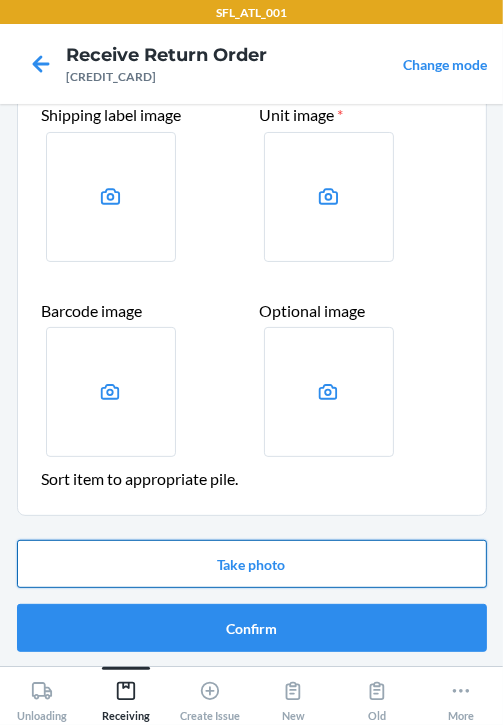 scroll, scrollTop: 106, scrollLeft: 0, axis: vertical 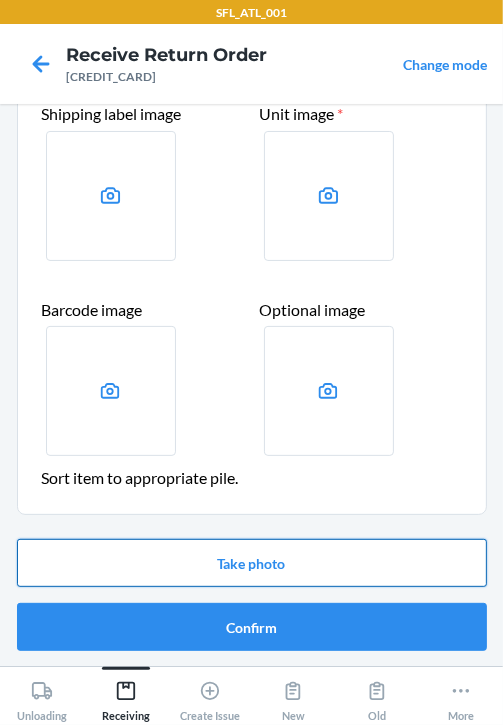 click on "Take photo" at bounding box center [252, 563] 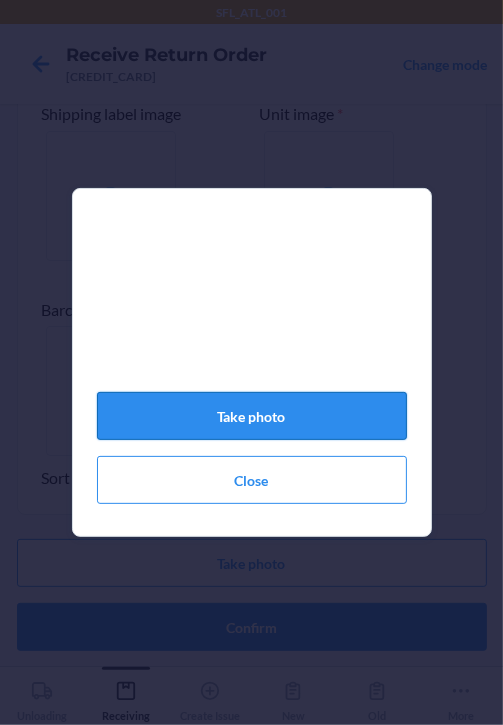 click on "Take photo" 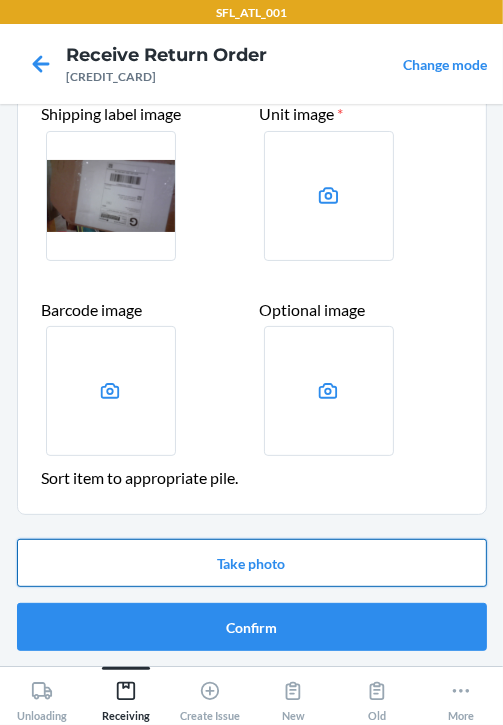 click on "Take photo" at bounding box center [252, 563] 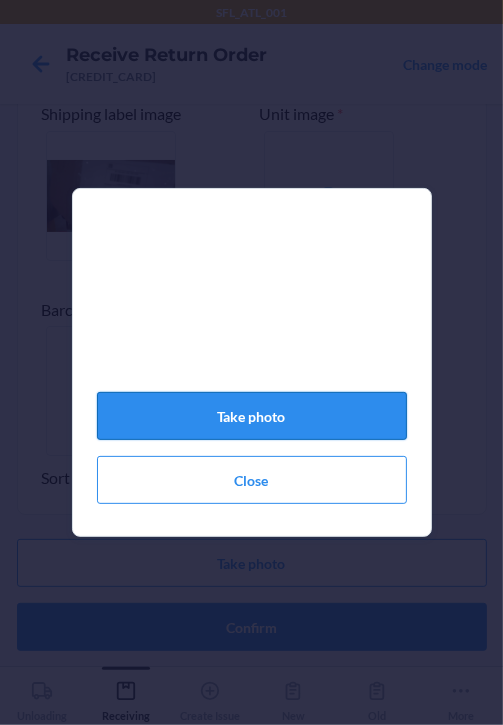 click on "Take photo" 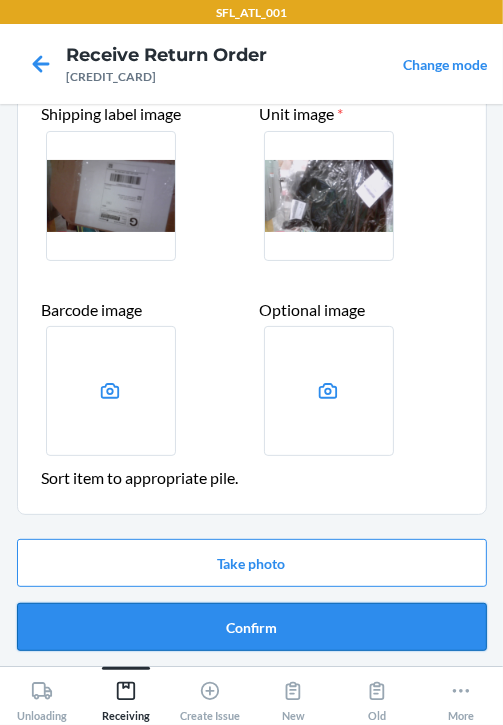 click on "Confirm" at bounding box center [252, 627] 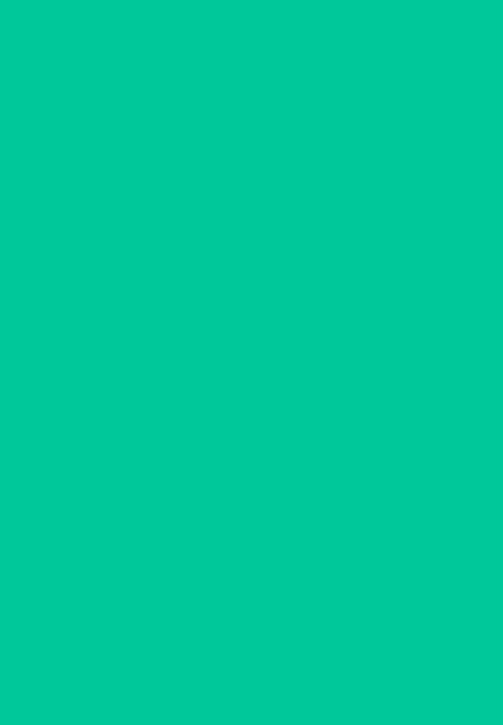 scroll, scrollTop: 0, scrollLeft: 0, axis: both 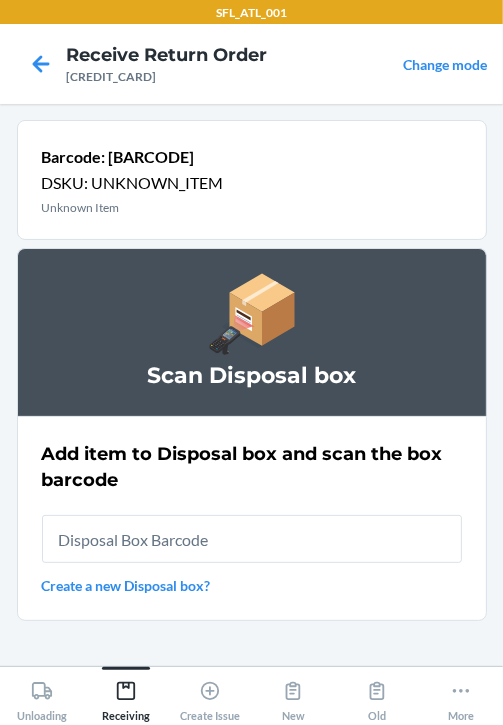 click at bounding box center [252, 539] 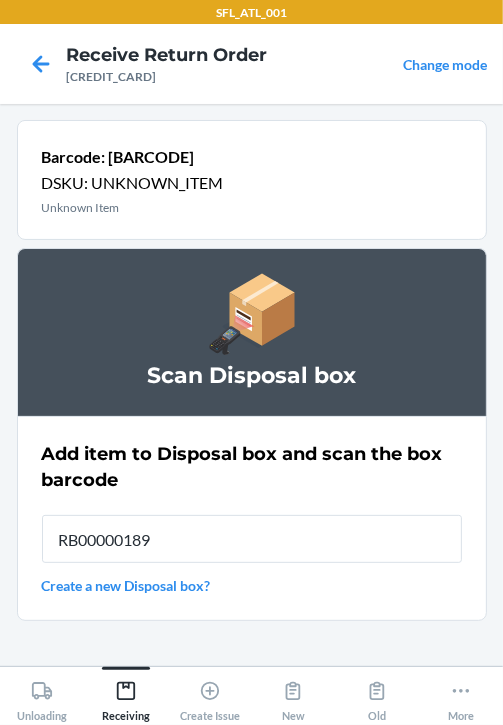 type on "[ALPHANUMERIC]" 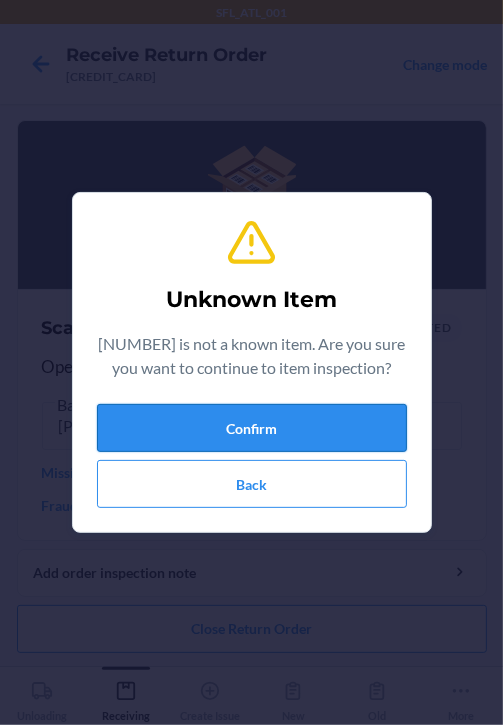 click on "Confirm" at bounding box center [252, 428] 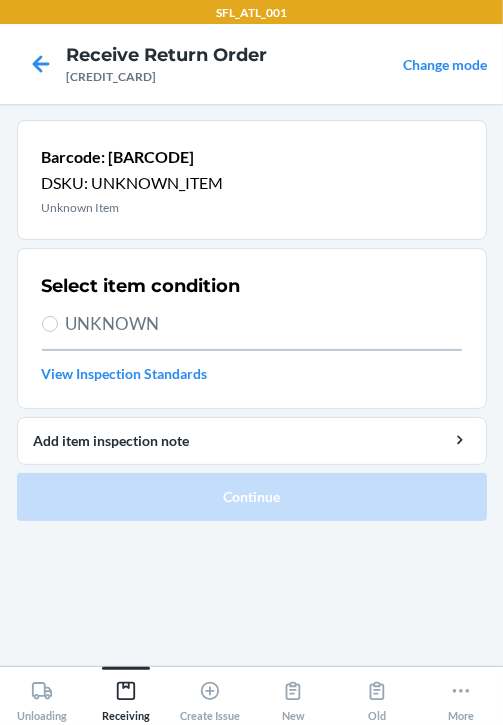 click on "UNKNOWN" at bounding box center [264, 324] 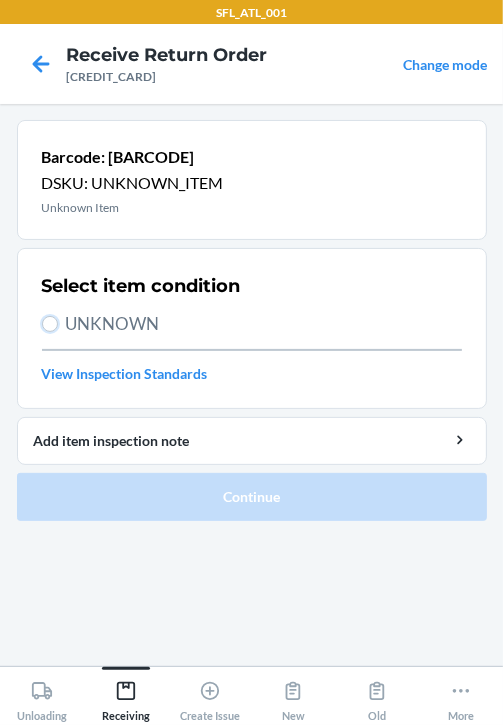 click on "UNKNOWN" at bounding box center (50, 324) 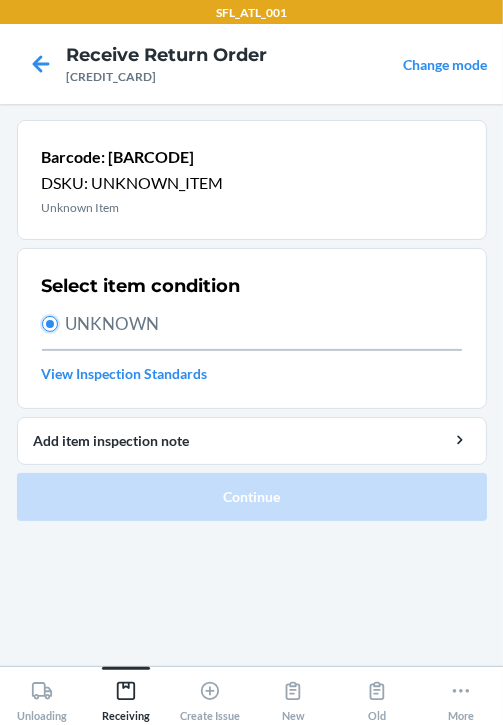 radio on "true" 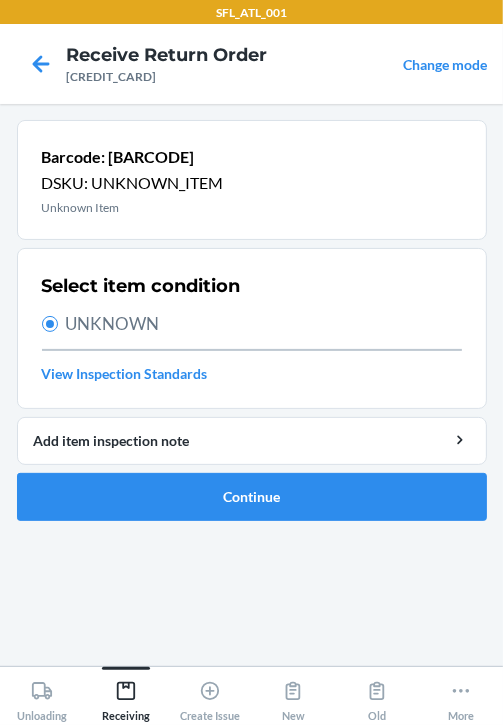 click on "UNKNOWN" at bounding box center (264, 324) 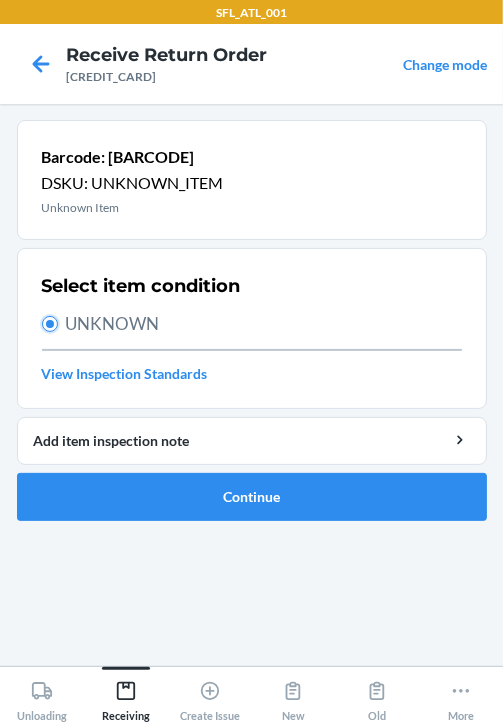click on "UNKNOWN" at bounding box center (50, 324) 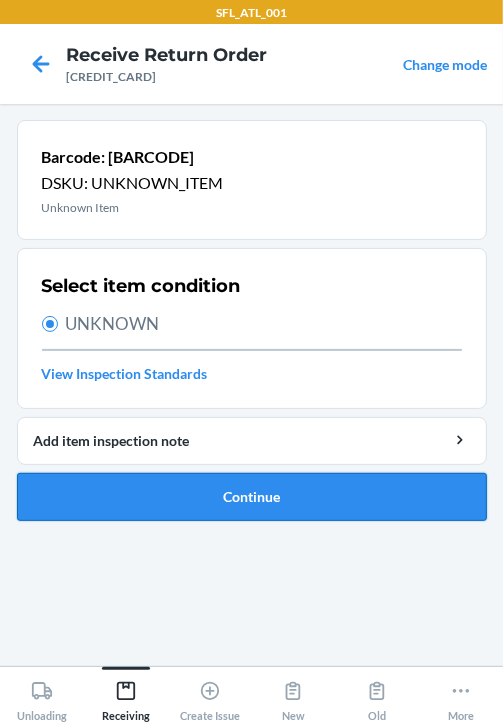 click on "Continue" at bounding box center [252, 497] 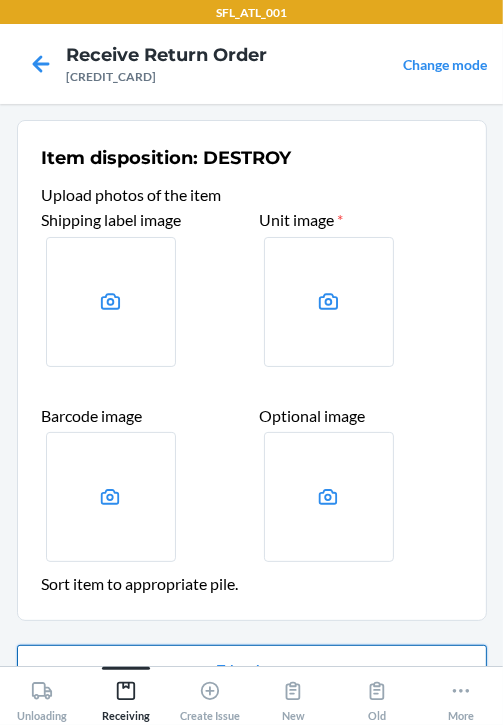 click on "Take photo" at bounding box center (252, 669) 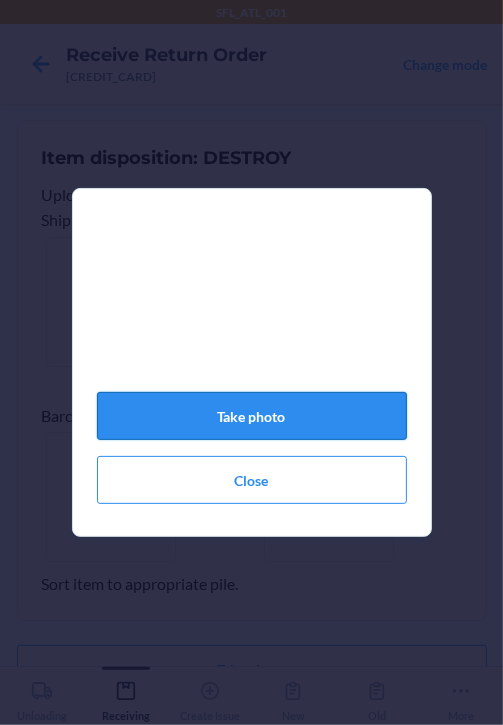 click on "Take photo" 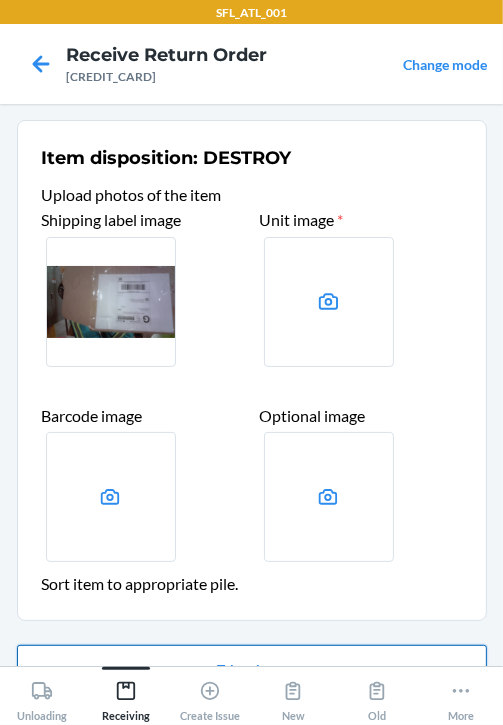 click on "Take photo" at bounding box center (252, 669) 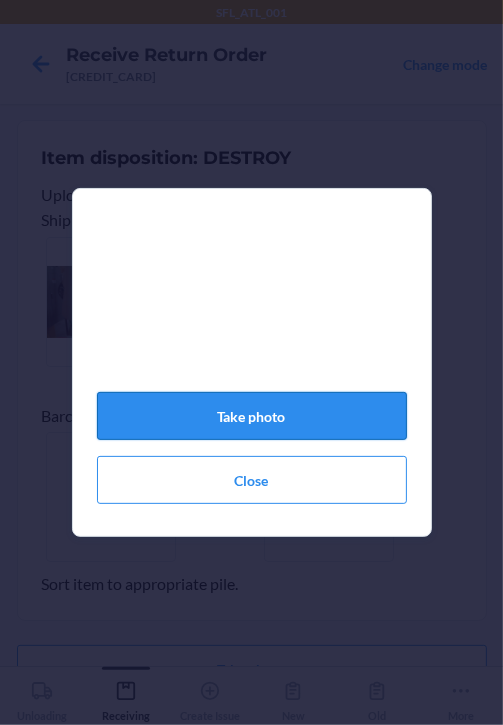 click on "Take photo" 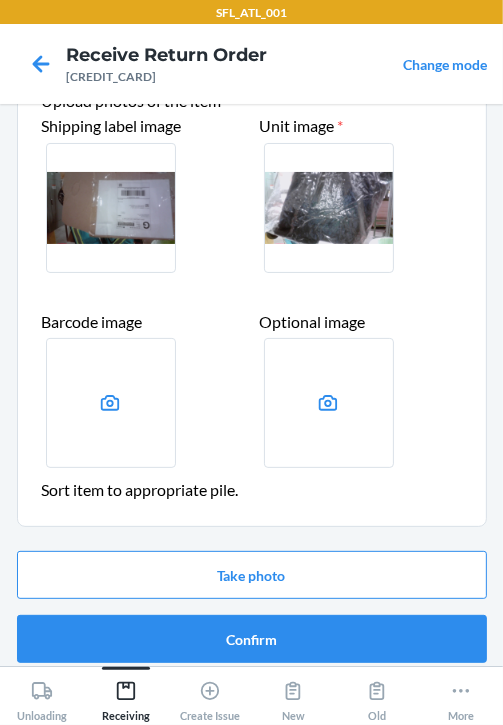 scroll, scrollTop: 106, scrollLeft: 0, axis: vertical 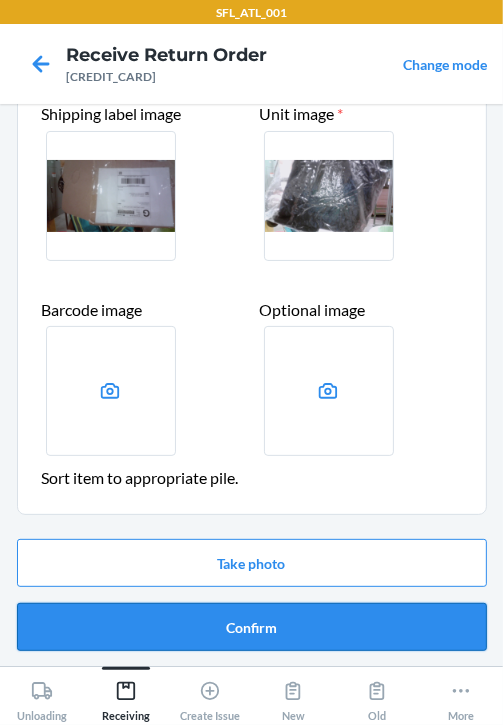 click on "Confirm" at bounding box center (252, 627) 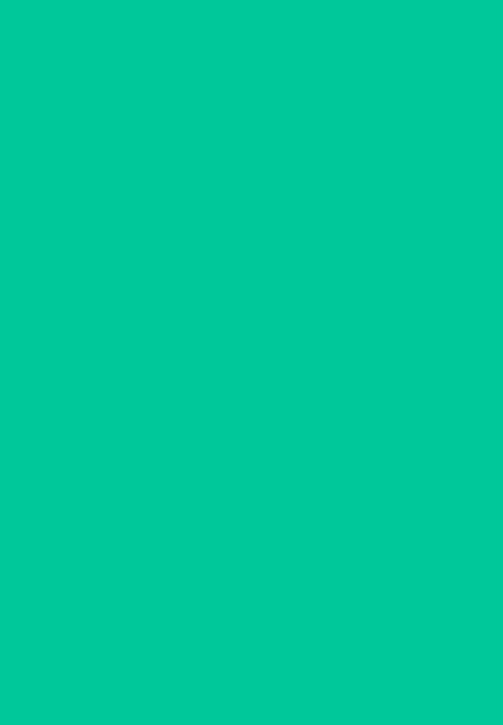 scroll, scrollTop: 0, scrollLeft: 0, axis: both 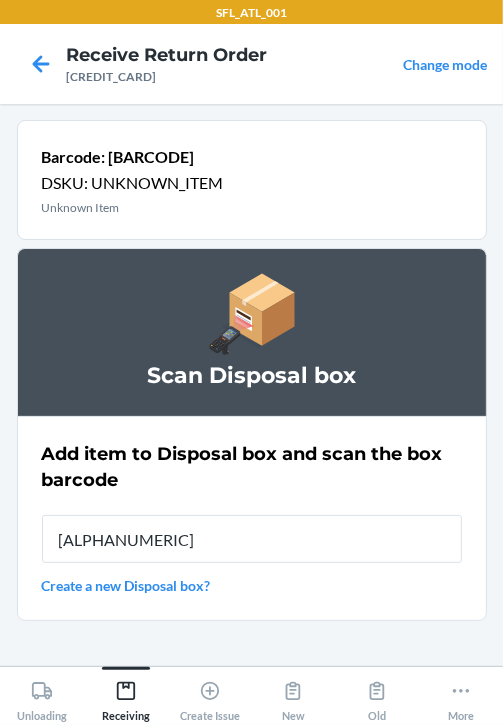 type on "[ALPHANUMERIC]" 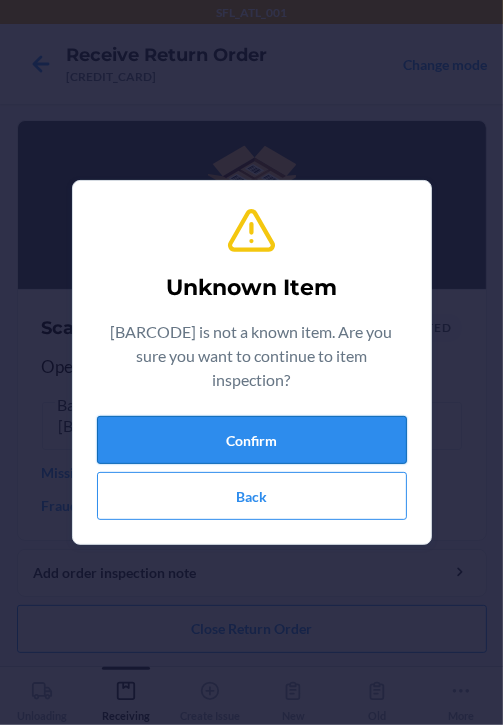 click on "Confirm" at bounding box center (252, 440) 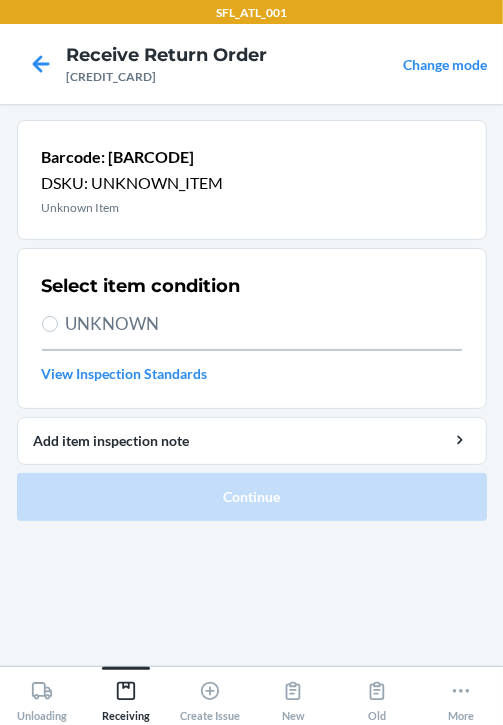 click on "UNKNOWN" at bounding box center [264, 324] 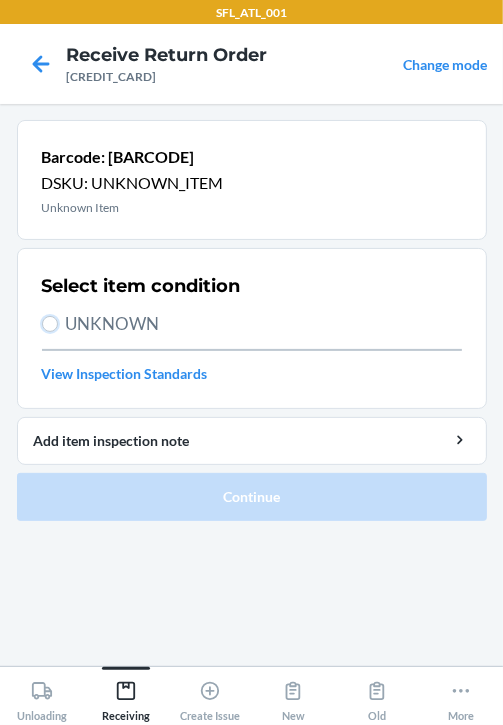 click on "UNKNOWN" at bounding box center [50, 324] 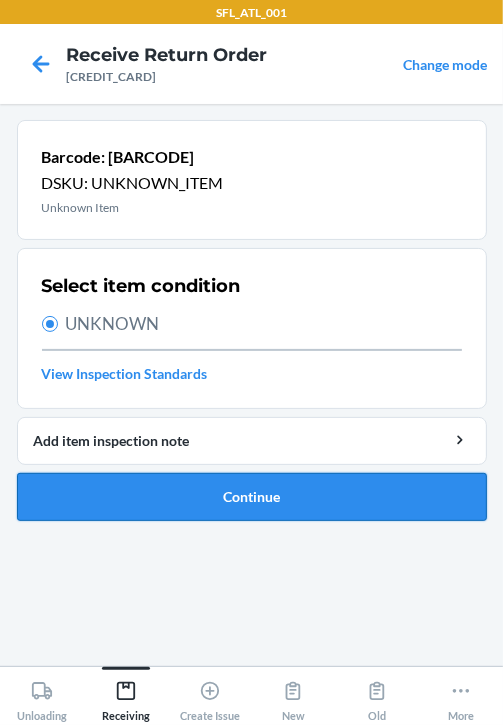 click on "Continue" at bounding box center (252, 497) 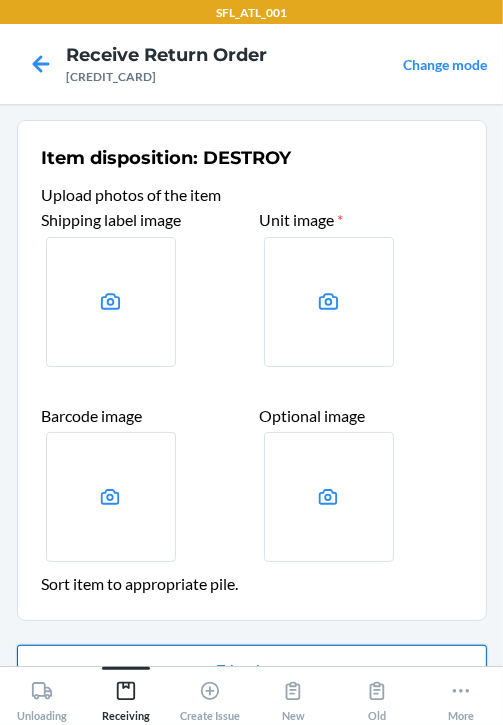 click on "Take photo" at bounding box center [252, 669] 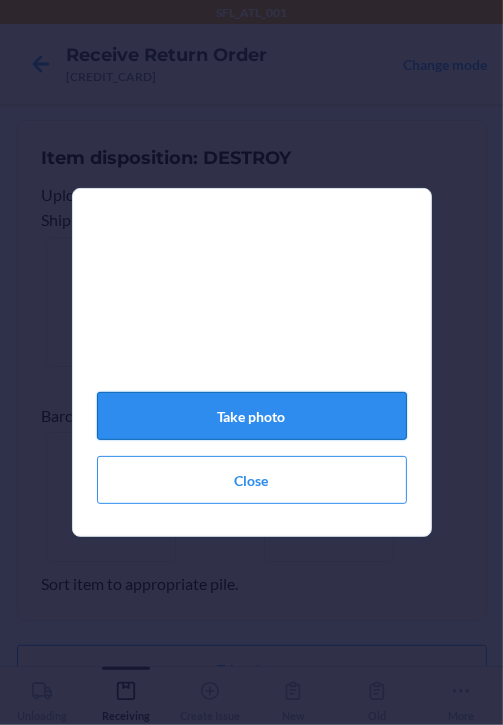 click on "Take photo" 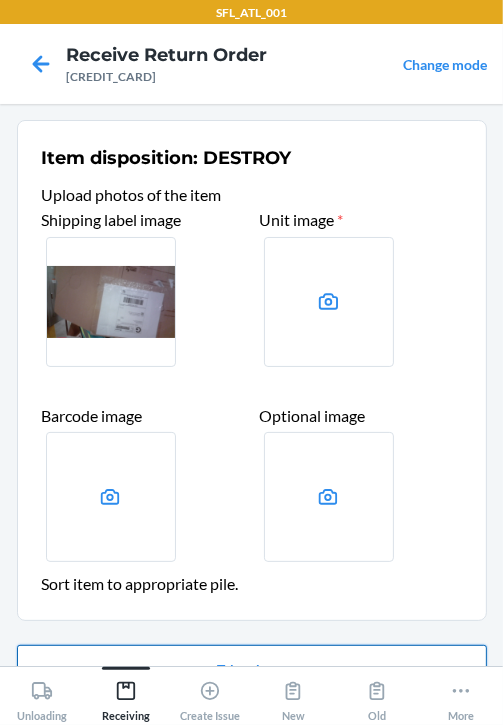 click on "Take photo" at bounding box center [252, 669] 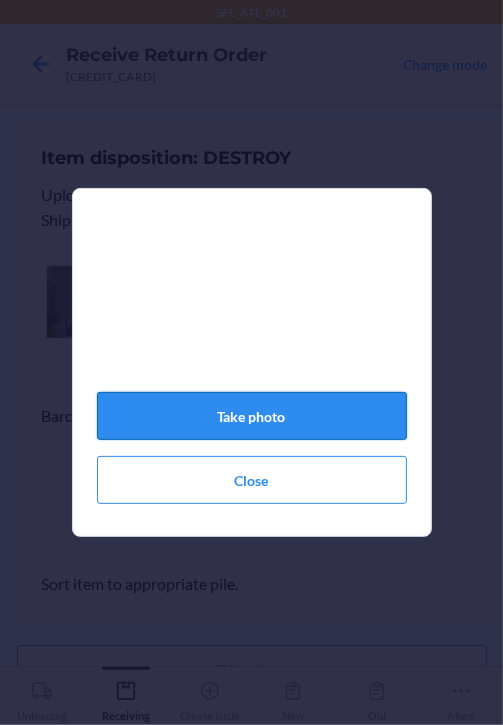 click on "Take photo" 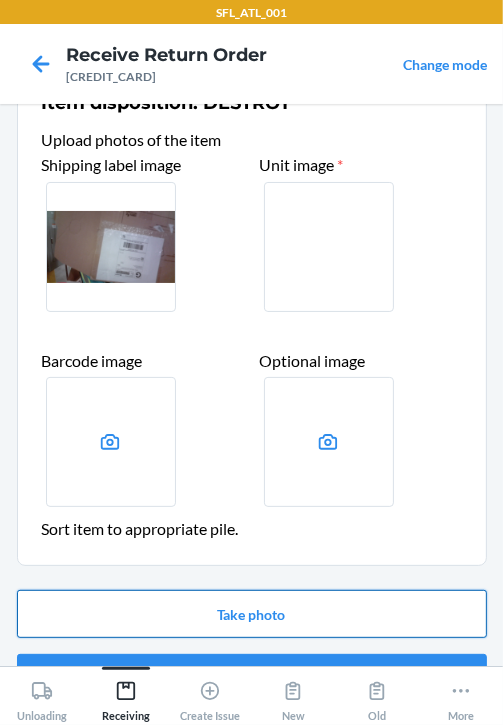 scroll, scrollTop: 106, scrollLeft: 0, axis: vertical 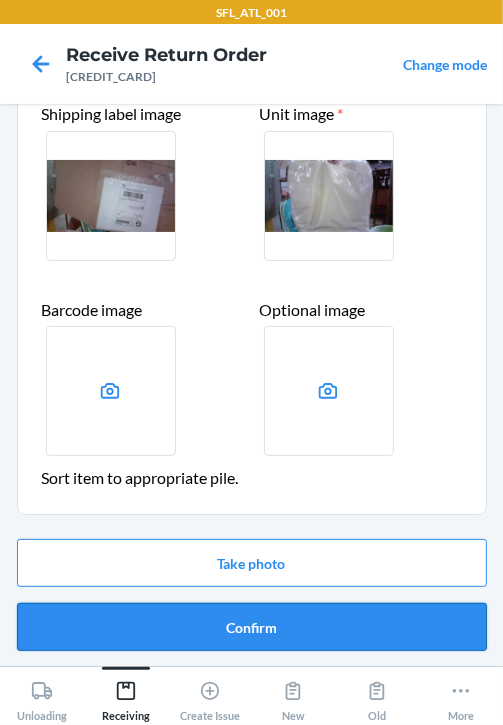 click on "Confirm" at bounding box center [252, 627] 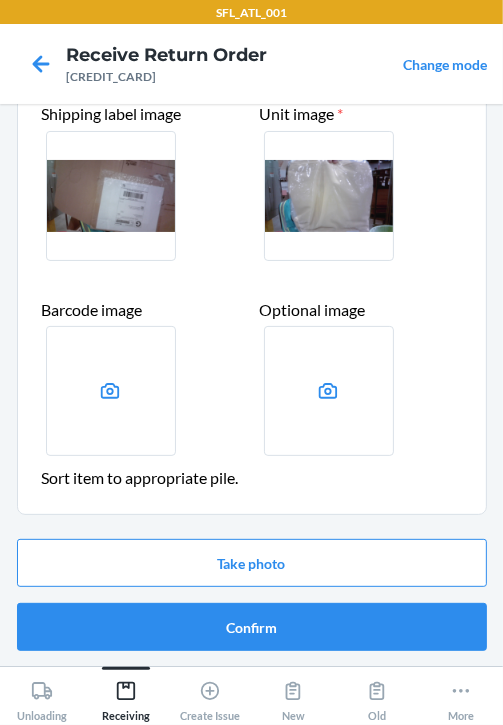 scroll, scrollTop: 0, scrollLeft: 0, axis: both 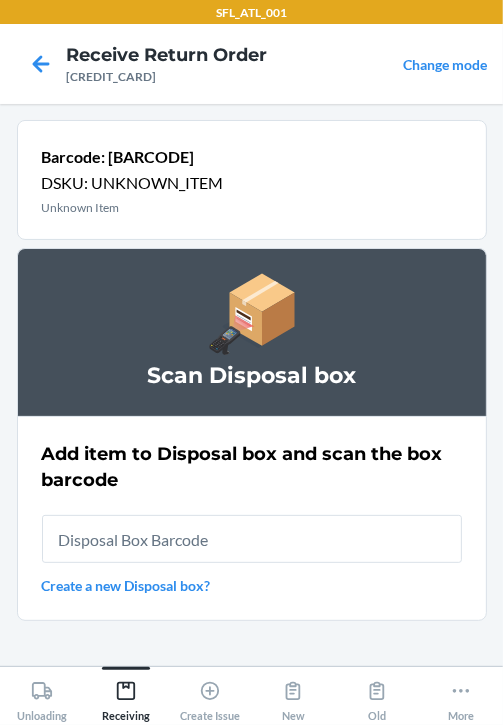 click at bounding box center [252, 539] 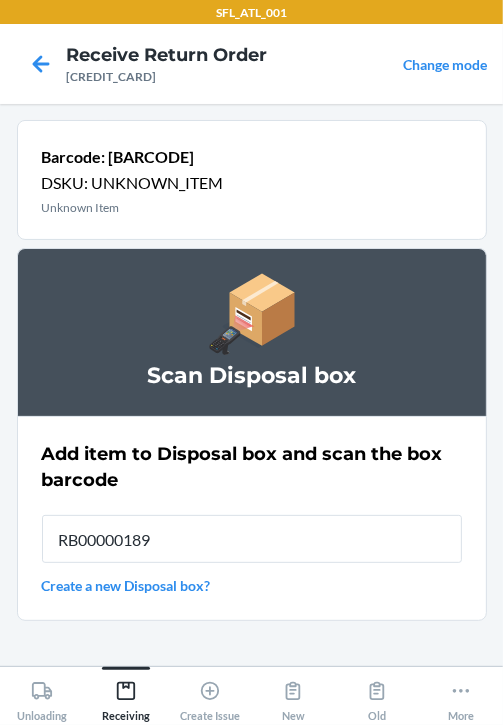 type on "[ALPHANUMERIC]" 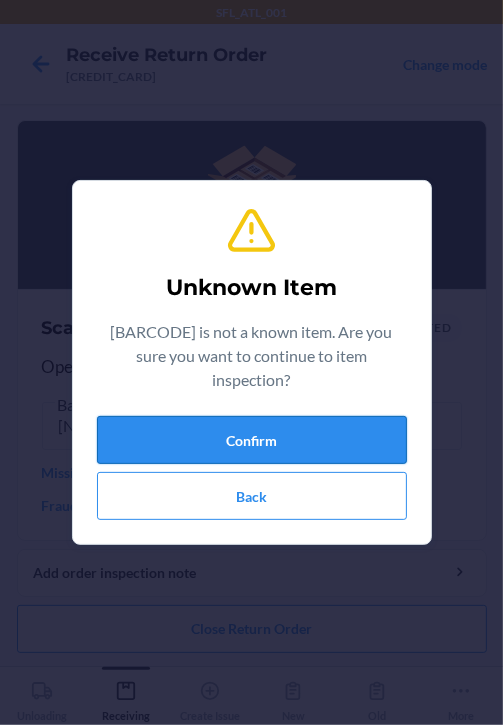 click on "Confirm" at bounding box center (252, 440) 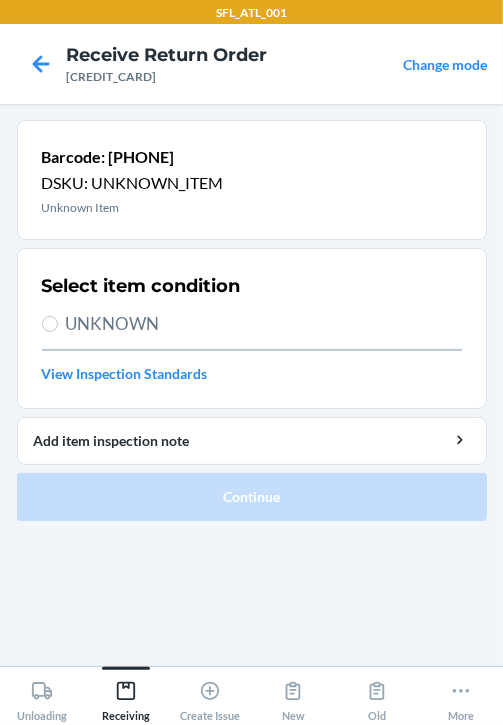 click on "Select item condition UNKNOWN View Inspection Standards" at bounding box center (252, 328) 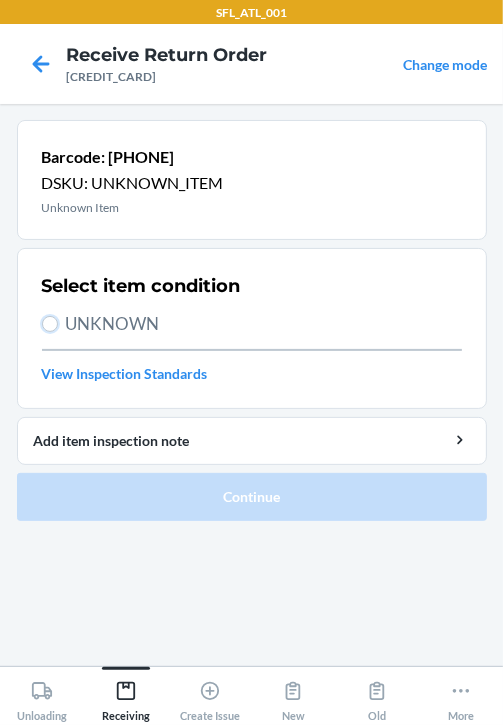 click on "UNKNOWN" at bounding box center [50, 324] 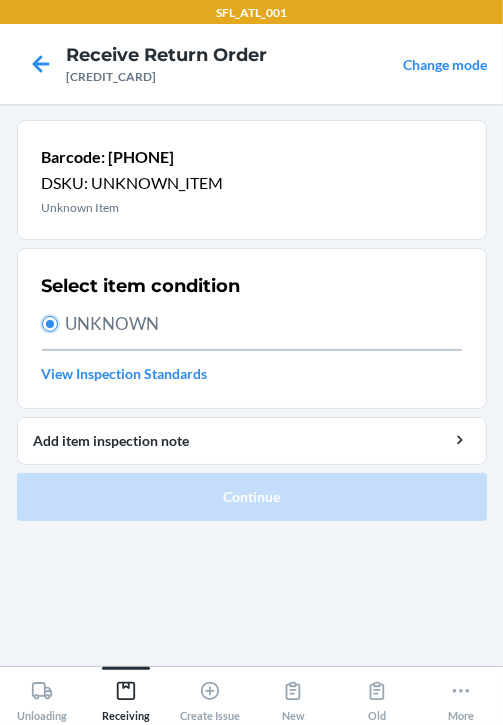radio on "true" 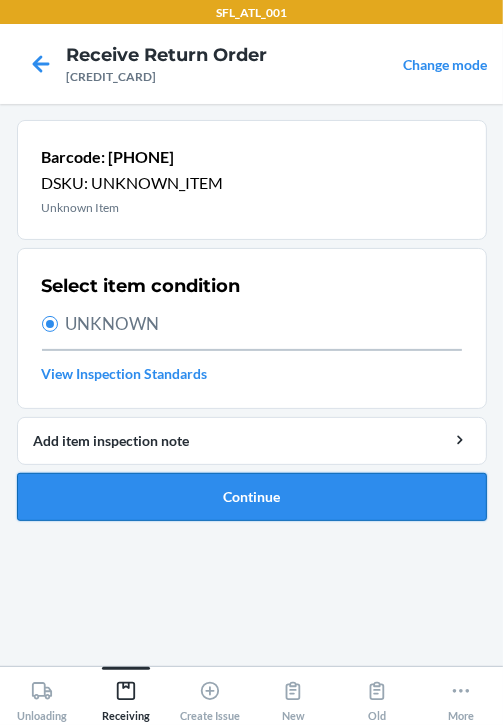 click on "Continue" at bounding box center [252, 497] 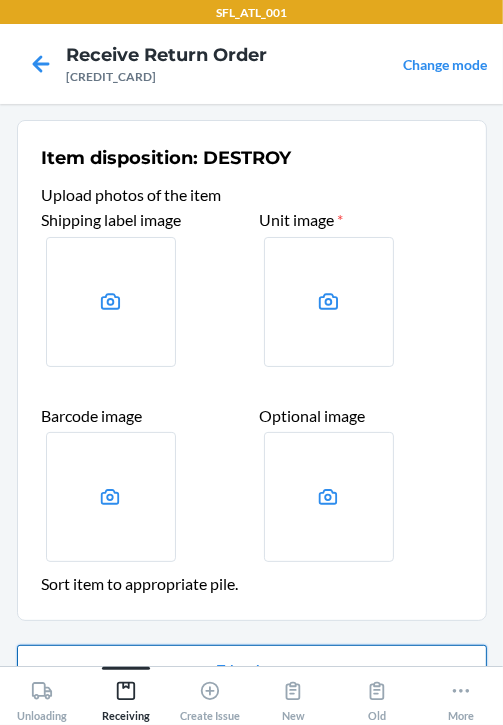 click on "Take photo" at bounding box center [252, 669] 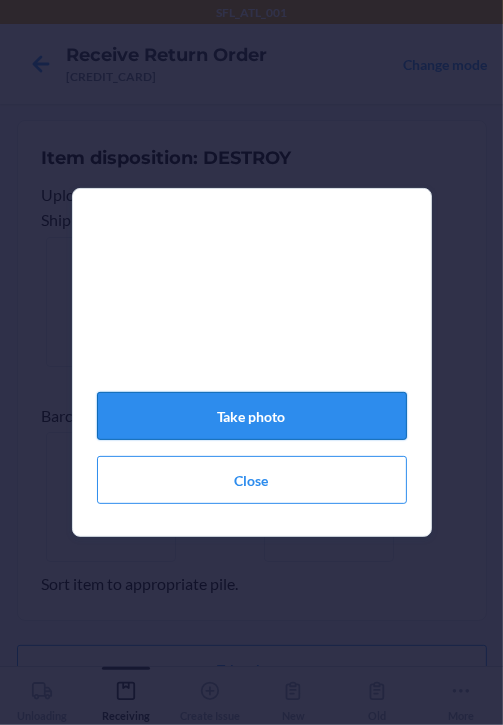 click on "Take photo" 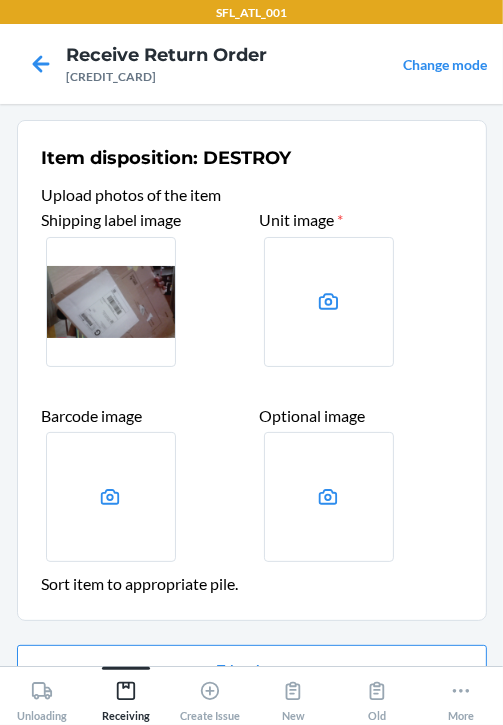 scroll, scrollTop: 106, scrollLeft: 0, axis: vertical 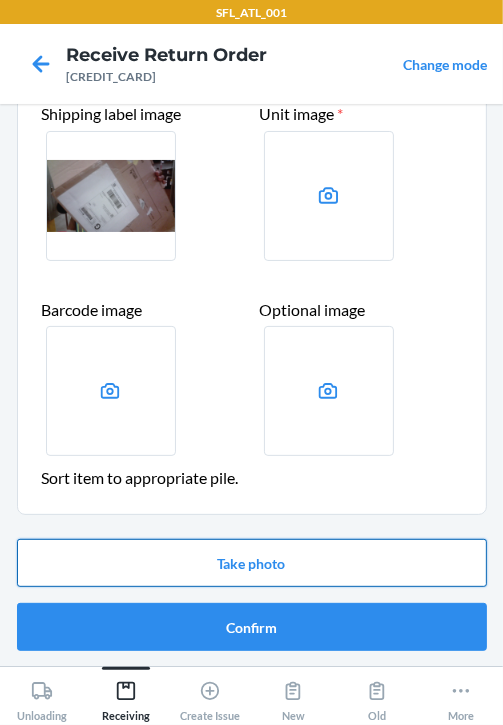 click on "Take photo" at bounding box center [252, 563] 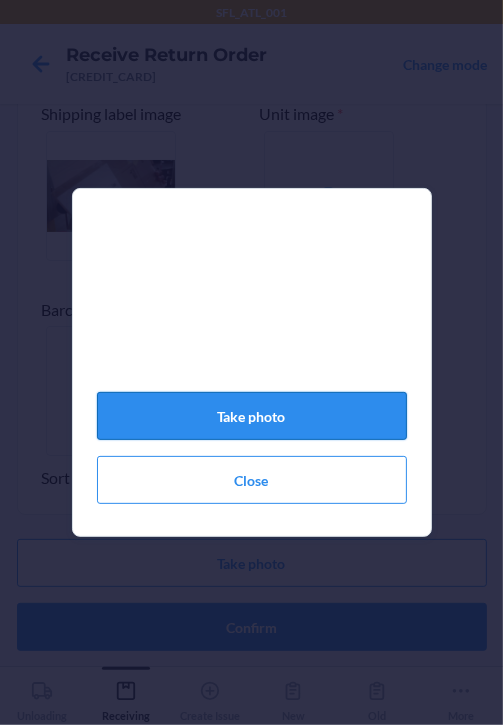 click on "Take photo" 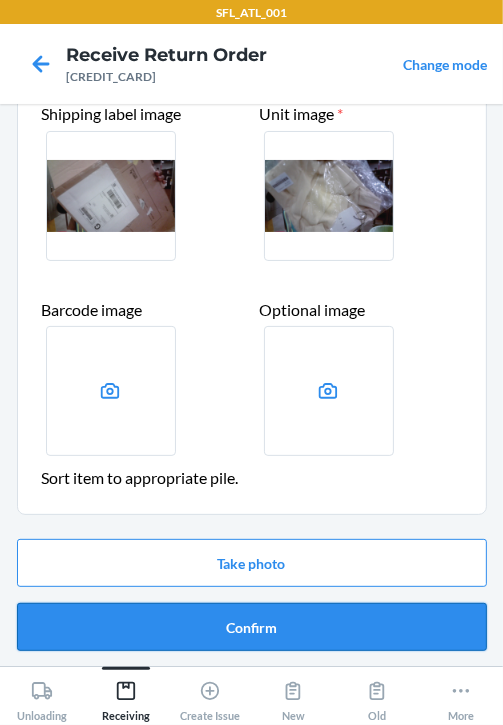 click on "Confirm" at bounding box center [252, 627] 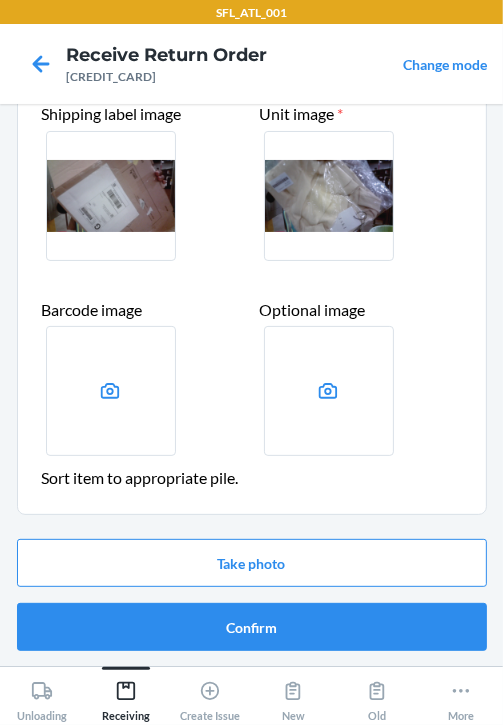 scroll, scrollTop: 0, scrollLeft: 0, axis: both 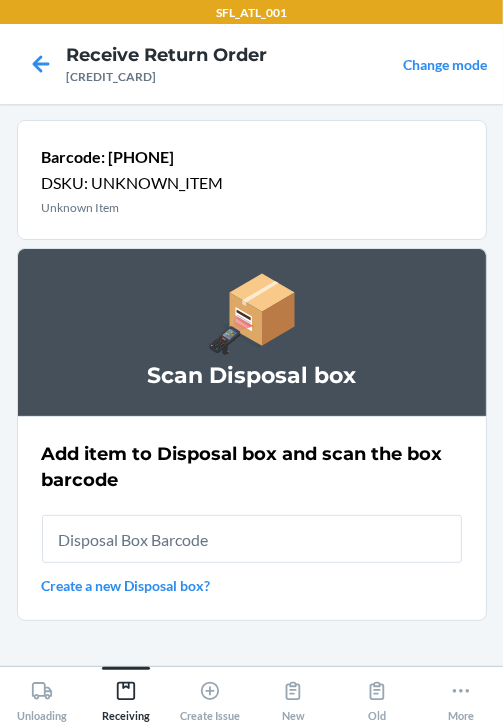 click at bounding box center [252, 539] 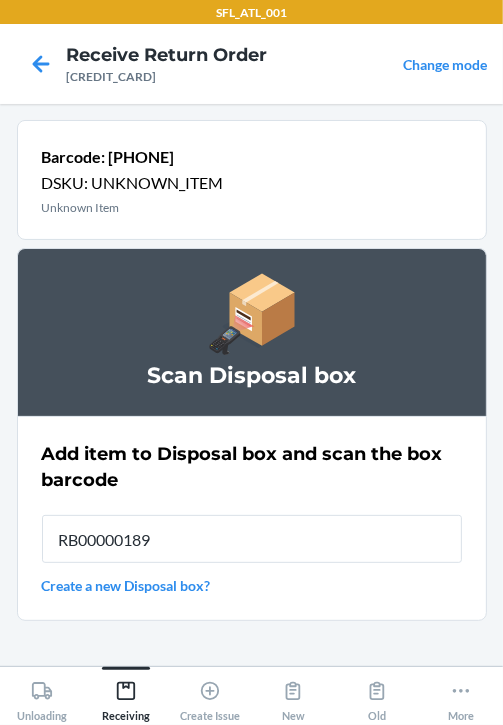 type on "[ALPHANUMERIC]" 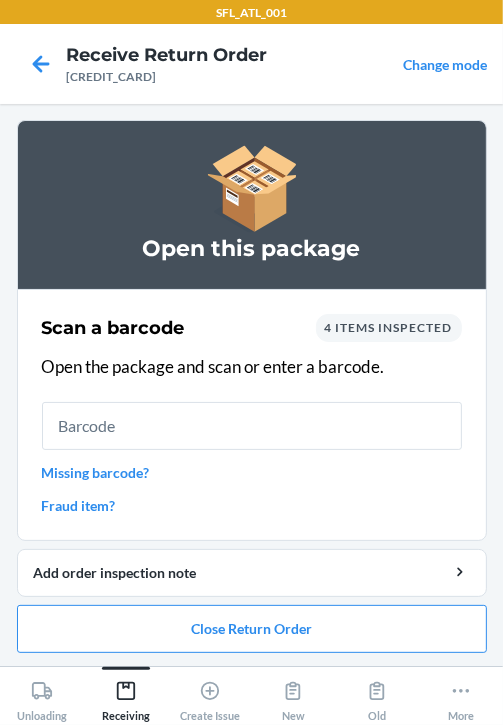 click on "Missing barcode?" at bounding box center [252, 472] 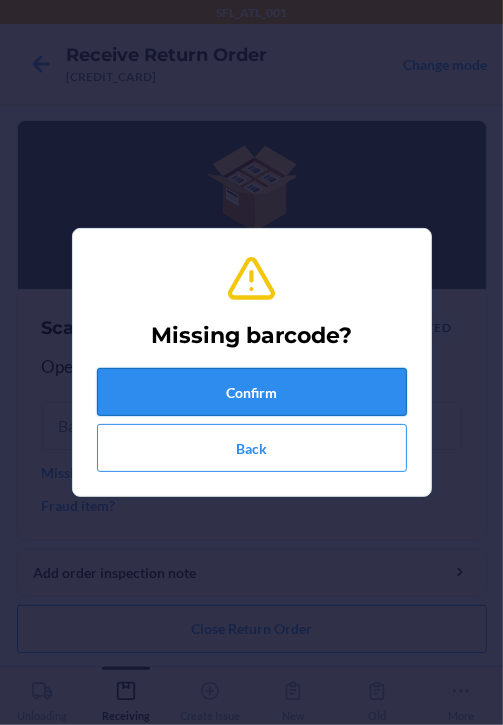 click on "Confirm" at bounding box center (252, 392) 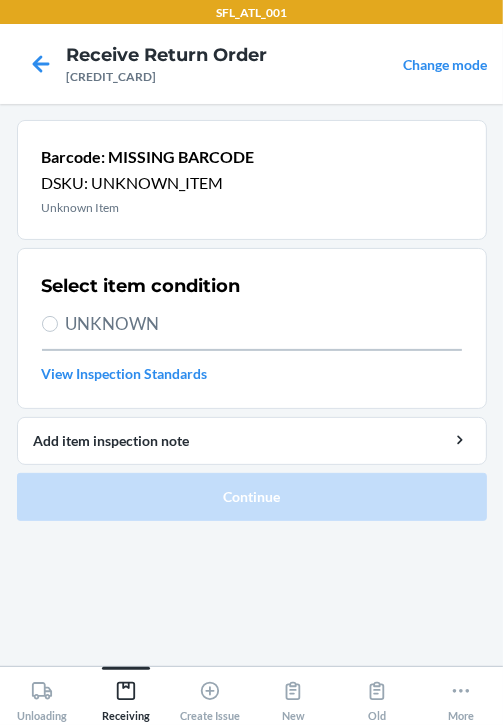 click on "UNKNOWN" at bounding box center [264, 324] 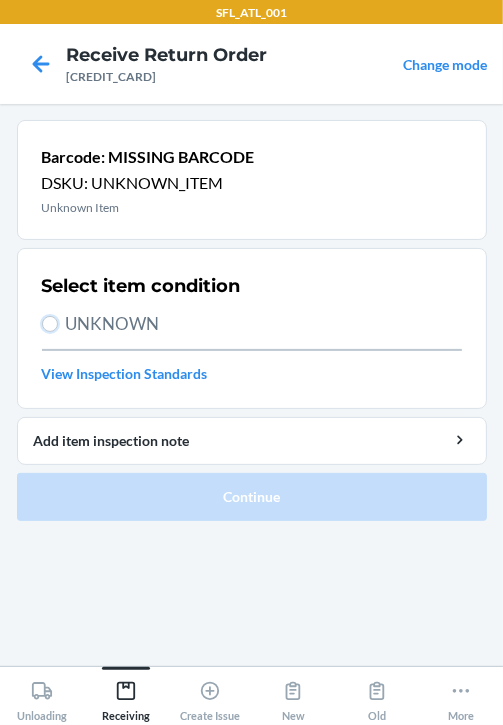 click on "UNKNOWN" at bounding box center [50, 324] 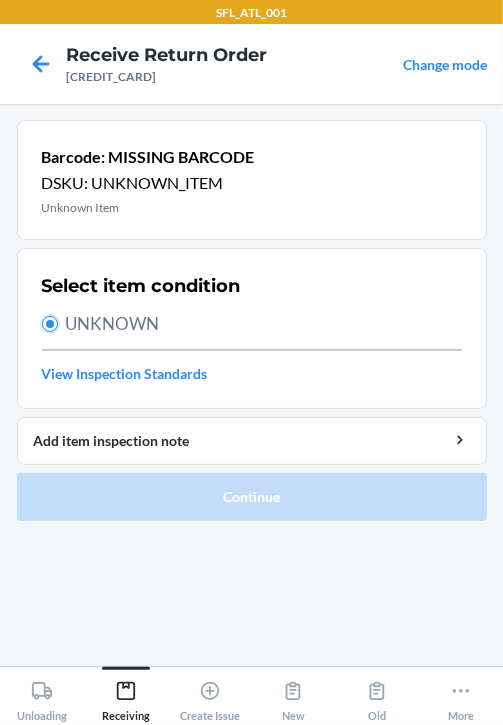 radio on "true" 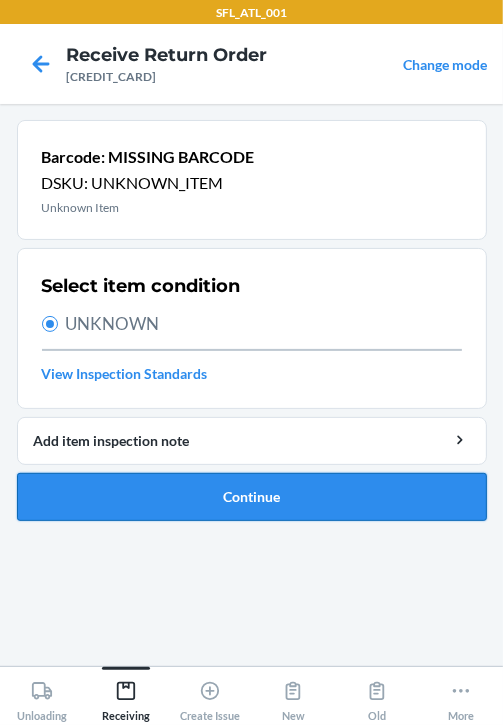 click on "Continue" at bounding box center [252, 497] 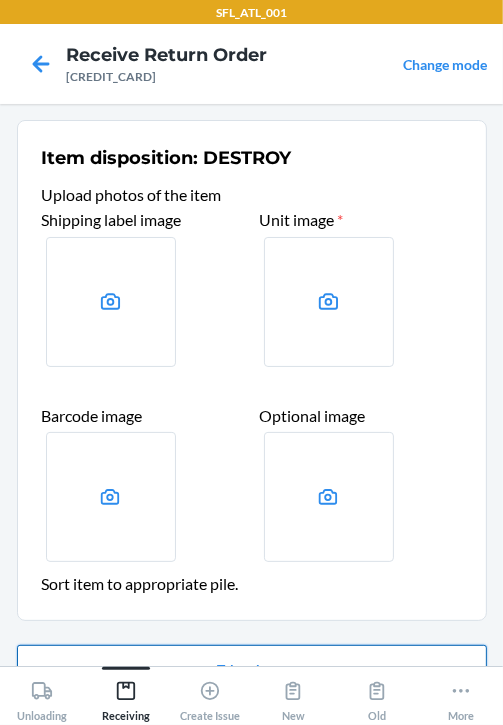 click on "Take photo" at bounding box center (252, 669) 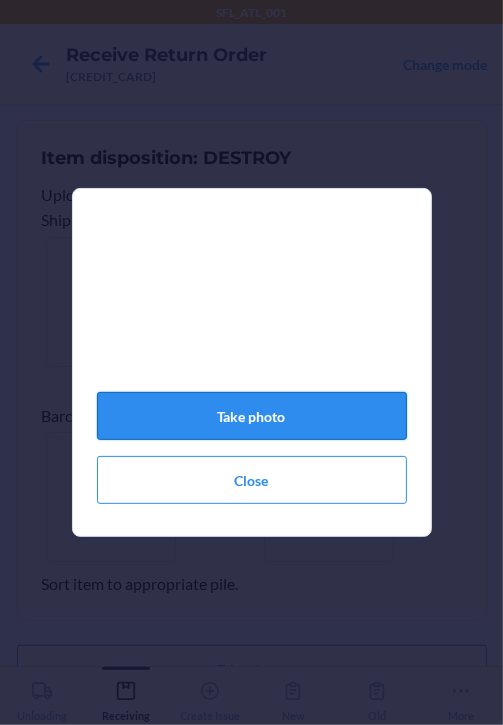 click on "Take photo" 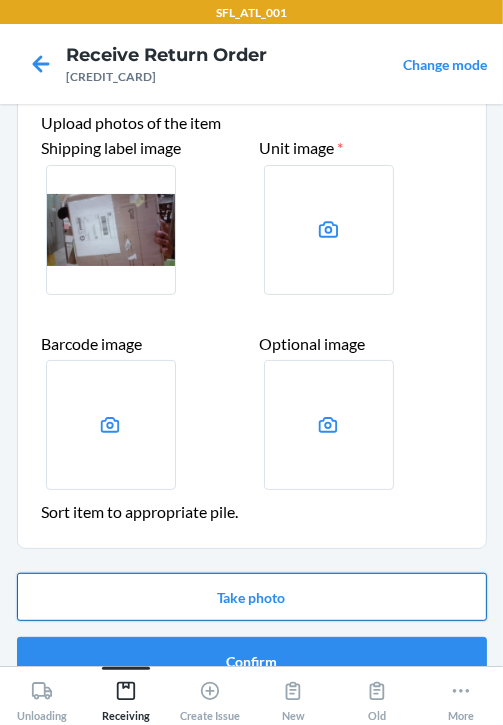 scroll, scrollTop: 74, scrollLeft: 0, axis: vertical 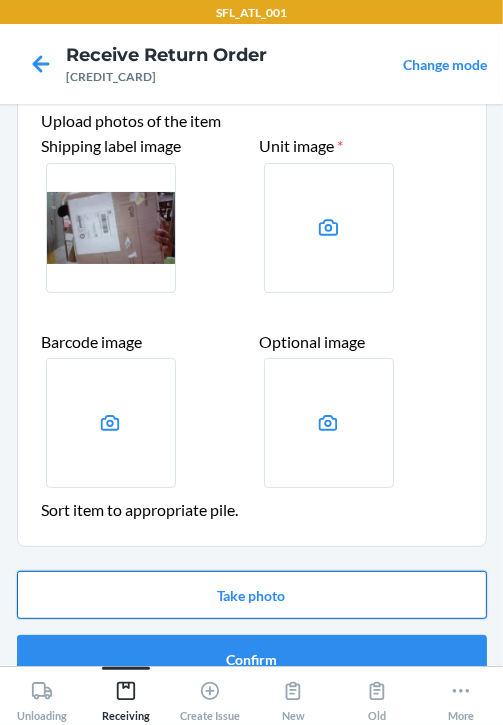 click on "Take photo" at bounding box center (252, 595) 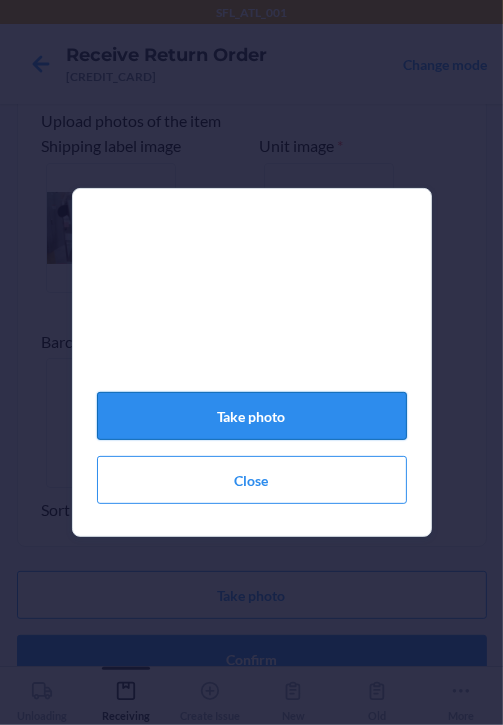 click on "Take photo" 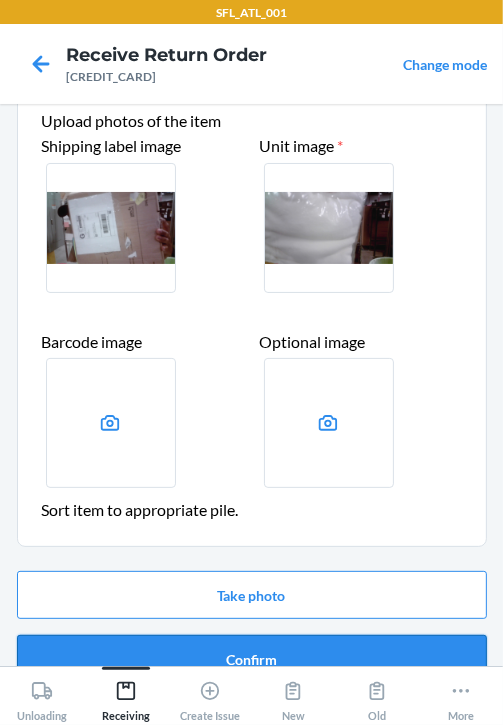 click on "Confirm" at bounding box center (252, 659) 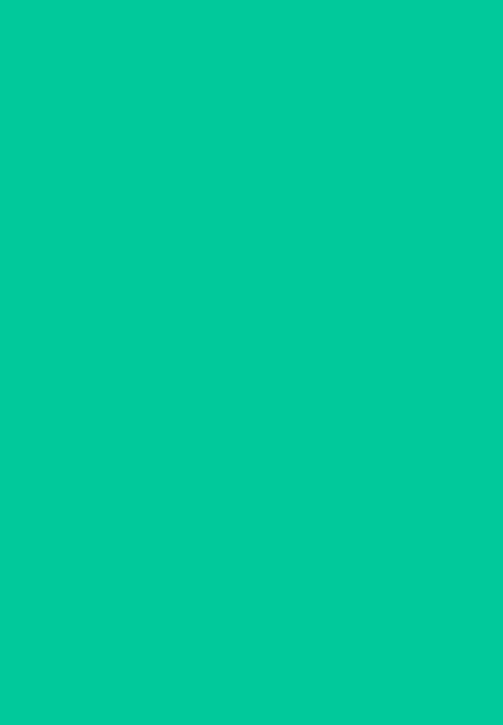 scroll, scrollTop: 0, scrollLeft: 0, axis: both 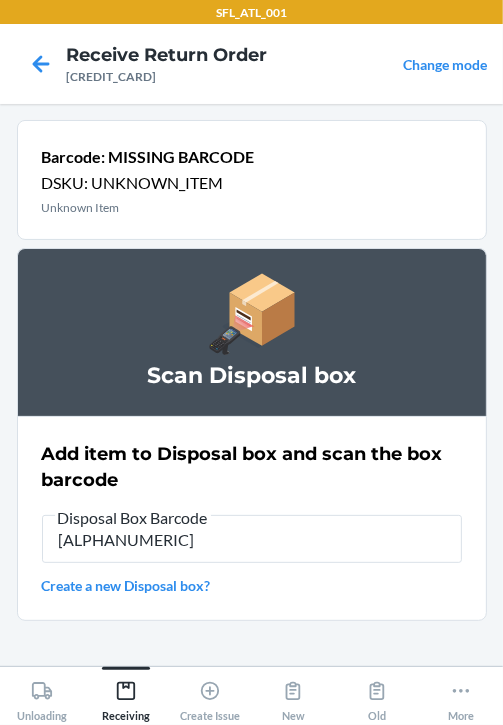 type on "[ALPHANUMERIC]" 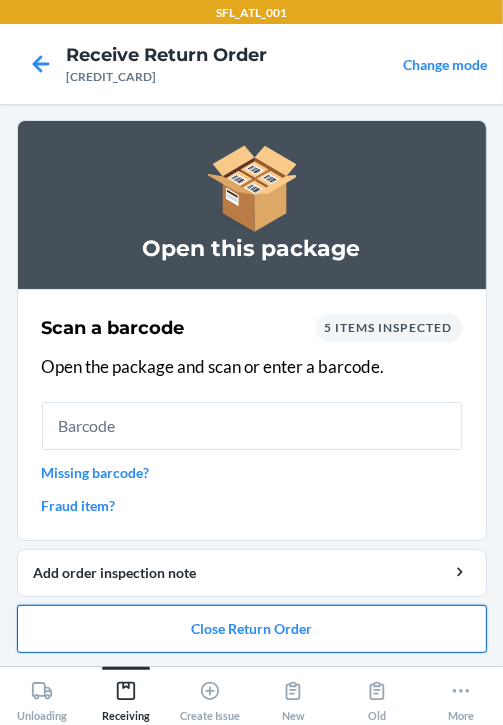 click on "Close Return Order" at bounding box center (252, 629) 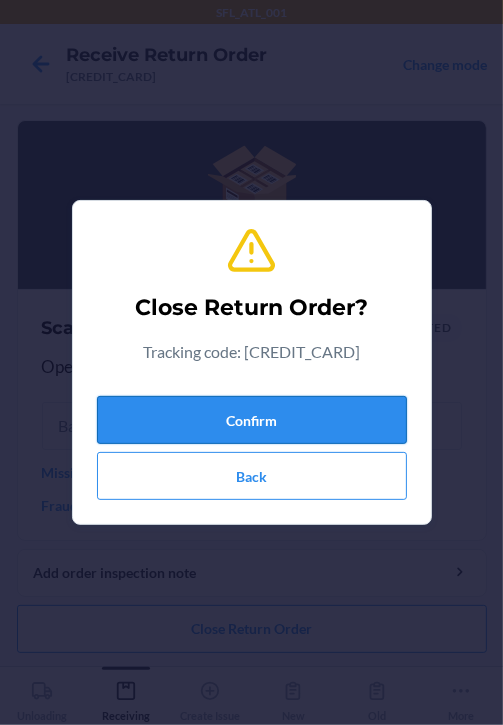 click on "Confirm" at bounding box center (252, 420) 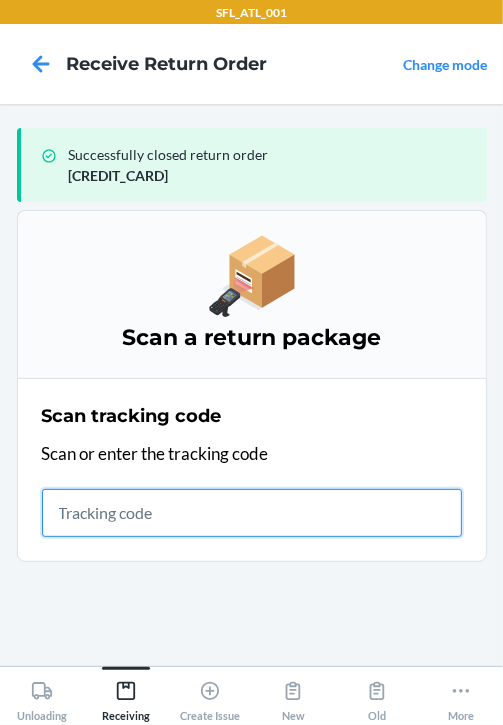click at bounding box center [252, 513] 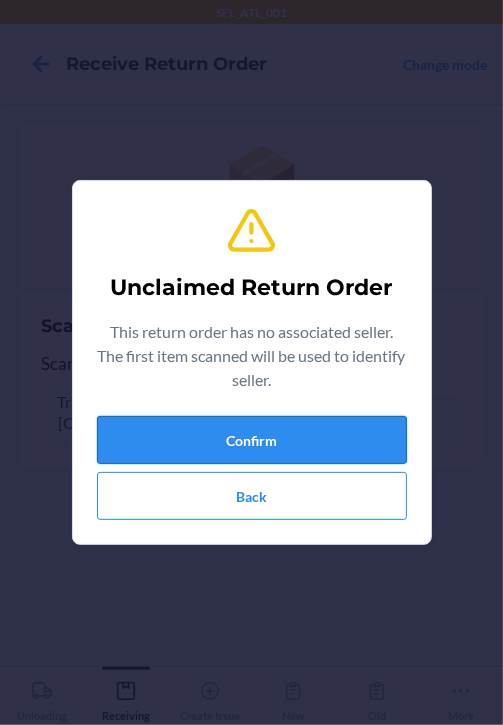 click on "Confirm" at bounding box center [252, 440] 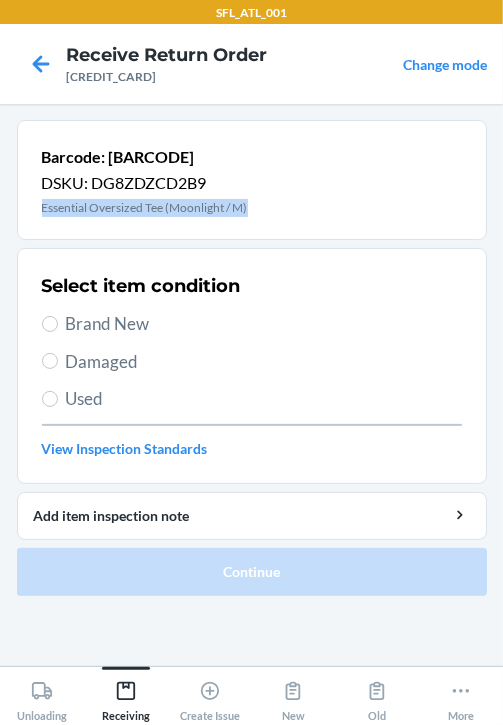 drag, startPoint x: 262, startPoint y: 205, endPoint x: 44, endPoint y: 200, distance: 218.05733 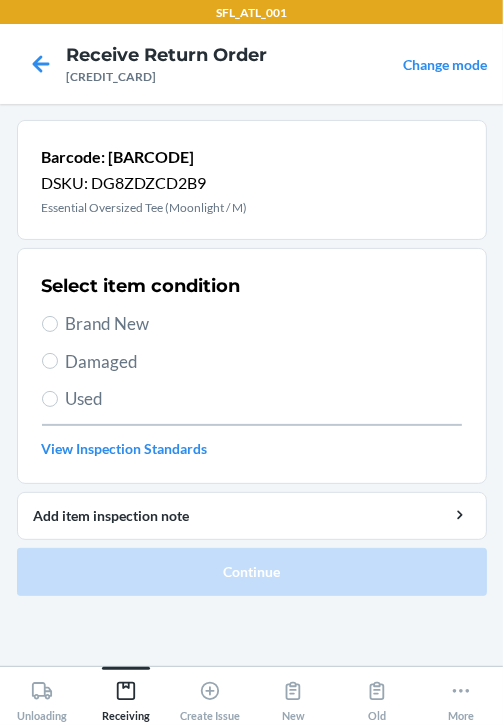 click on "Brand New" at bounding box center [264, 324] 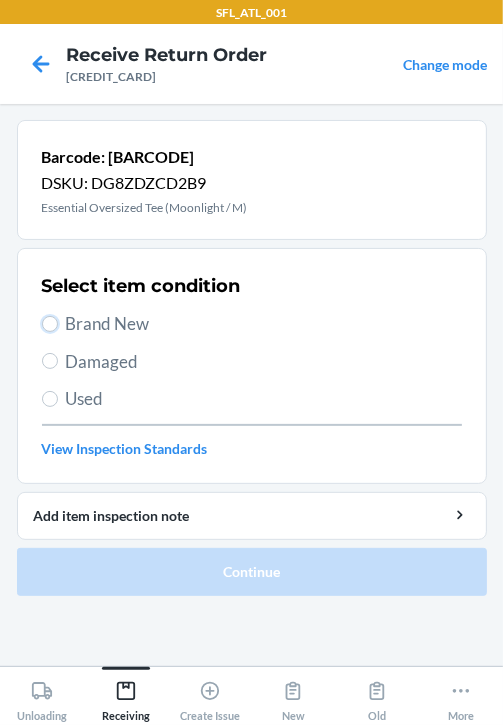 click on "Brand New" at bounding box center [50, 324] 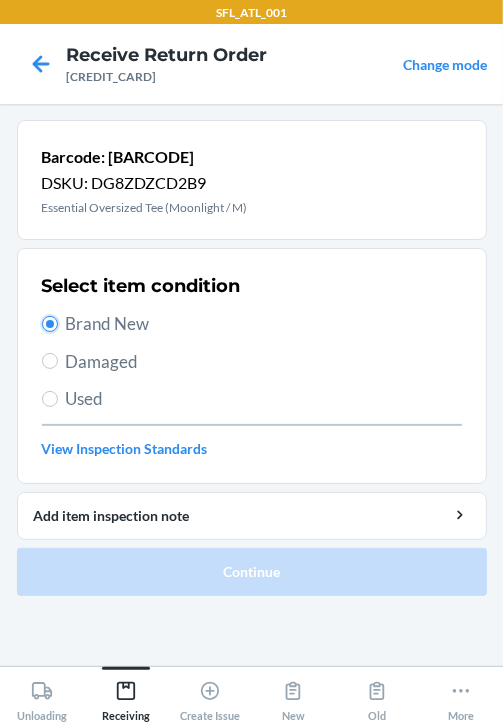 radio on "true" 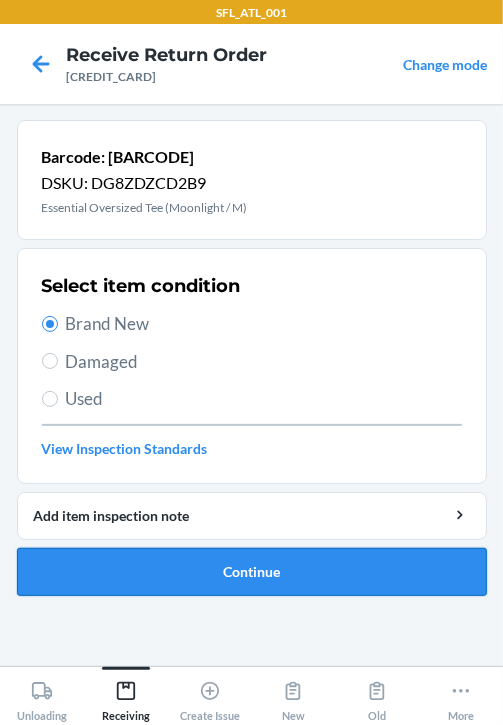 click on "Continue" at bounding box center (252, 572) 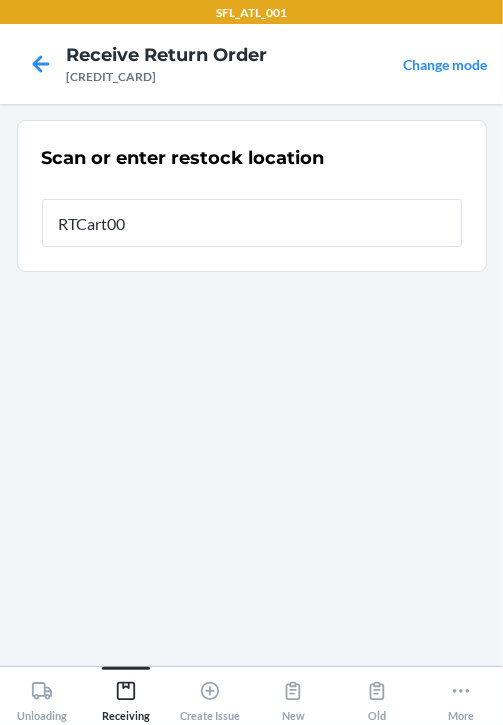 type on "RTCart002" 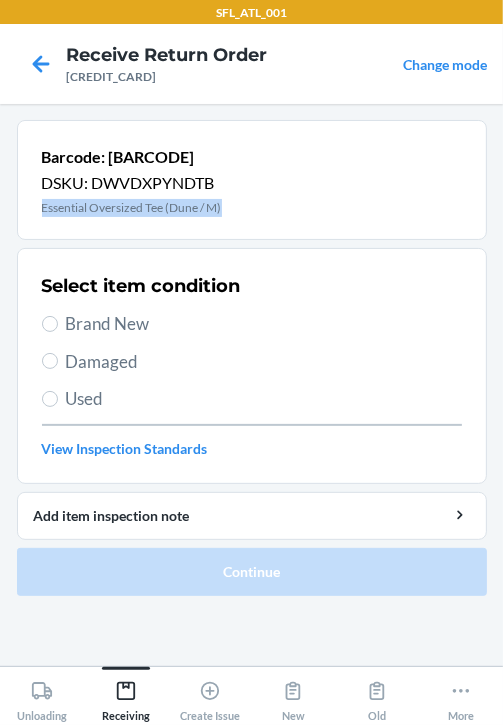 drag, startPoint x: 237, startPoint y: 199, endPoint x: 5, endPoint y: 221, distance: 233.04077 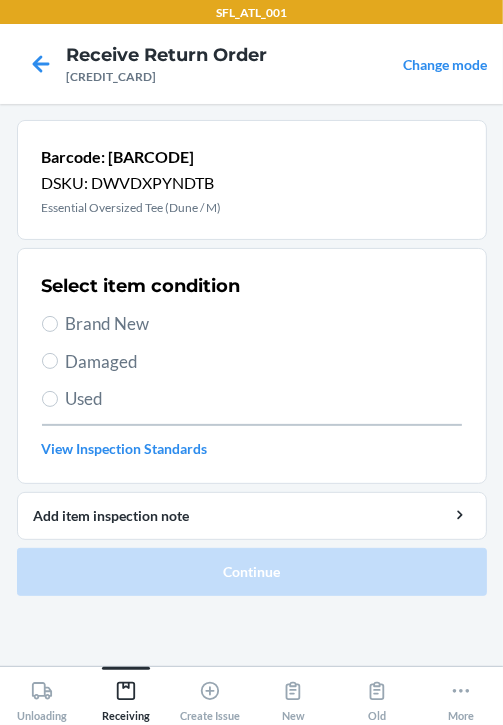 click on "Brand New" at bounding box center (264, 324) 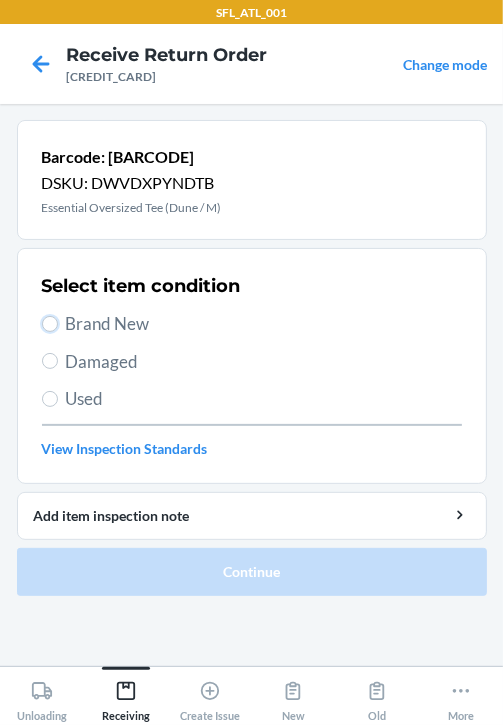 click on "Brand New" at bounding box center [50, 324] 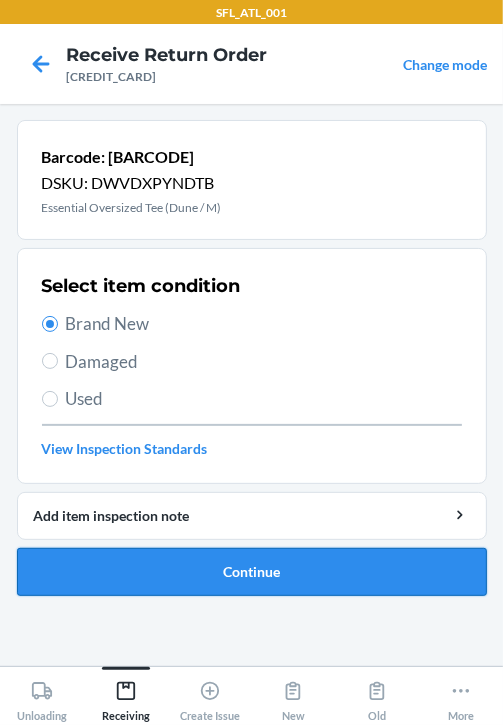 click on "Continue" at bounding box center (252, 572) 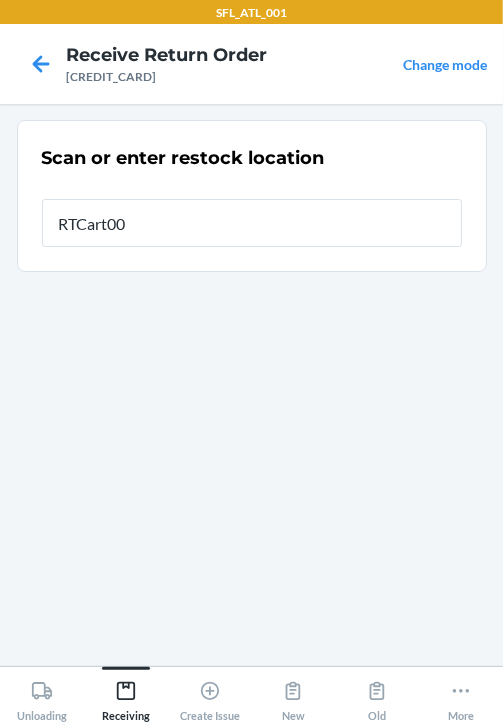 type on "RTCart002" 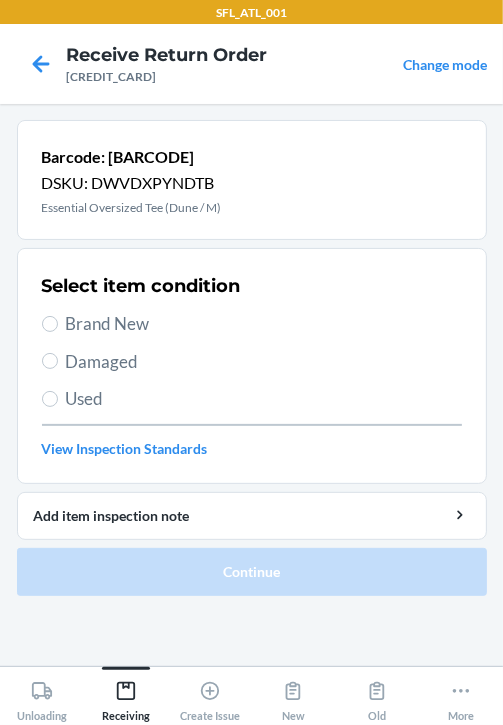 click on "Brand New" at bounding box center [264, 324] 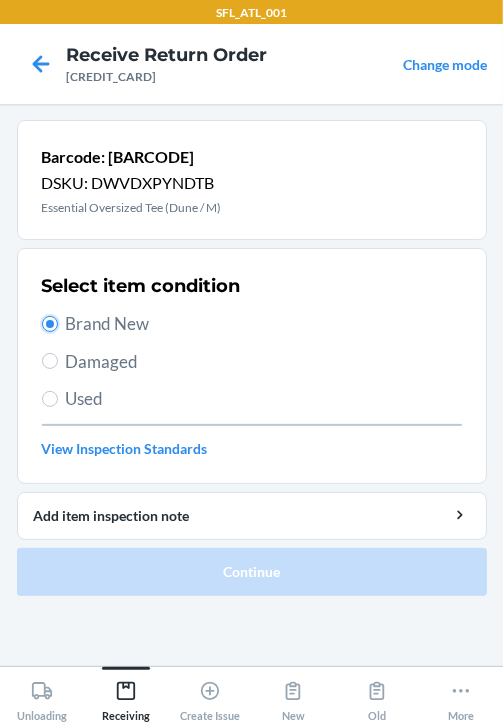 radio on "true" 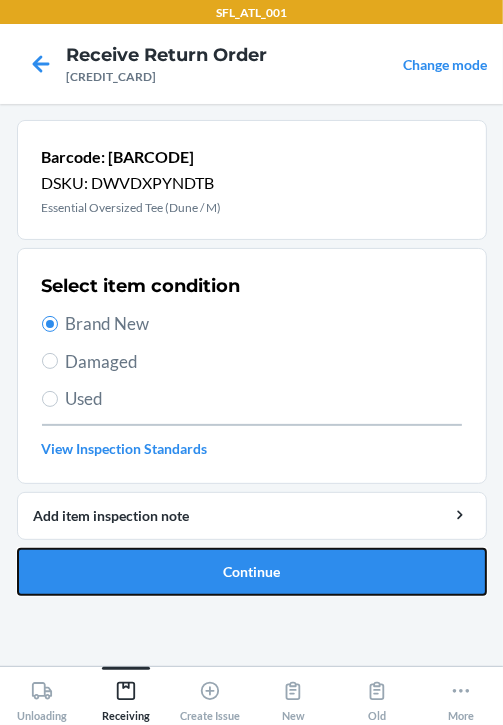 click on "Continue" at bounding box center [252, 572] 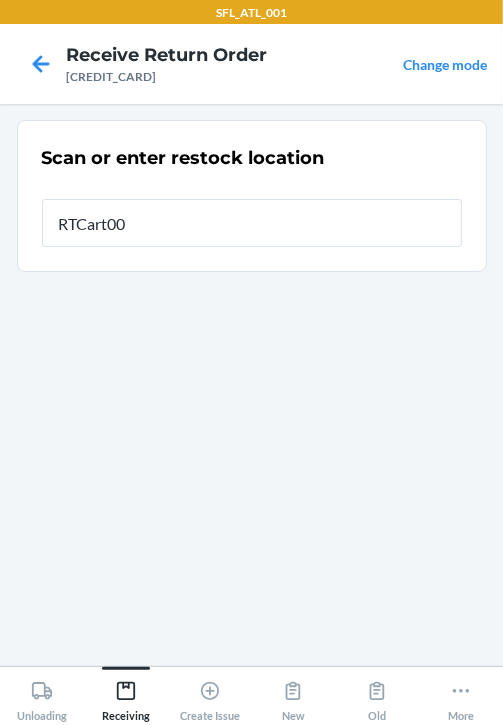 type on "RTCart002" 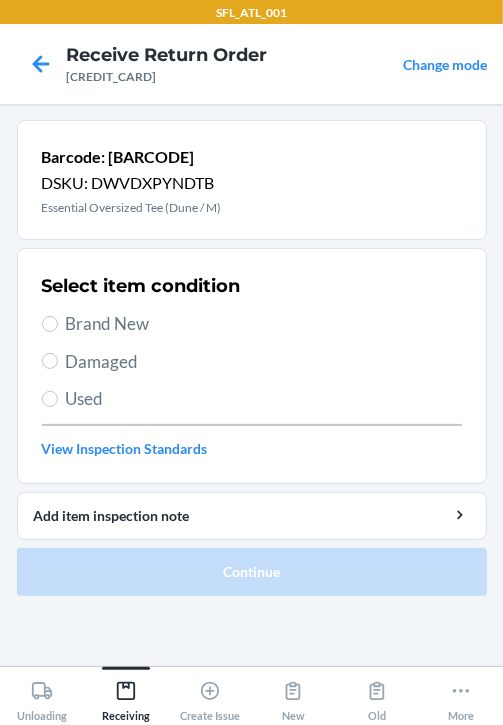 click on "Brand New" at bounding box center [264, 324] 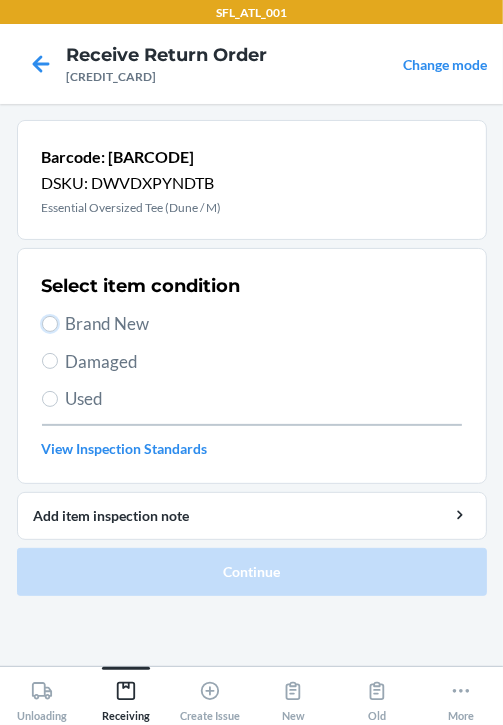 click on "Brand New" at bounding box center [50, 324] 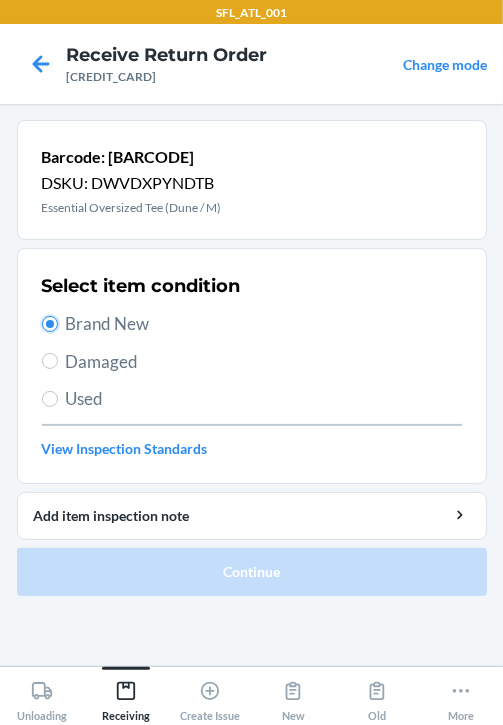 radio on "true" 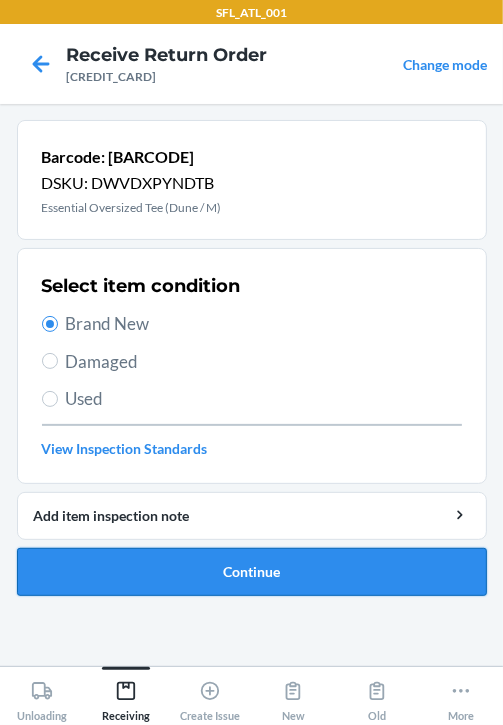click on "Continue" at bounding box center [252, 572] 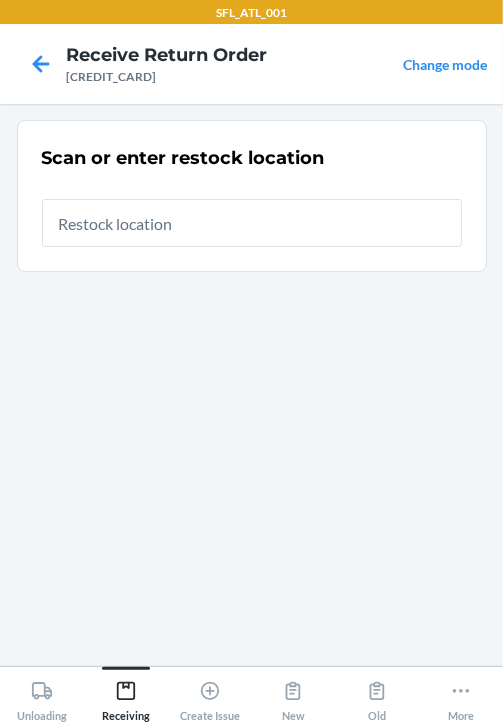 click at bounding box center [252, 223] 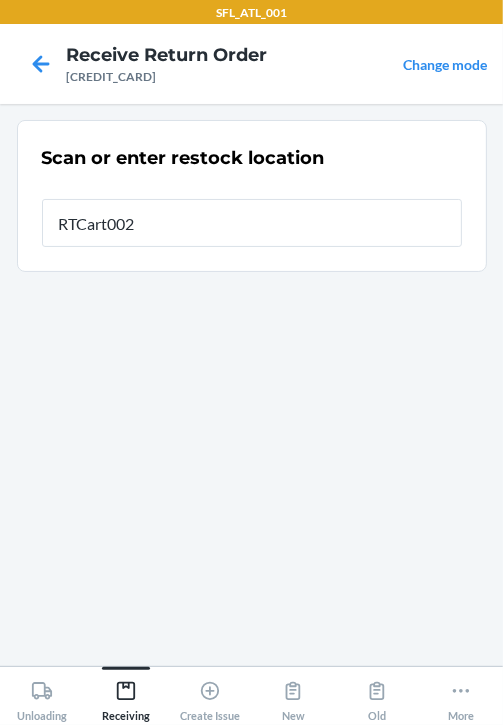 type on "RTCart002" 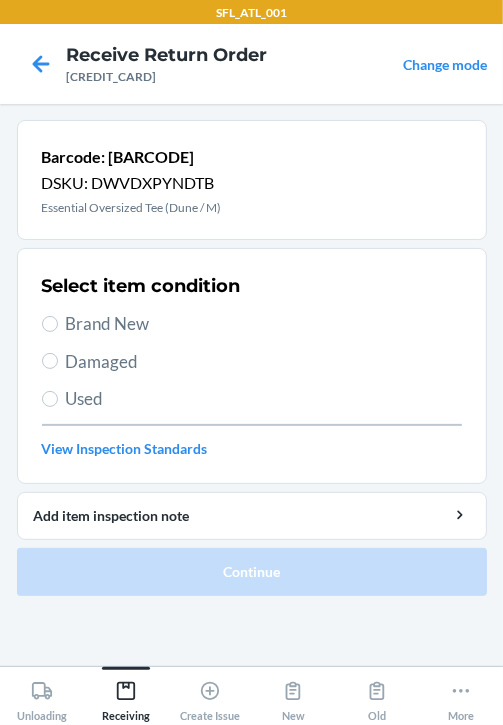 click on "Brand New" at bounding box center (264, 324) 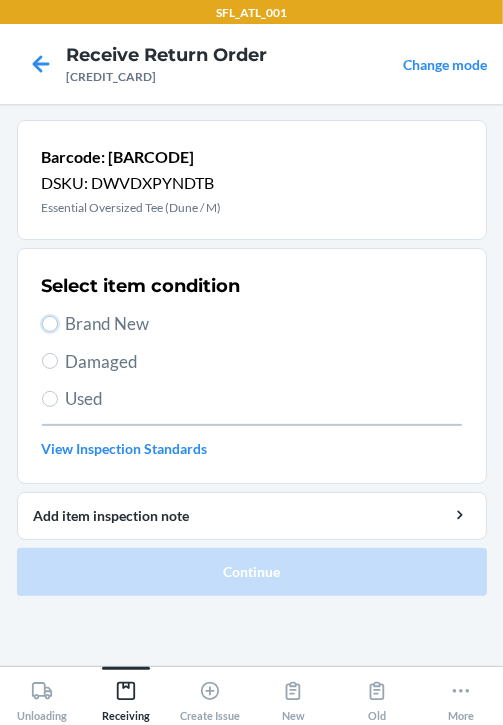 click on "Brand New" at bounding box center (50, 324) 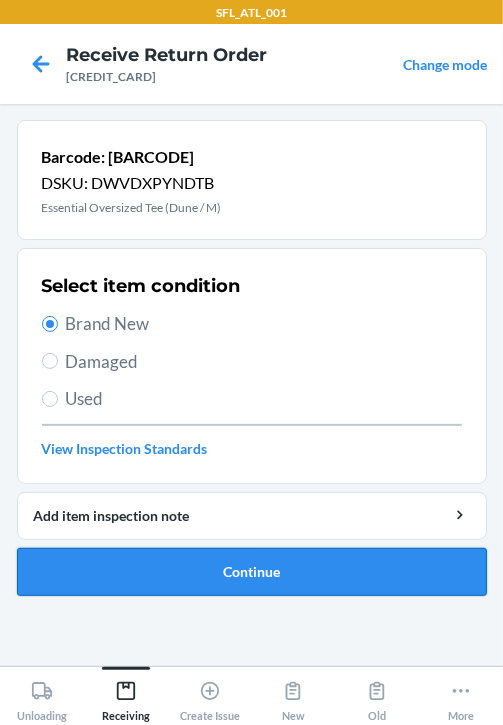 click on "Continue" at bounding box center [252, 572] 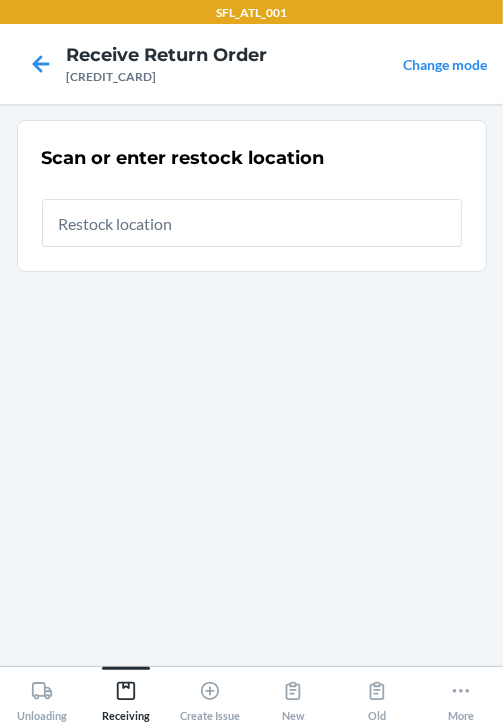 click at bounding box center (252, 223) 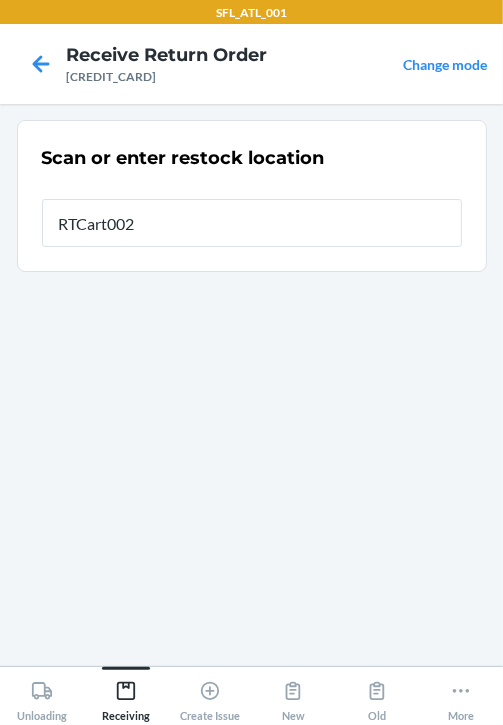 type on "RTCart002" 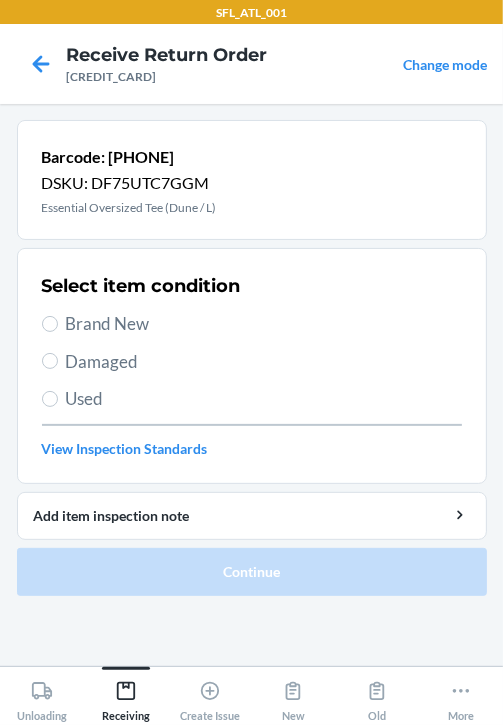 click on "Brand New" at bounding box center [264, 324] 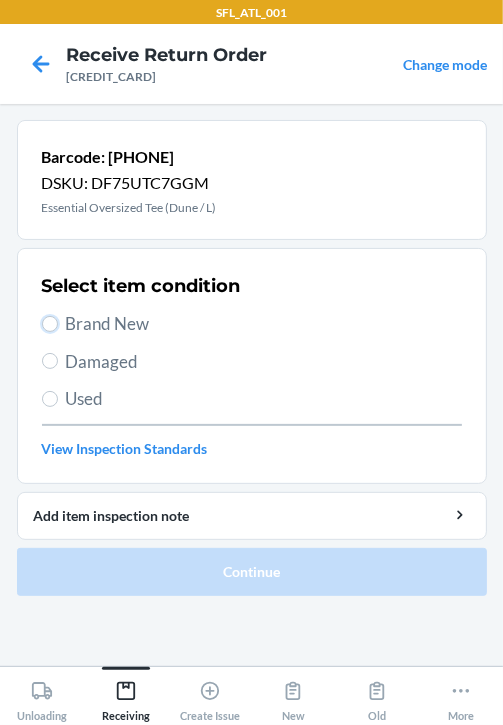 click on "Brand New" at bounding box center (50, 324) 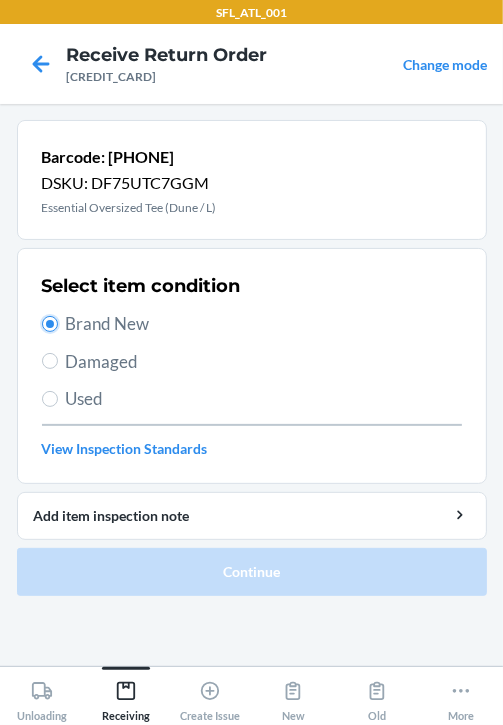 radio on "true" 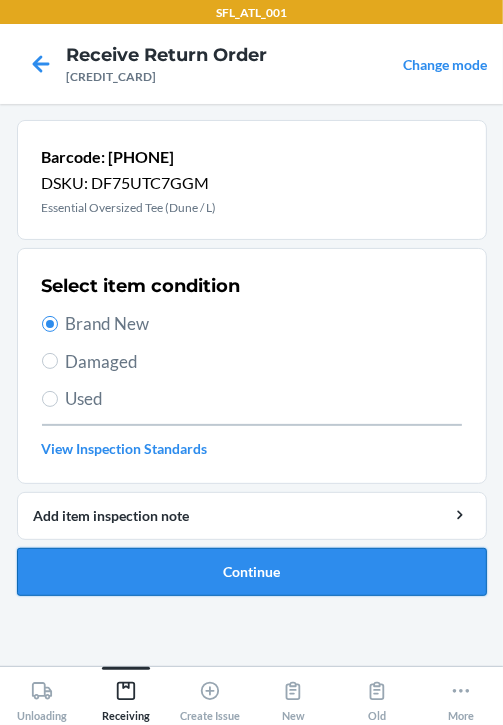 click on "Continue" at bounding box center (252, 572) 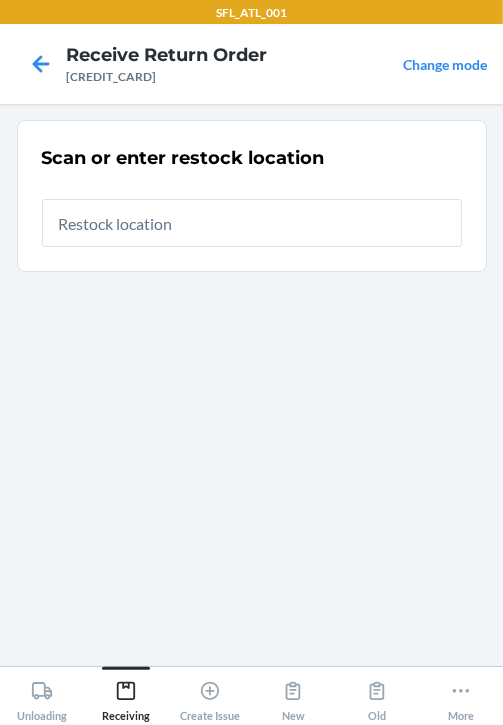 click at bounding box center (252, 223) 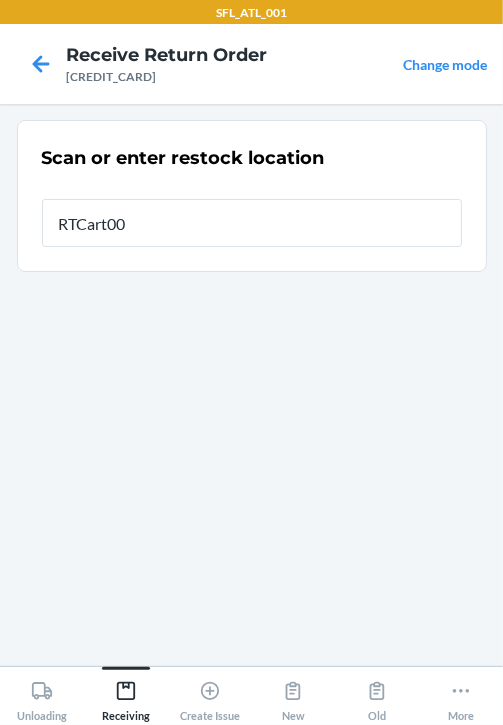 type on "RTCart002" 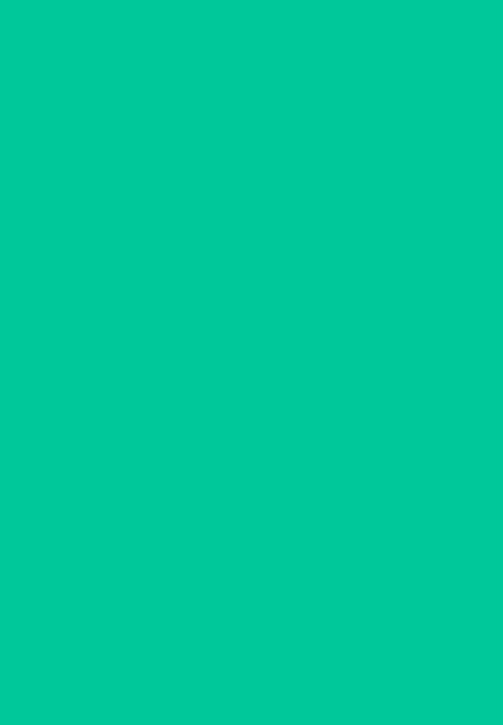type 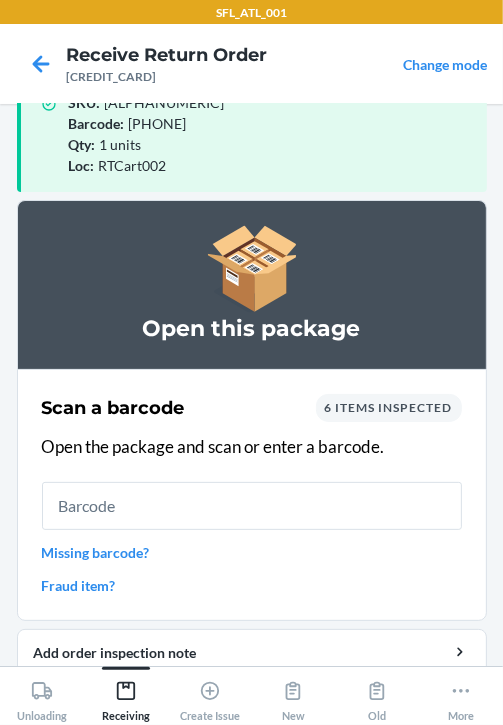 scroll, scrollTop: 133, scrollLeft: 0, axis: vertical 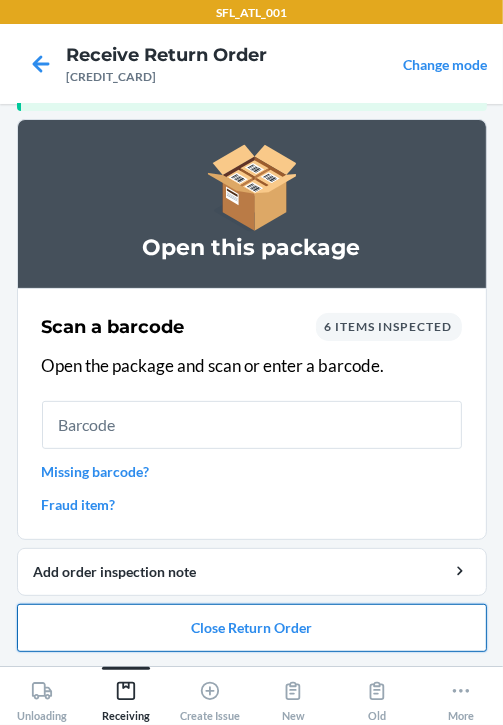 click on "Close Return Order" at bounding box center (252, 628) 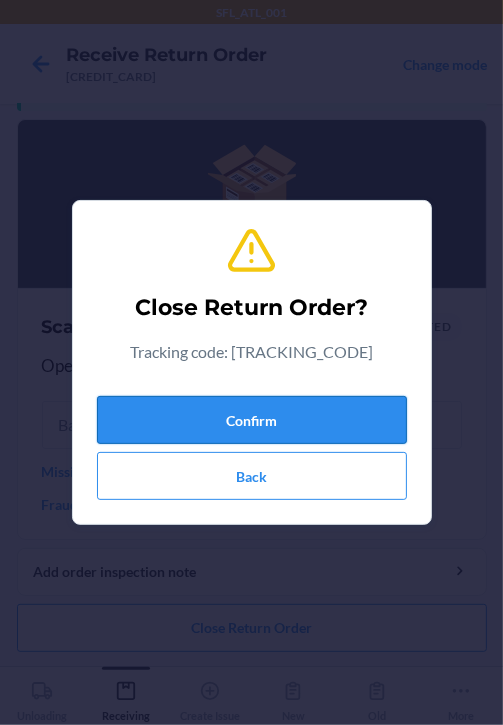 click on "Confirm" at bounding box center [252, 420] 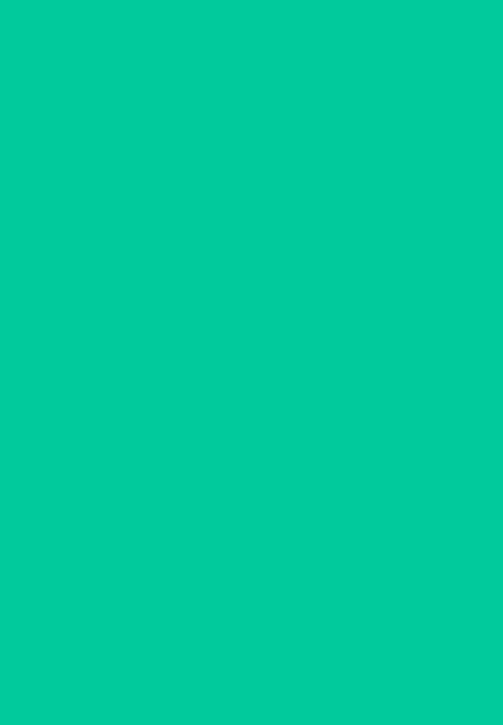 scroll, scrollTop: 0, scrollLeft: 0, axis: both 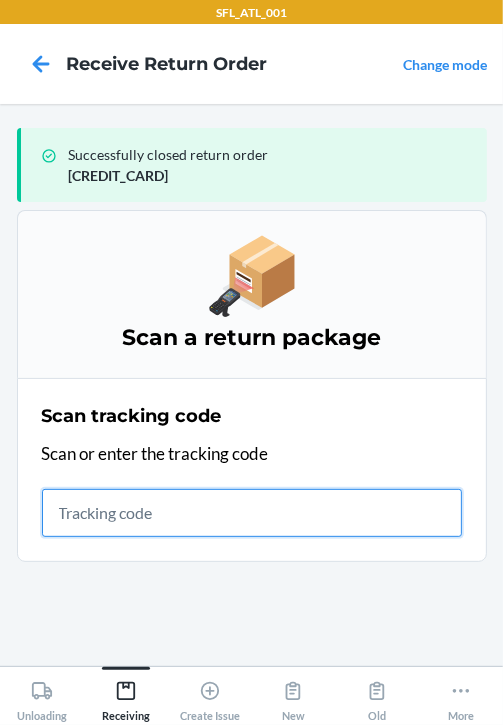 click at bounding box center (252, 513) 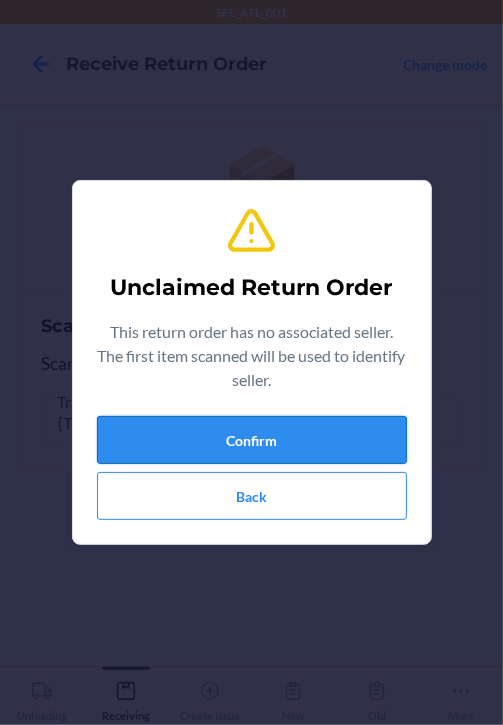 click on "Confirm" at bounding box center [252, 440] 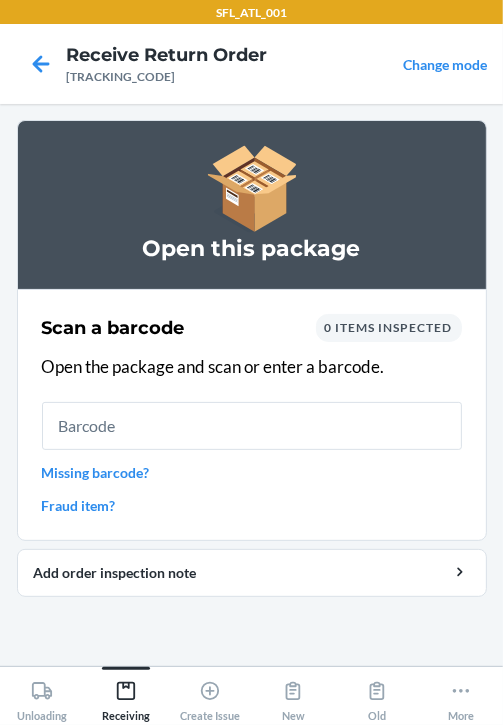 click at bounding box center (252, 426) 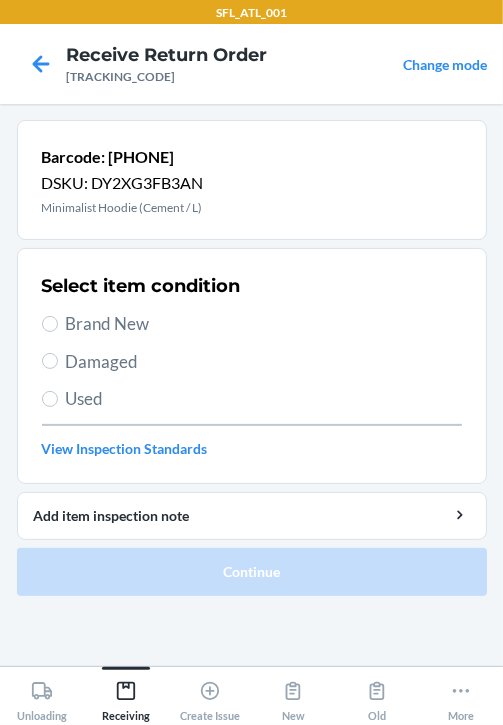 click on "Brand New" at bounding box center (264, 324) 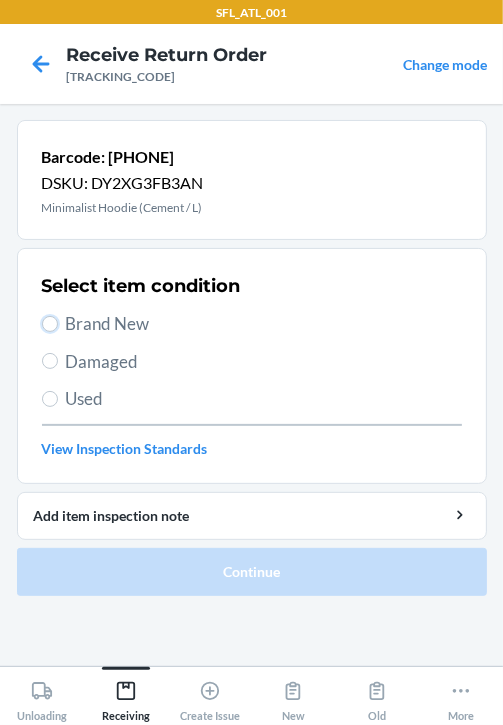 click on "Brand New" at bounding box center (50, 324) 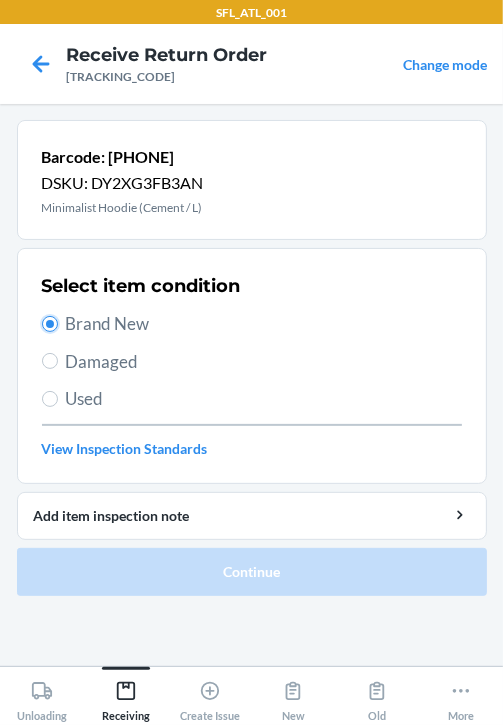 radio on "true" 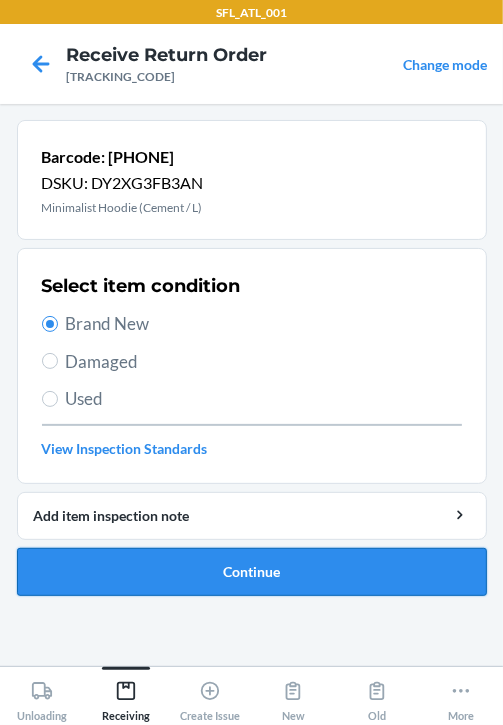 click on "Continue" at bounding box center (252, 572) 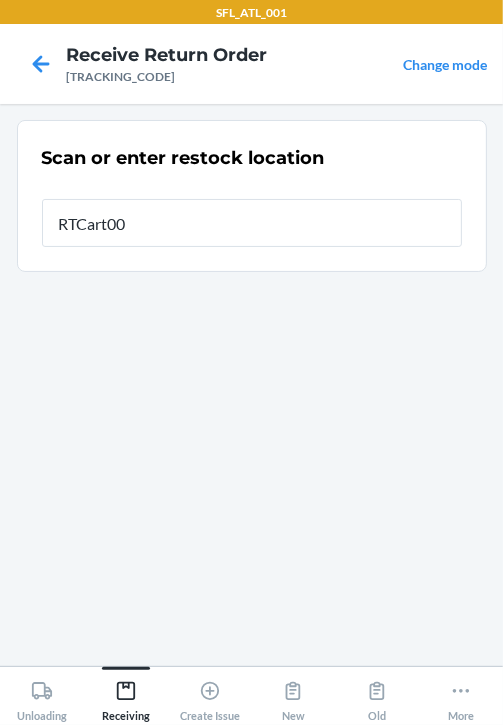 type on "RTCart002" 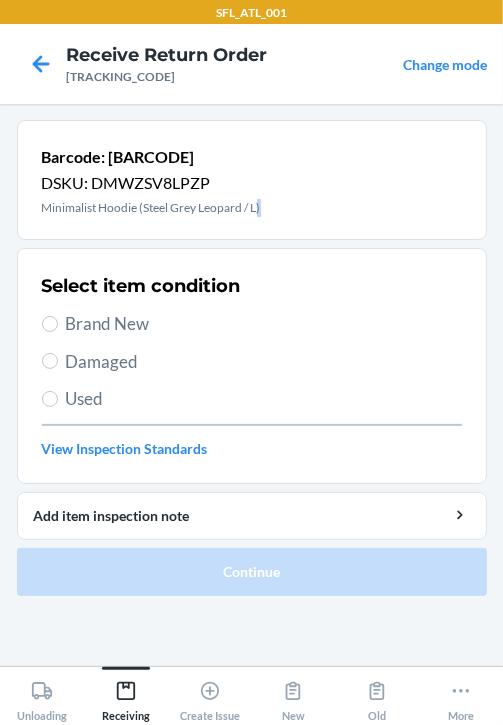 drag, startPoint x: 260, startPoint y: 199, endPoint x: 387, endPoint y: 200, distance: 127.00394 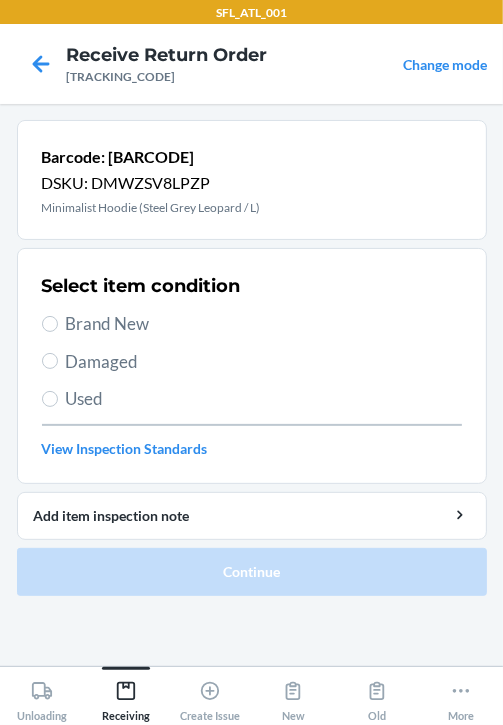click on "Brand New" at bounding box center (264, 324) 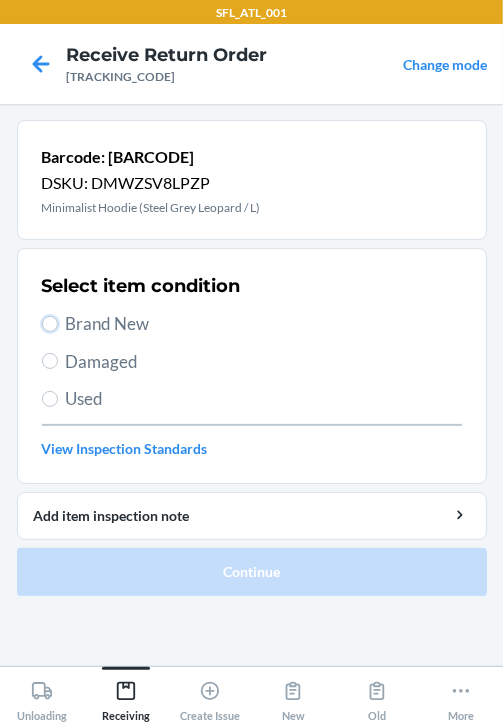 click on "Brand New" at bounding box center [50, 324] 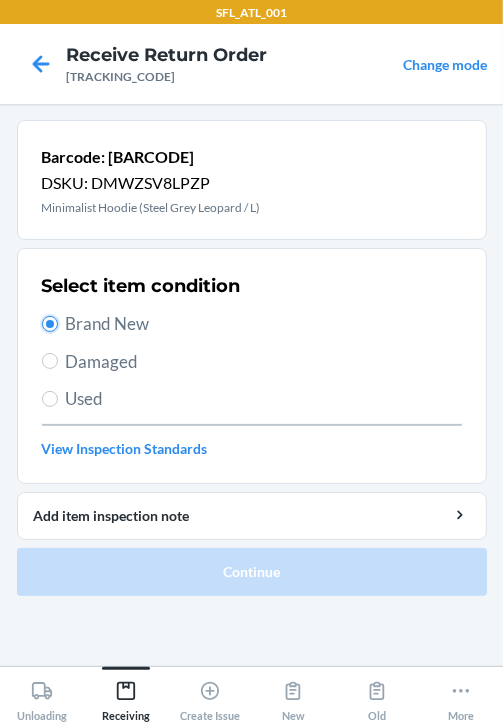 radio on "true" 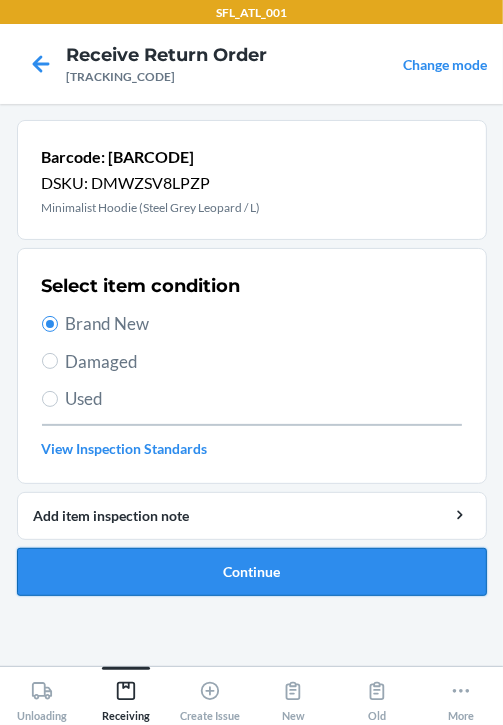 click on "Continue" at bounding box center (252, 572) 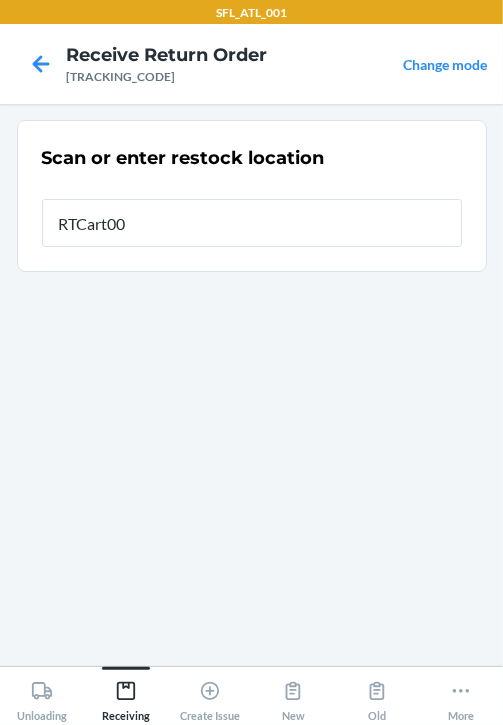 type on "RTCart002" 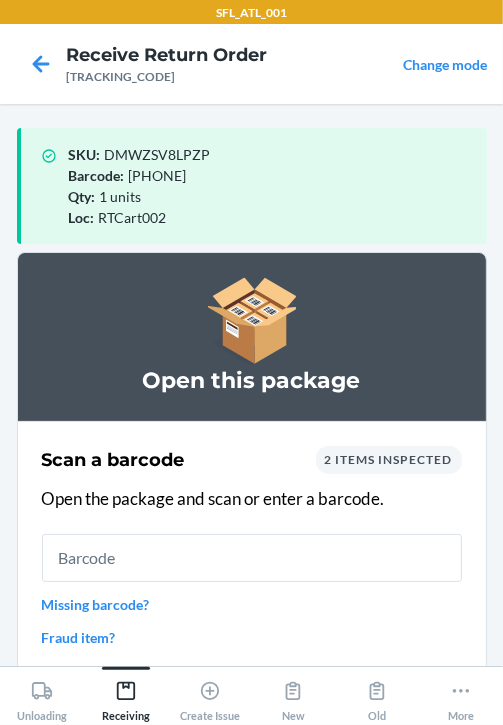 scroll, scrollTop: 133, scrollLeft: 0, axis: vertical 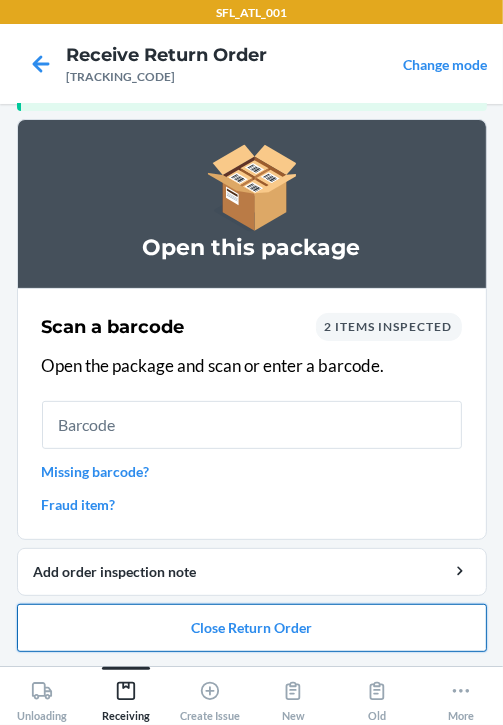 click on "Close Return Order" at bounding box center (252, 628) 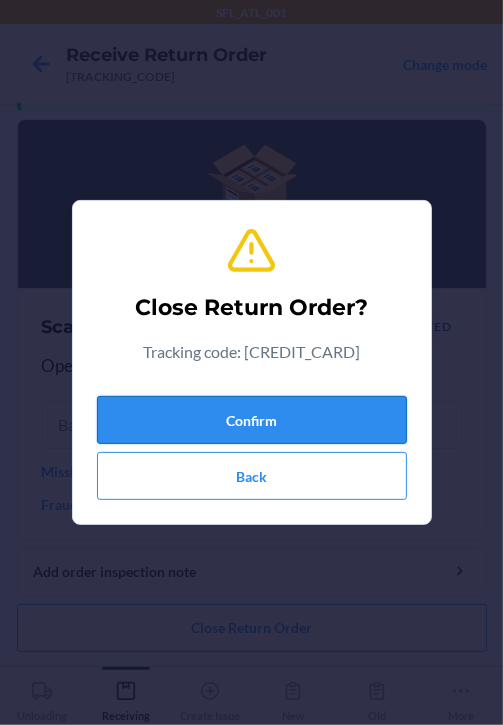 click on "Confirm" at bounding box center [252, 420] 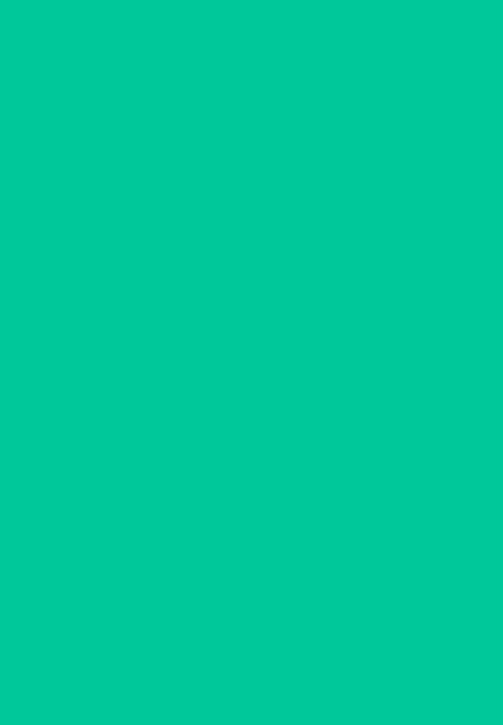 type 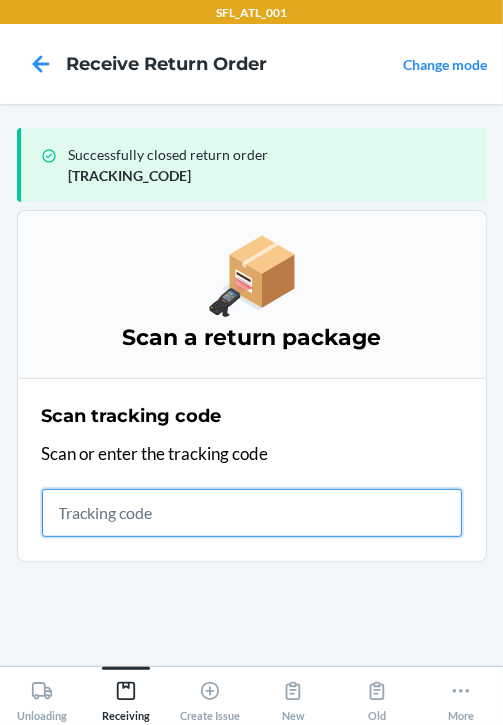 click at bounding box center (252, 513) 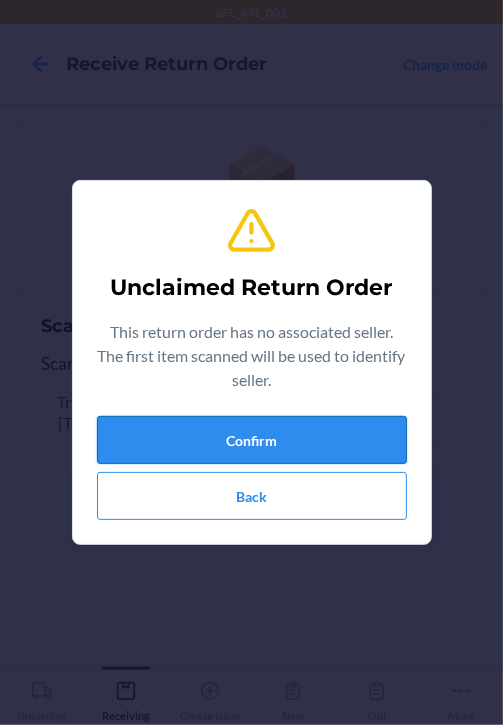 click on "Confirm" at bounding box center [252, 440] 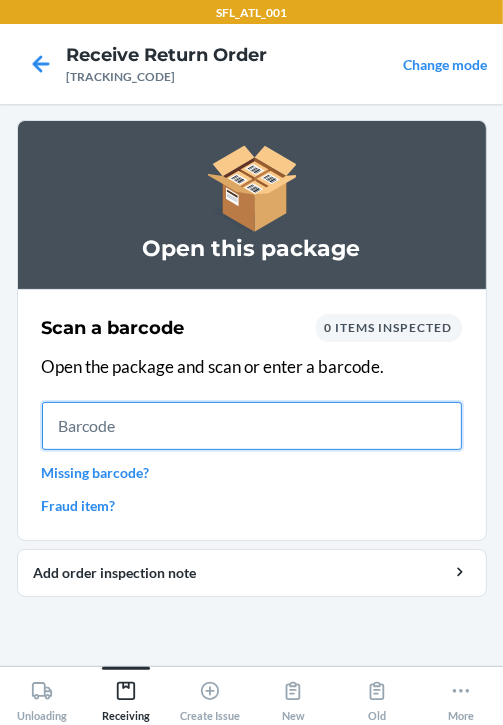 click at bounding box center (252, 426) 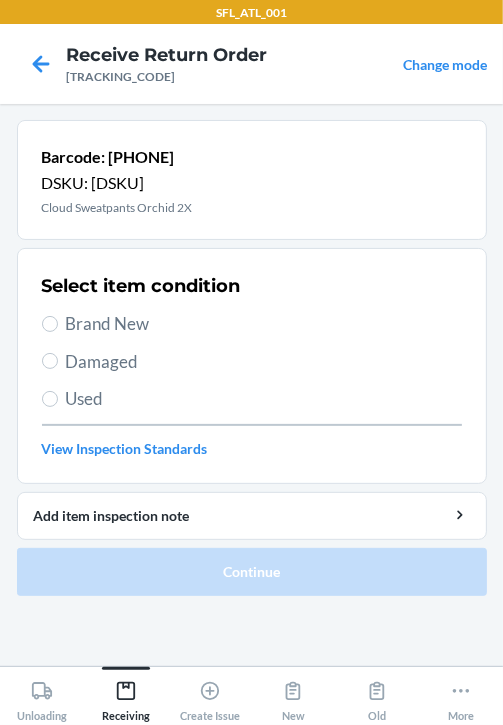 click on "Brand New" at bounding box center (252, 324) 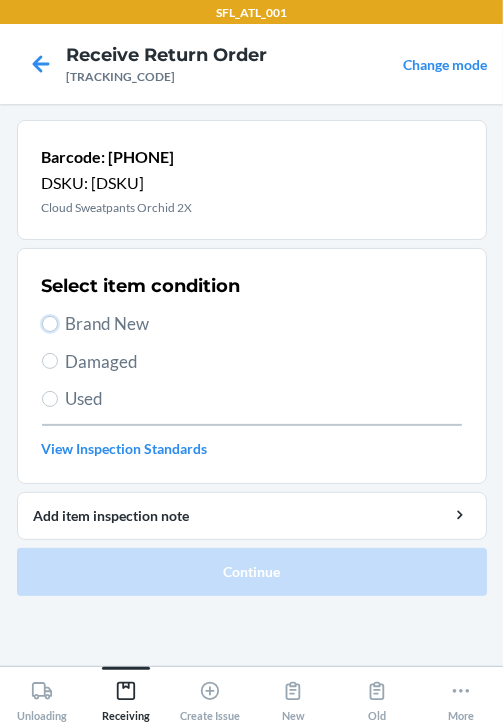 click on "Brand New" at bounding box center [50, 324] 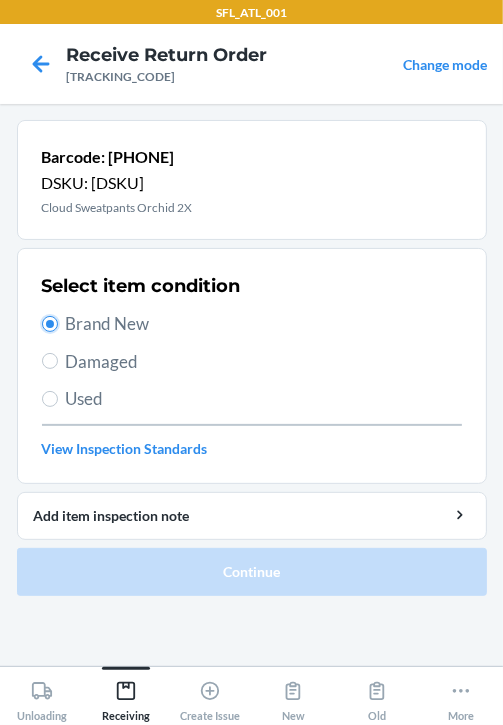 radio on "true" 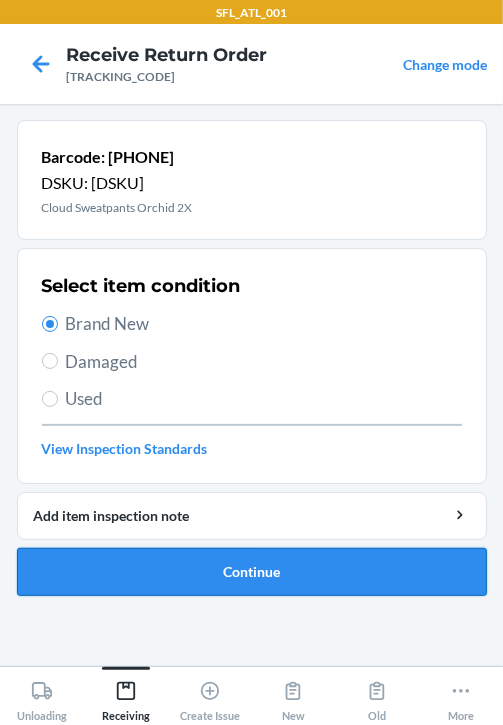 click on "Continue" at bounding box center [252, 572] 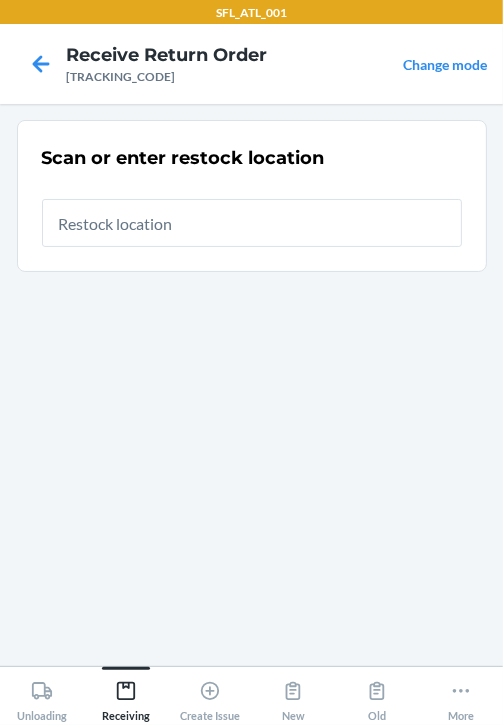 click at bounding box center (252, 223) 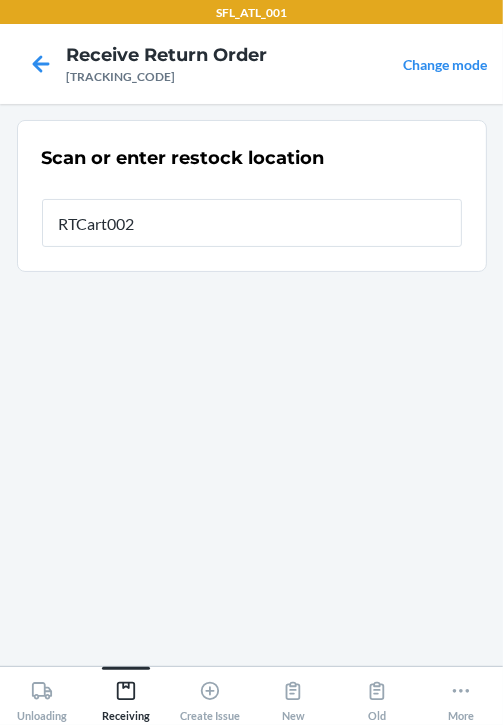 type on "RTCart002" 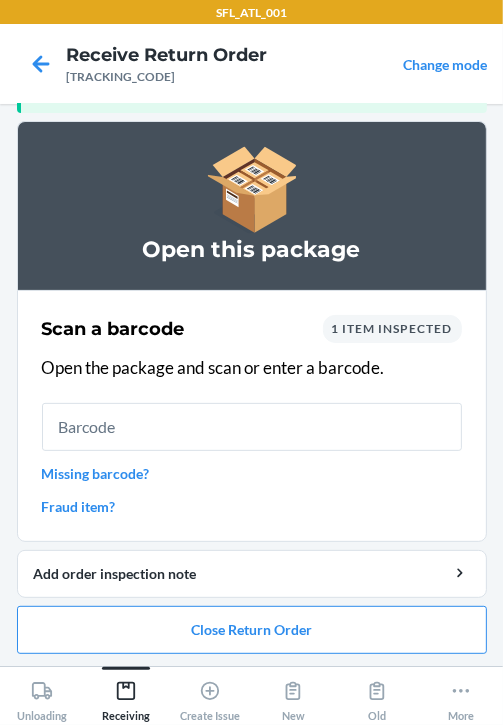 scroll, scrollTop: 133, scrollLeft: 0, axis: vertical 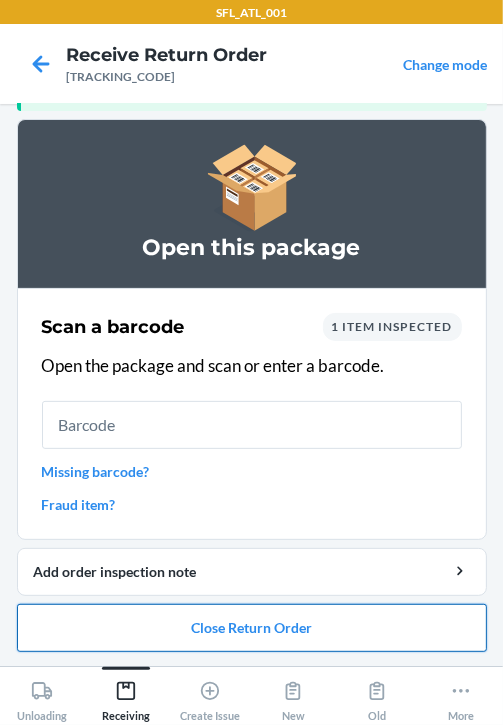 click on "Close Return Order" at bounding box center [252, 628] 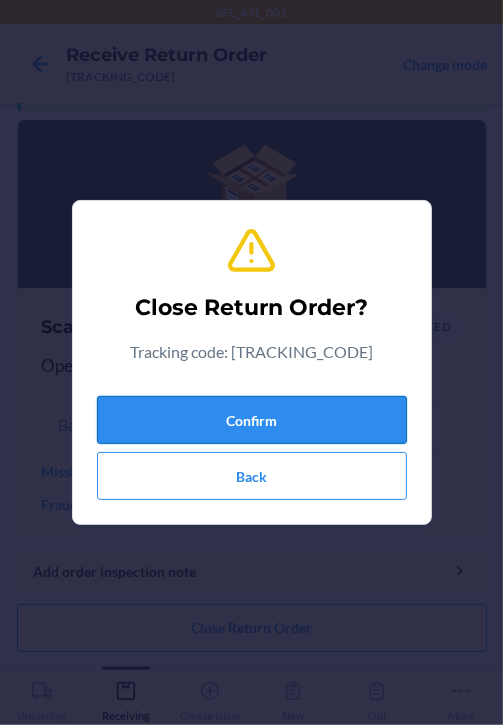 click on "Confirm" at bounding box center (252, 420) 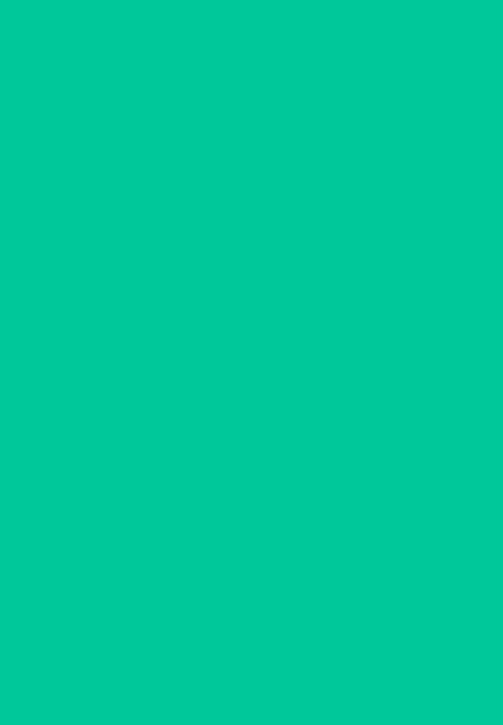 scroll, scrollTop: 0, scrollLeft: 0, axis: both 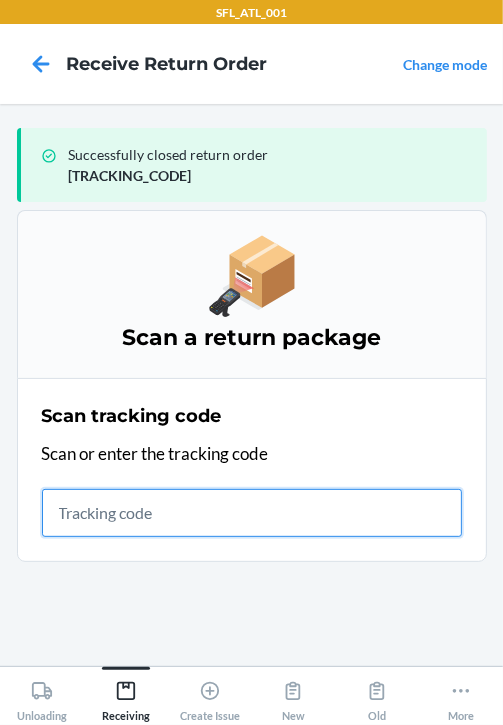 click at bounding box center [252, 513] 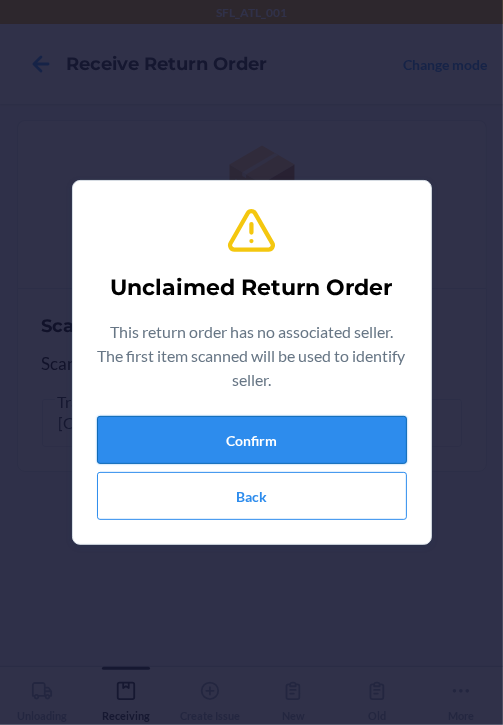 click on "Confirm" at bounding box center [252, 440] 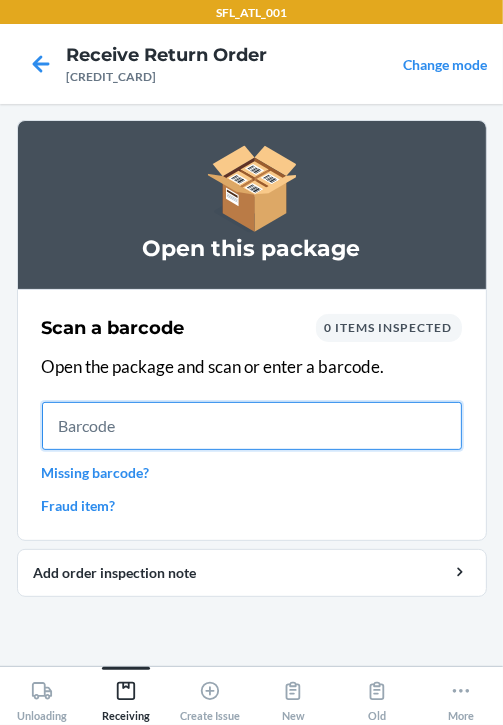 click at bounding box center [252, 426] 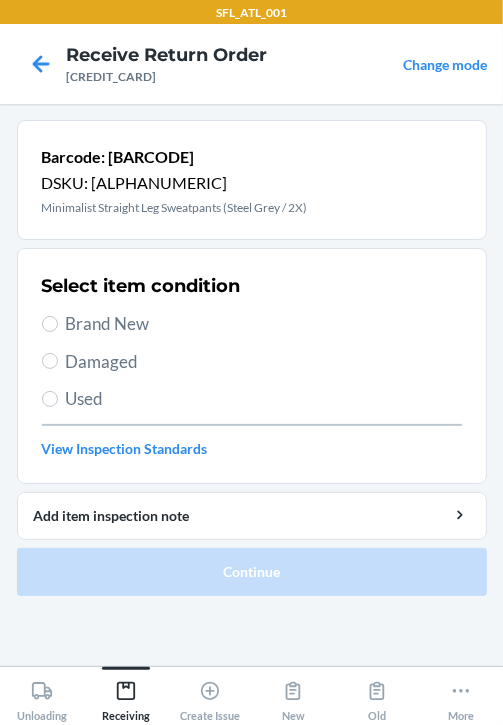 click on "Brand New" at bounding box center [264, 324] 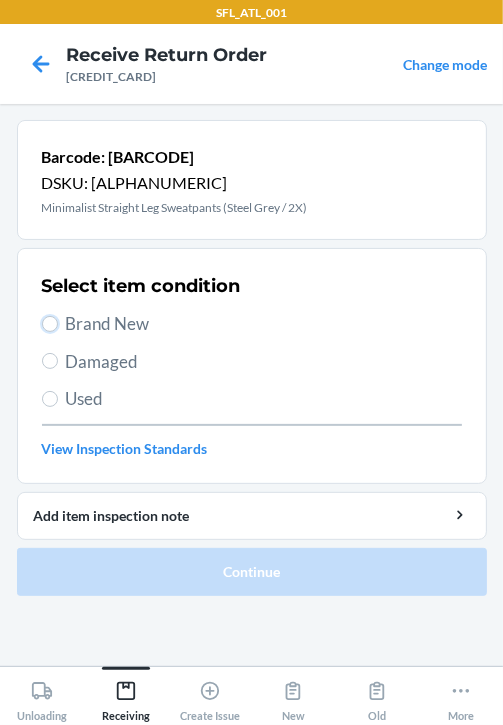 click on "Brand New" at bounding box center (50, 324) 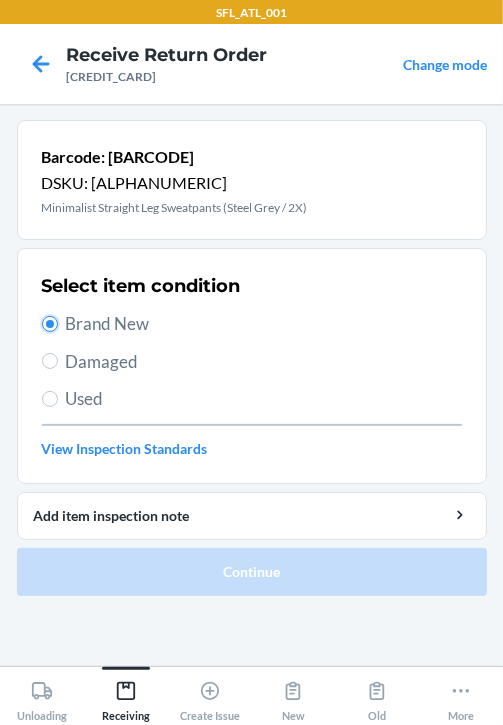 radio on "true" 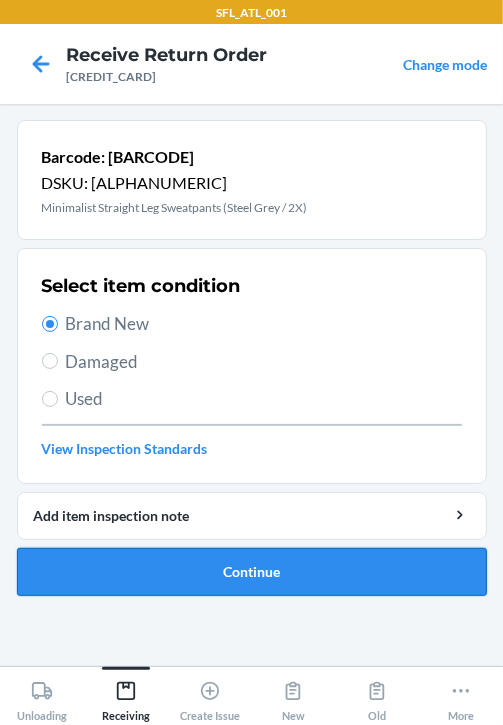 click on "Continue" at bounding box center (252, 572) 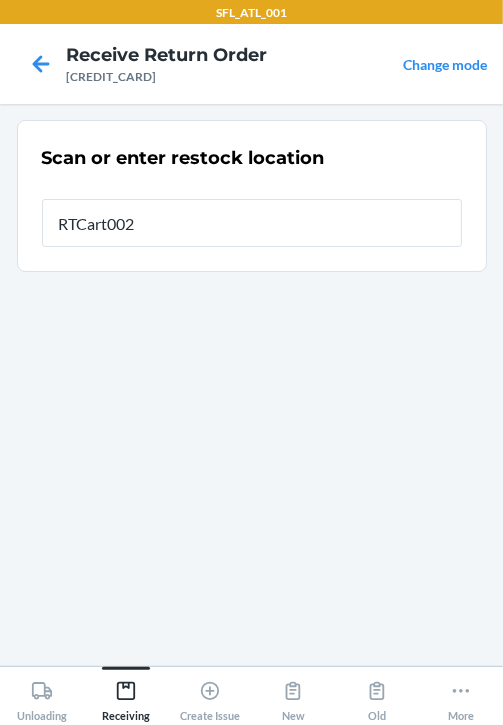 type on "RTCart002" 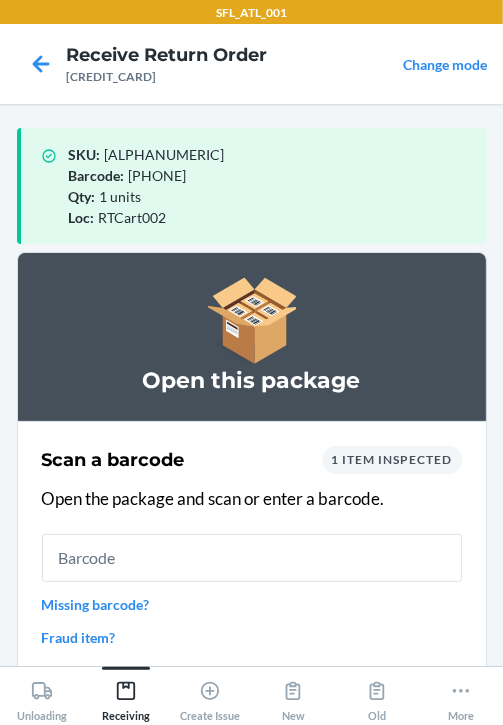 click at bounding box center [252, 558] 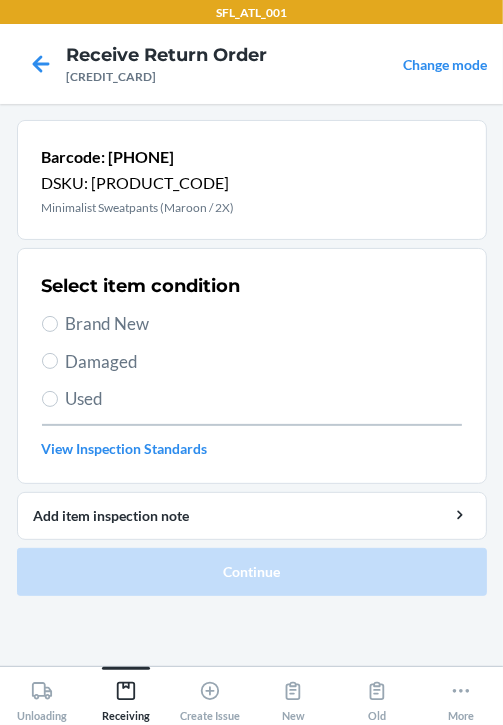 click on "Brand New" at bounding box center [264, 324] 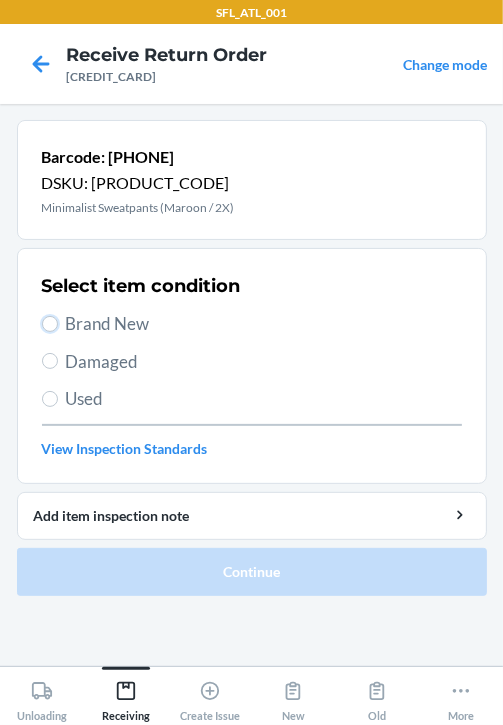 click on "Brand New" at bounding box center [50, 324] 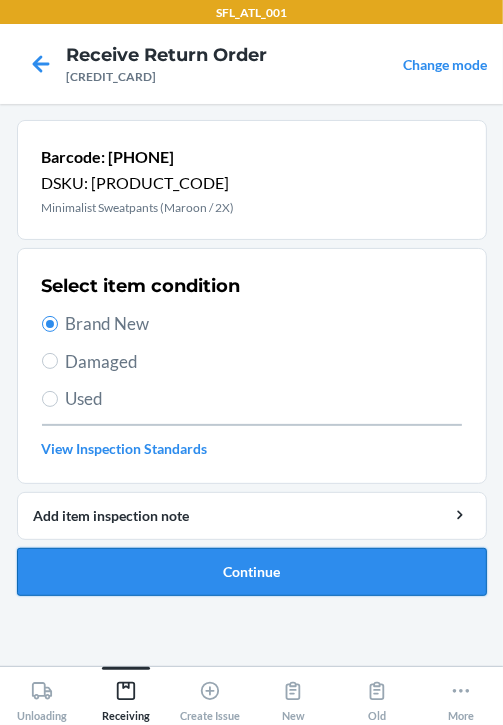 click on "Continue" at bounding box center (252, 572) 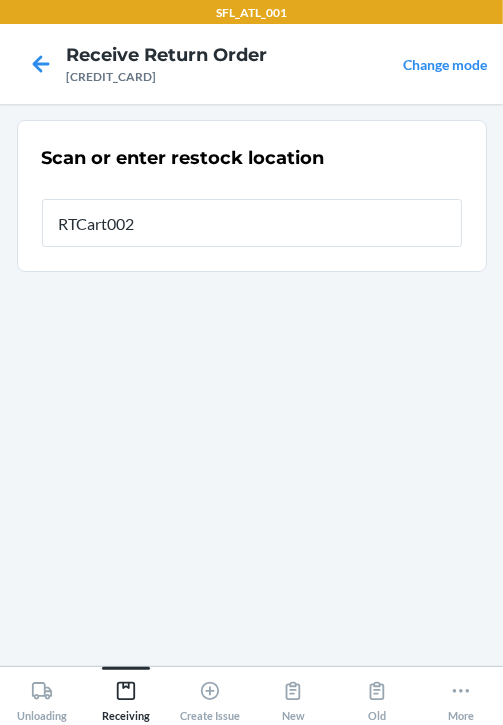 type on "RTCart002" 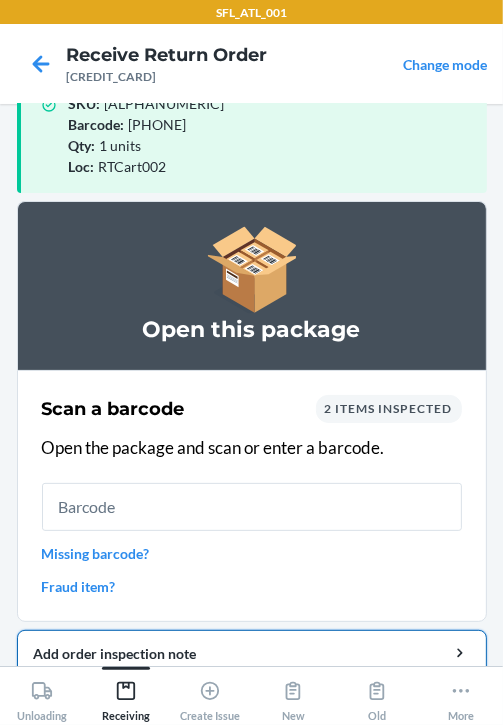 scroll, scrollTop: 133, scrollLeft: 0, axis: vertical 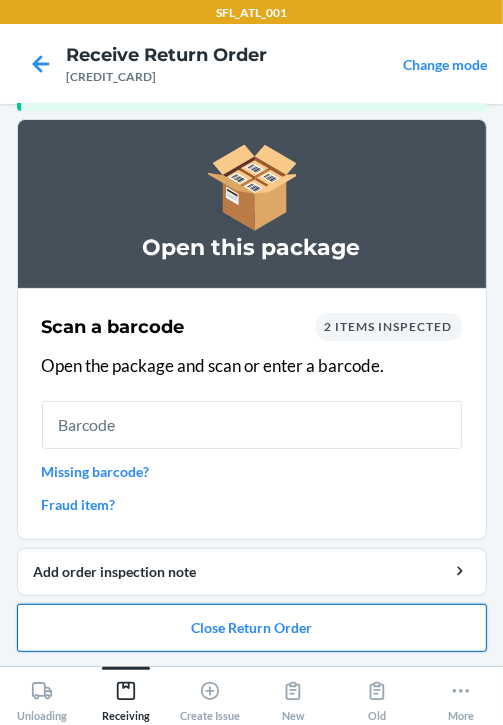 click on "Close Return Order" at bounding box center [252, 628] 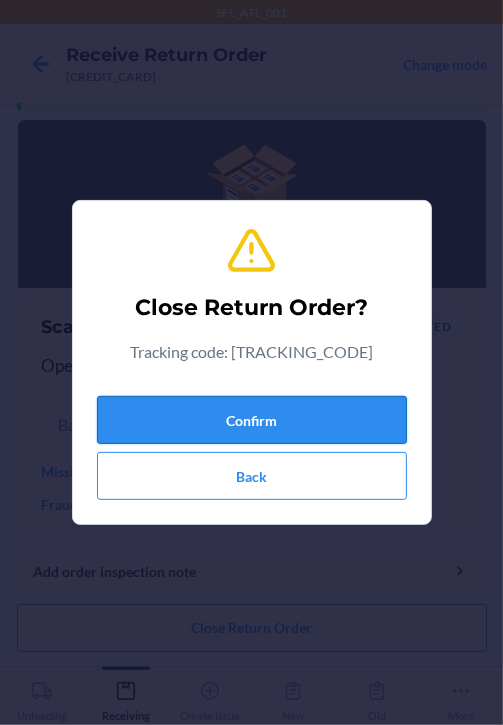 click on "Confirm" at bounding box center (252, 420) 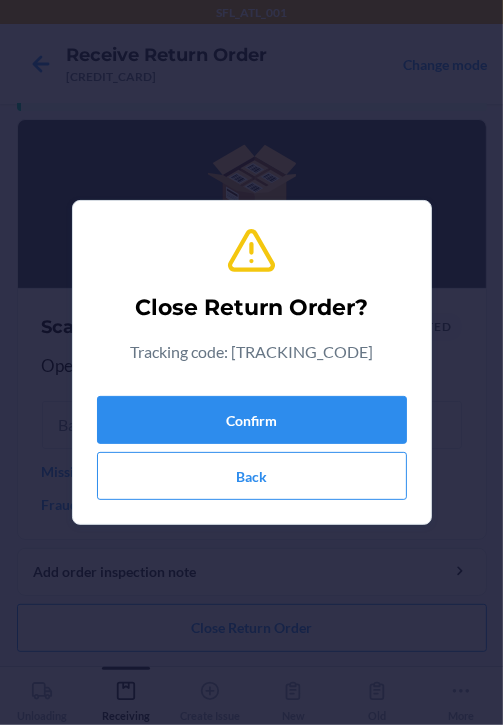 scroll, scrollTop: 0, scrollLeft: 0, axis: both 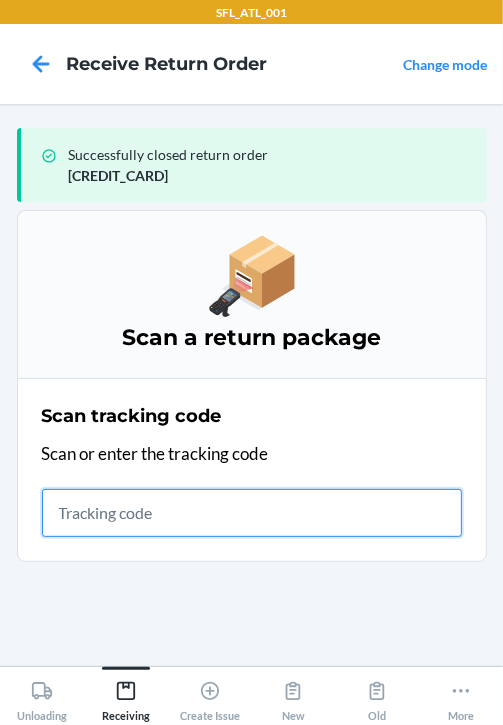 click at bounding box center (252, 513) 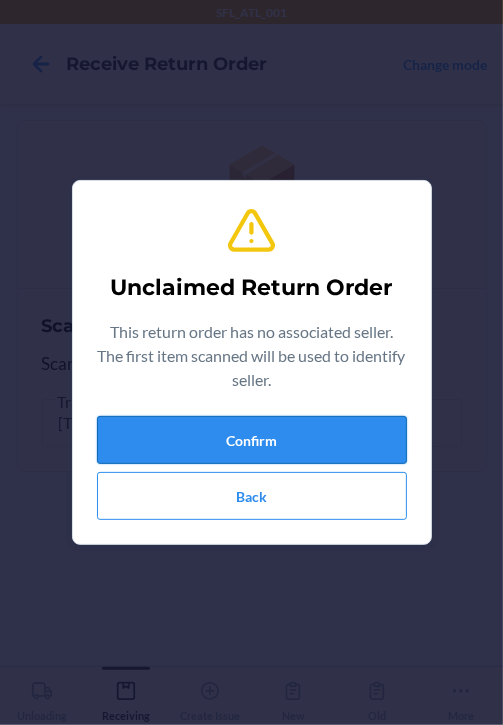 click on "Confirm" at bounding box center (252, 440) 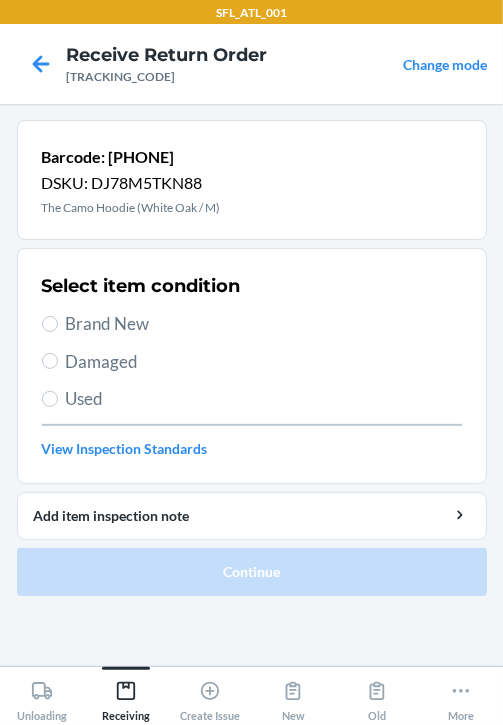 click on "Brand New" at bounding box center [264, 324] 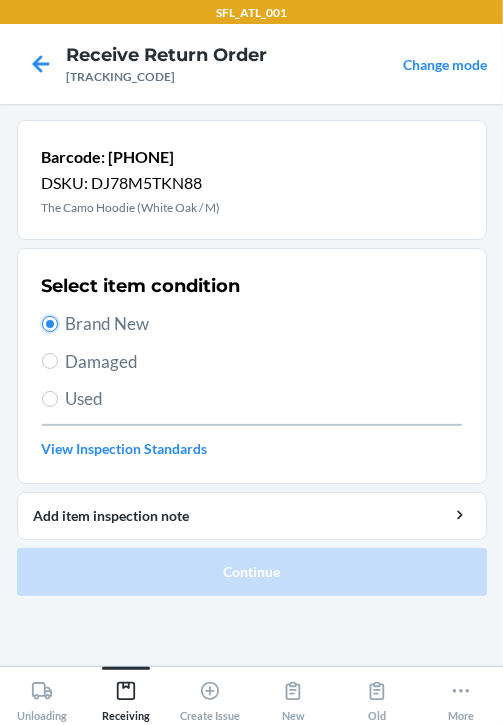 radio on "true" 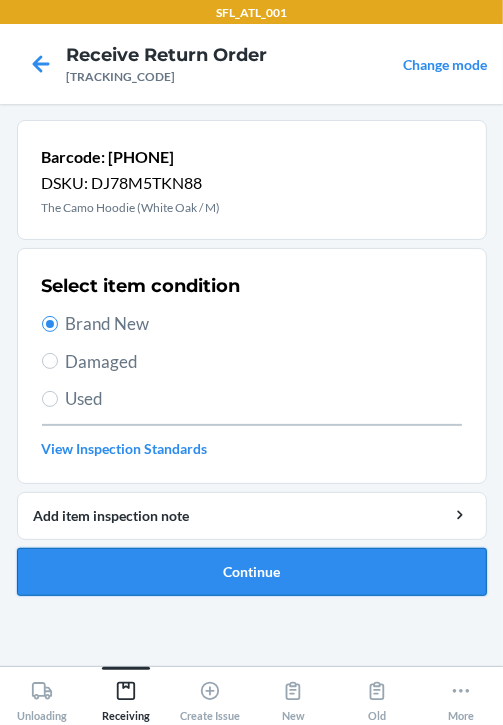 click on "Continue" at bounding box center [252, 572] 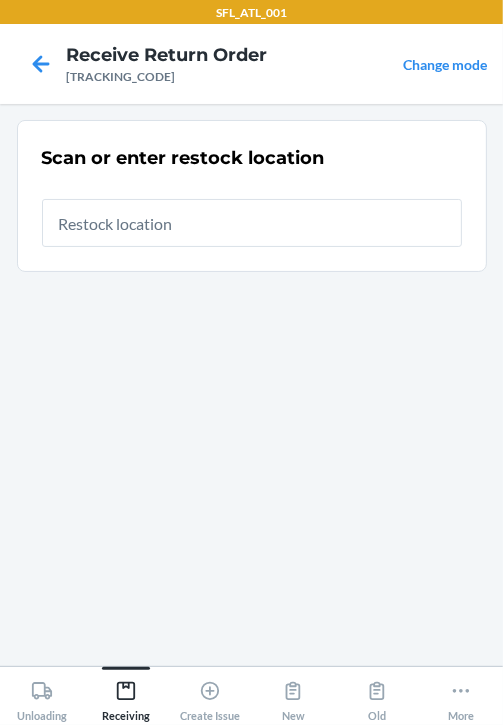 click at bounding box center (252, 223) 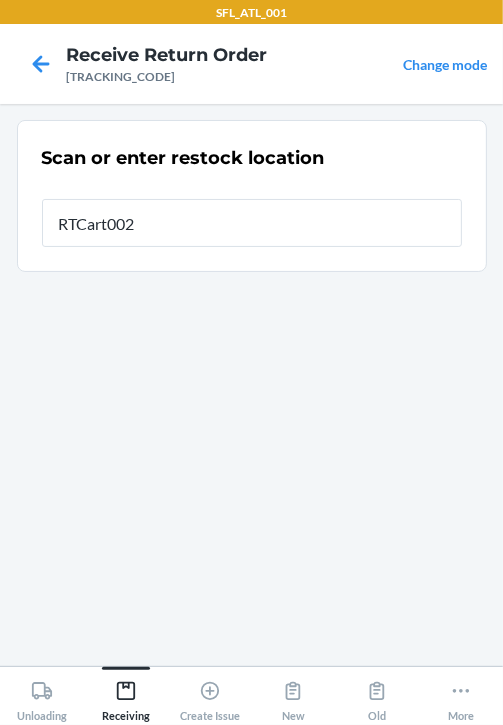 type on "RTCart002" 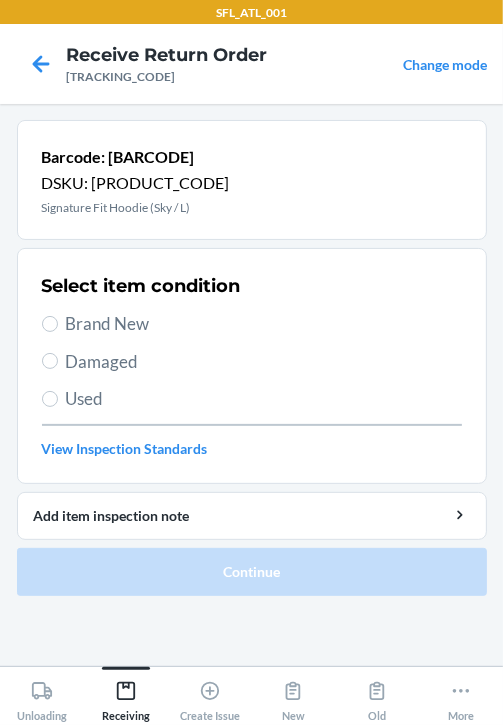 click on "Brand New" at bounding box center [264, 324] 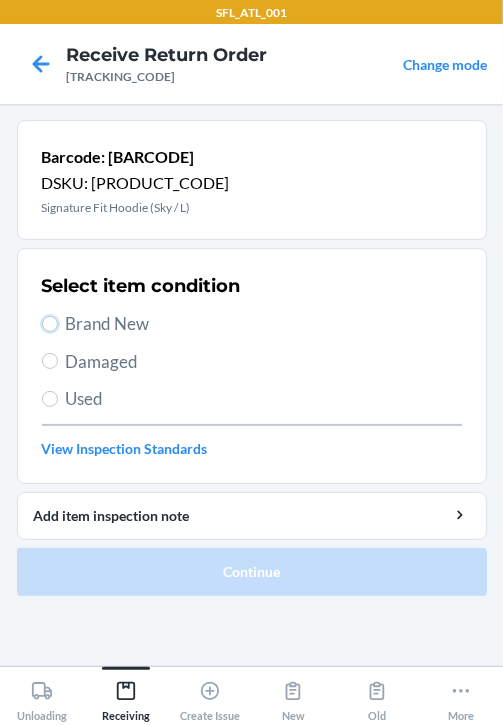click on "Brand New" at bounding box center (50, 324) 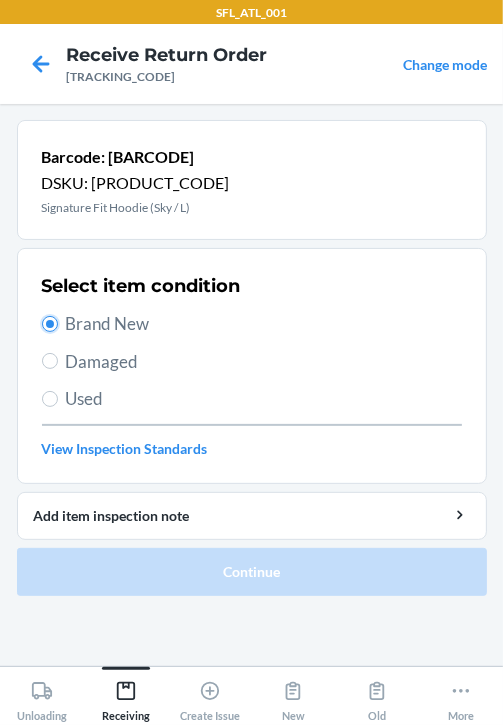 radio on "true" 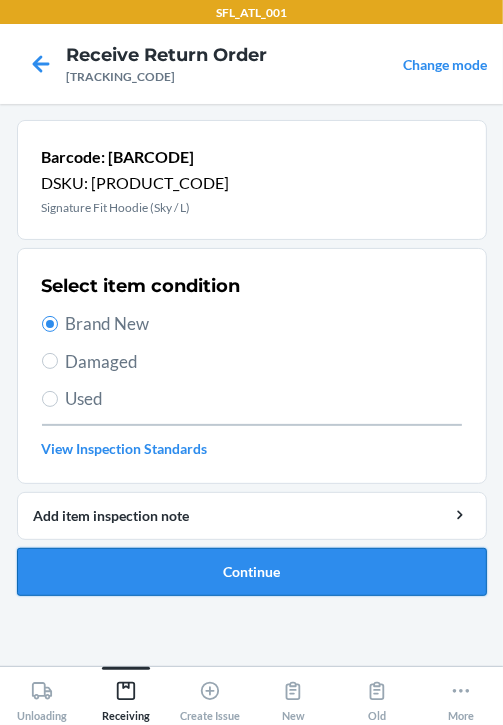 click on "Continue" at bounding box center (252, 572) 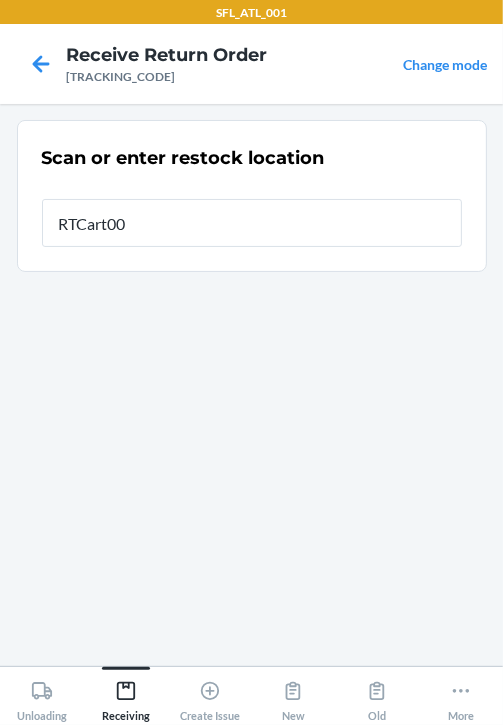 type on "RTCart002" 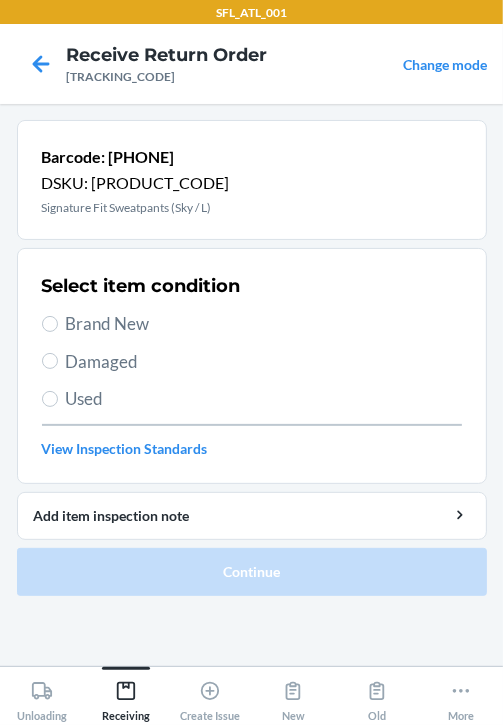 click on "Brand New" at bounding box center (264, 324) 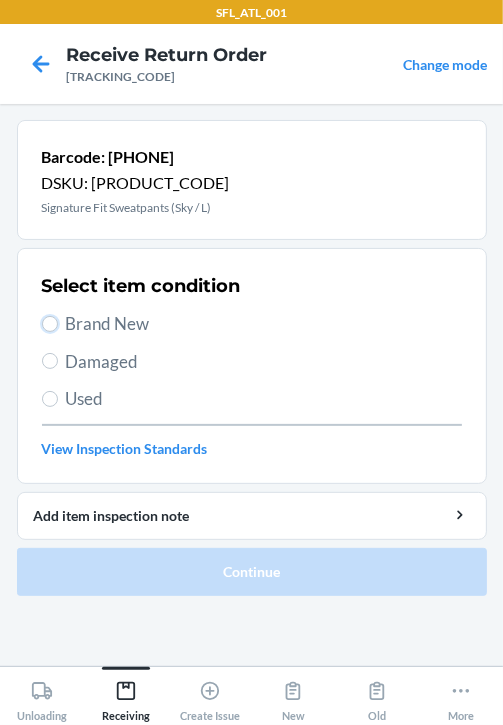 click on "Brand New" at bounding box center [50, 324] 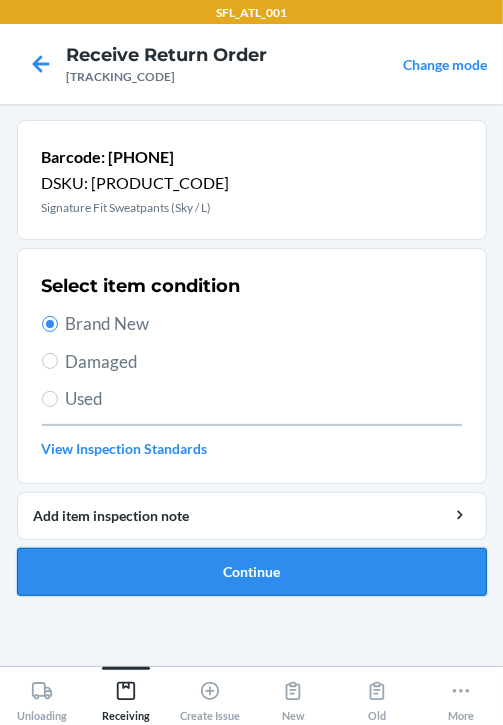 click on "Continue" at bounding box center [252, 572] 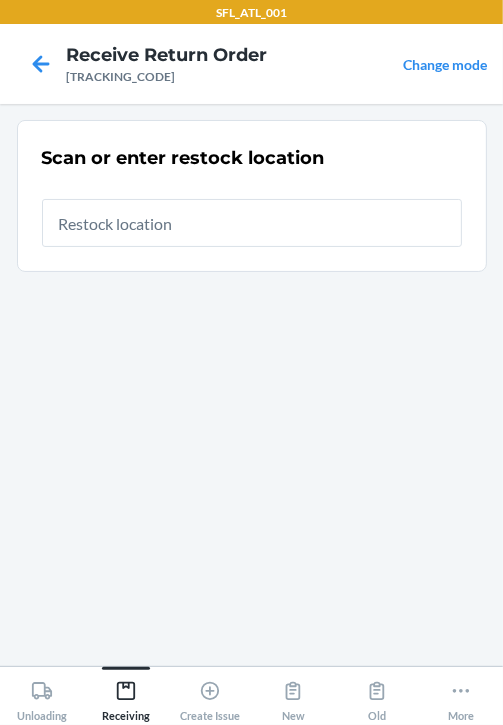 click at bounding box center [252, 223] 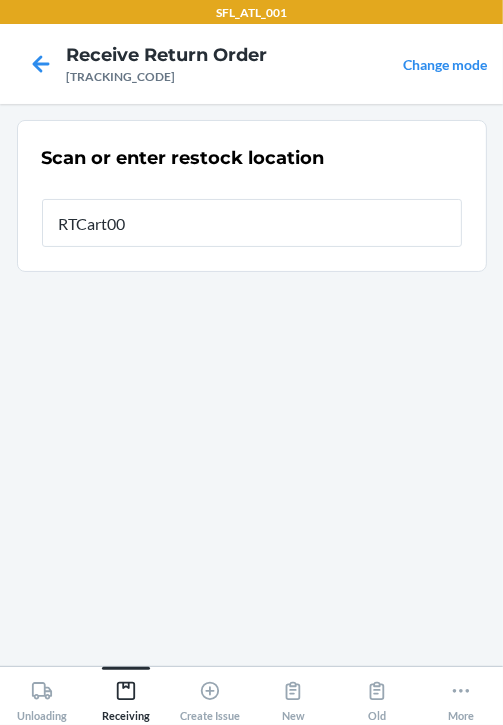 type on "RTCart002" 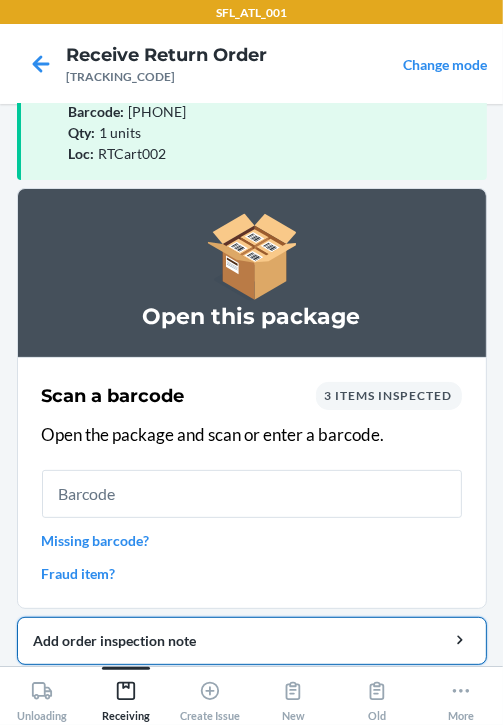 scroll, scrollTop: 133, scrollLeft: 0, axis: vertical 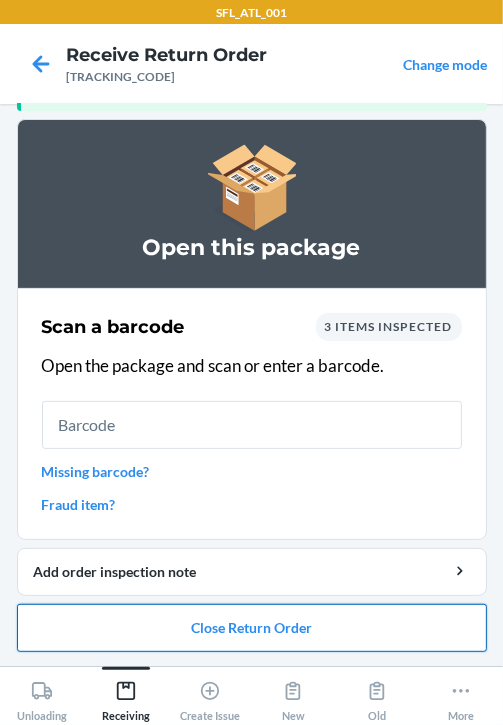 click on "Close Return Order" at bounding box center [252, 628] 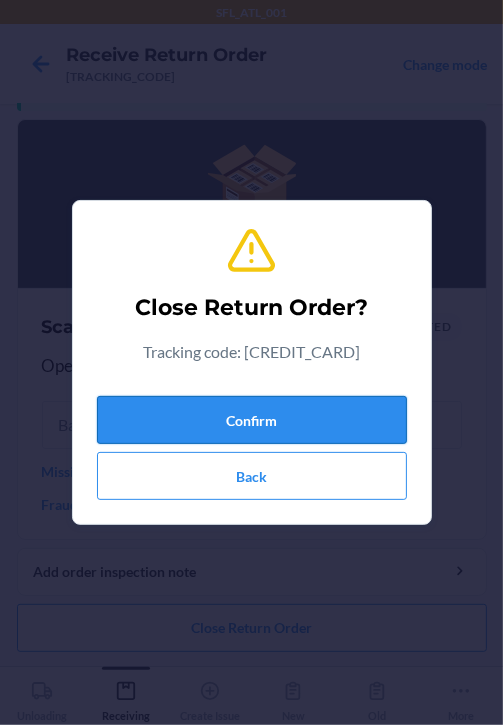 click on "Confirm" at bounding box center (252, 420) 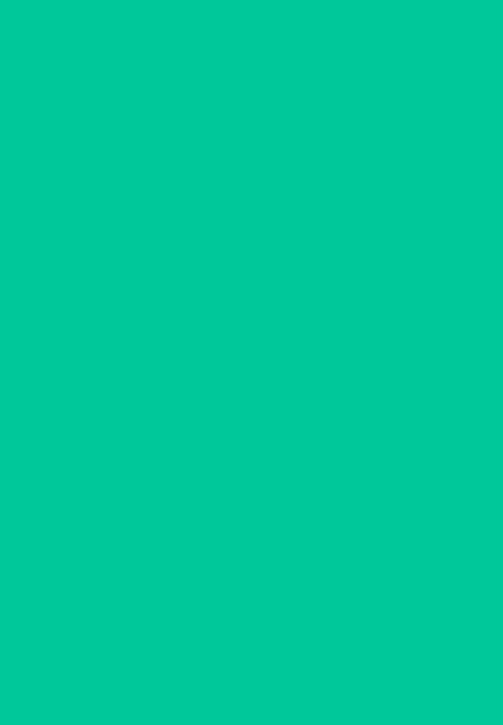scroll, scrollTop: 0, scrollLeft: 0, axis: both 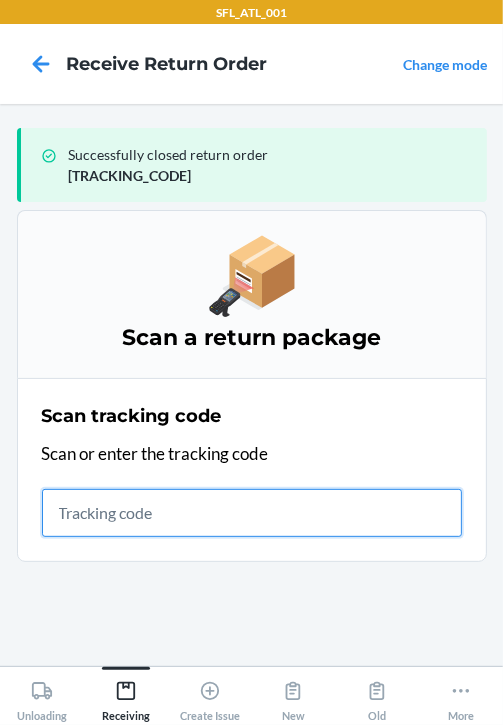 click at bounding box center (252, 513) 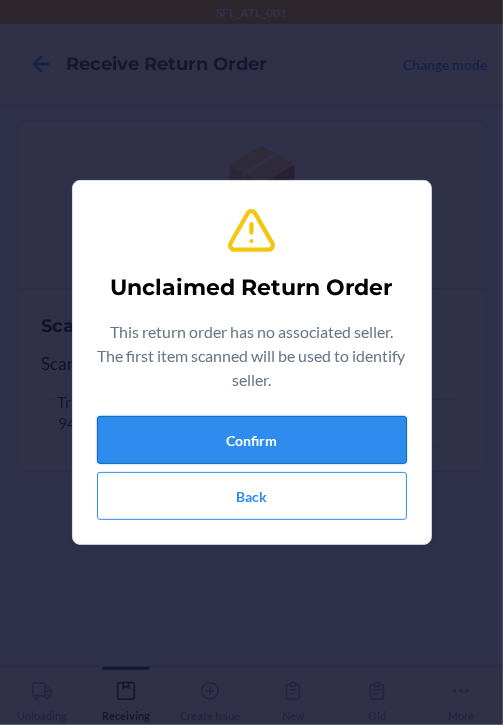 click on "Confirm" at bounding box center [252, 440] 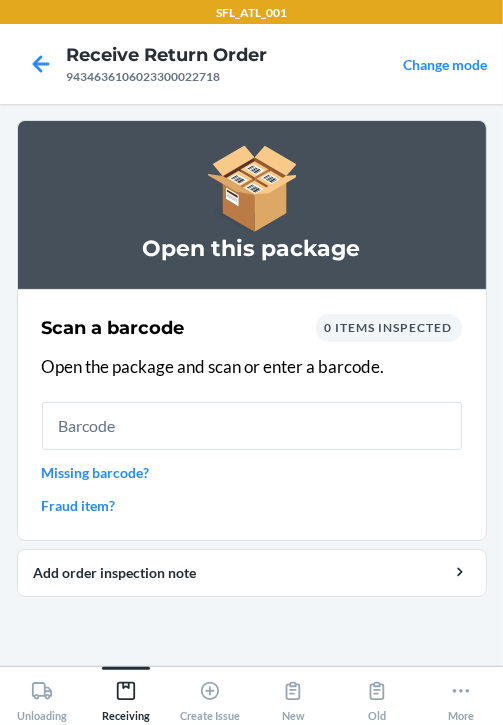click at bounding box center [252, 426] 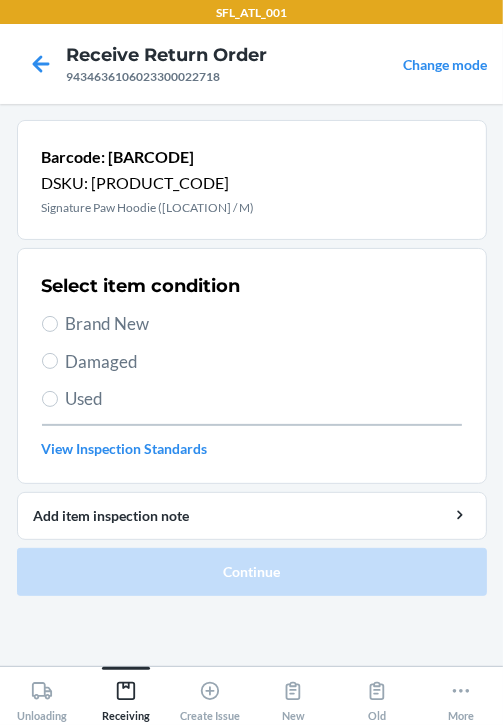 click on "Brand New" at bounding box center (264, 324) 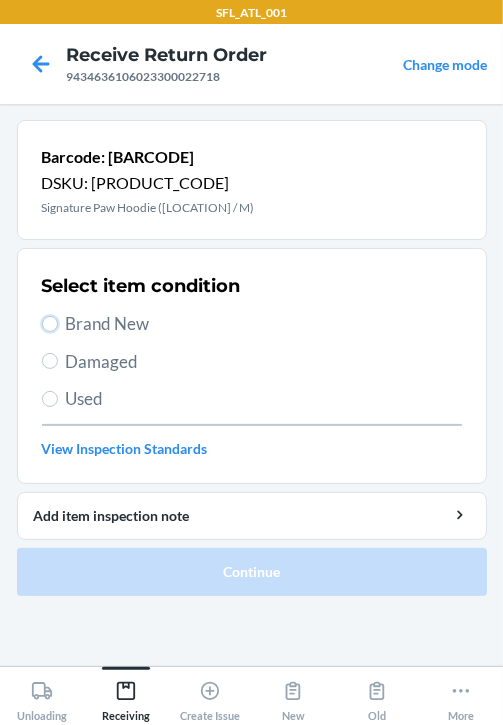 click on "Brand New" at bounding box center (50, 324) 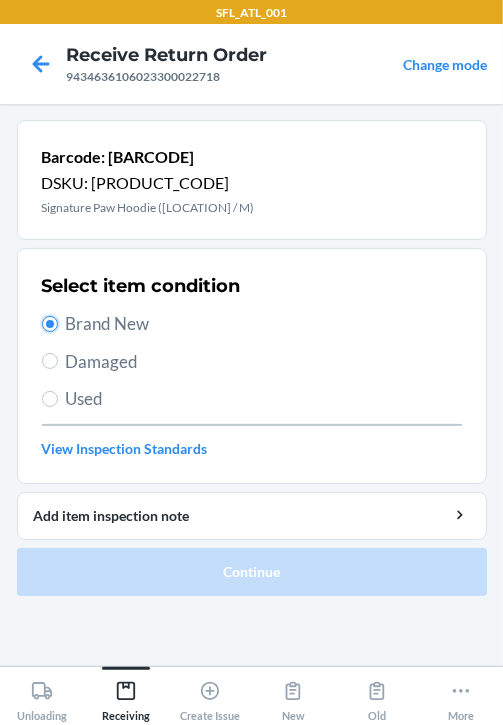 radio on "true" 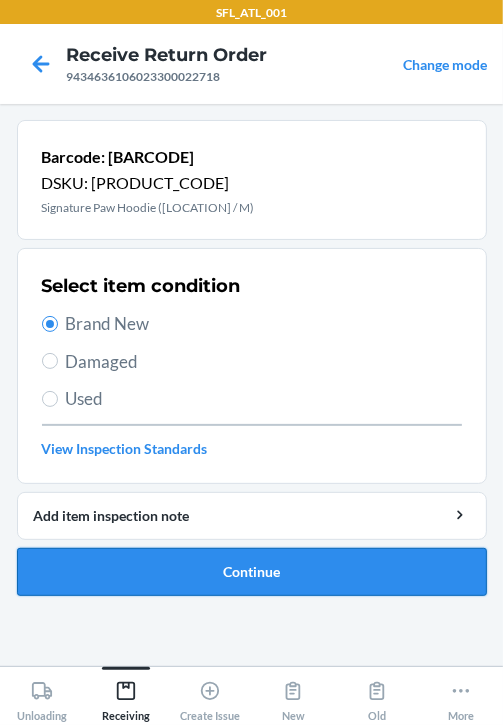 click on "Continue" at bounding box center [252, 572] 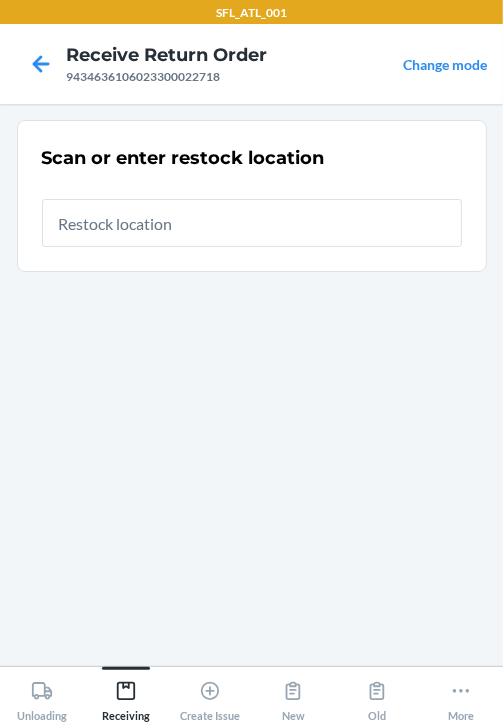 click at bounding box center (252, 223) 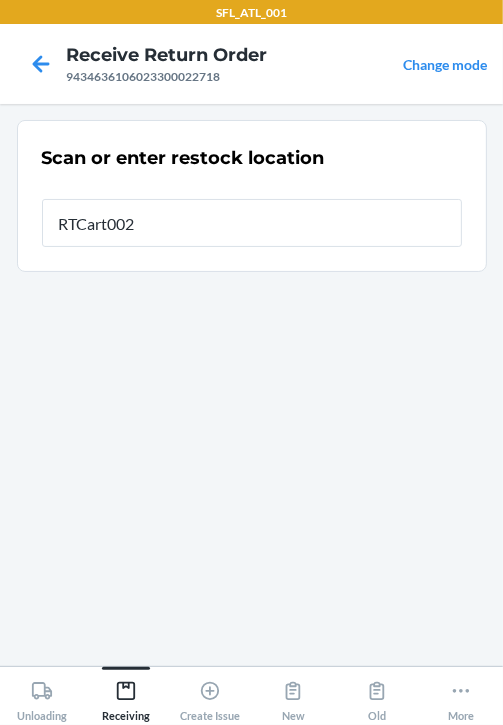 type on "RTCart002" 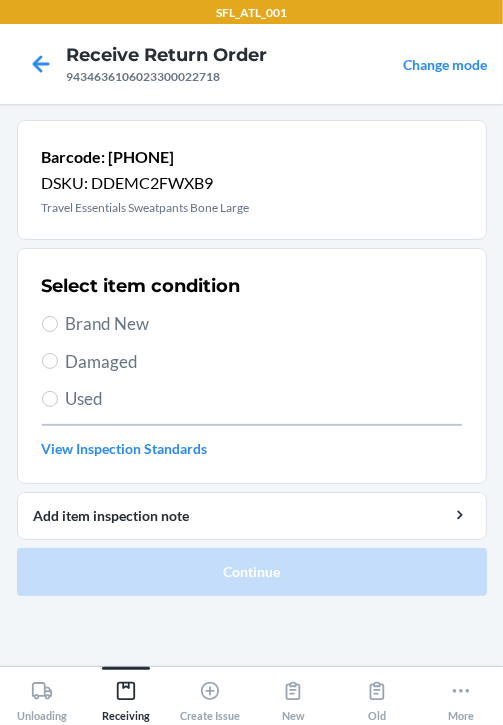 click on "Select item condition" at bounding box center [141, 286] 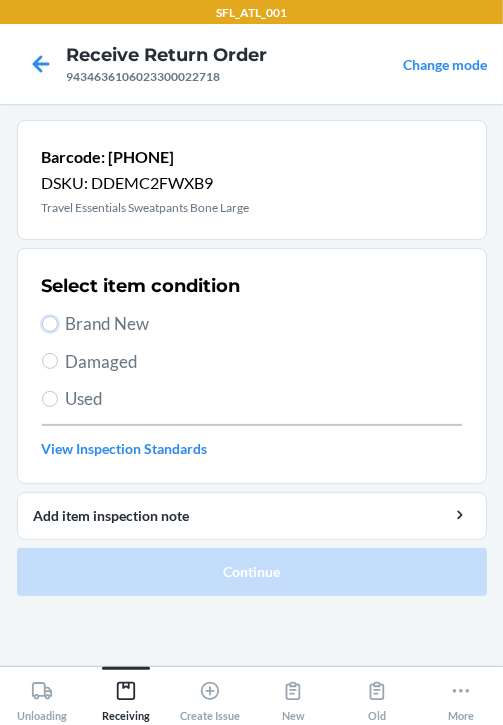 click on "Brand New" at bounding box center (50, 324) 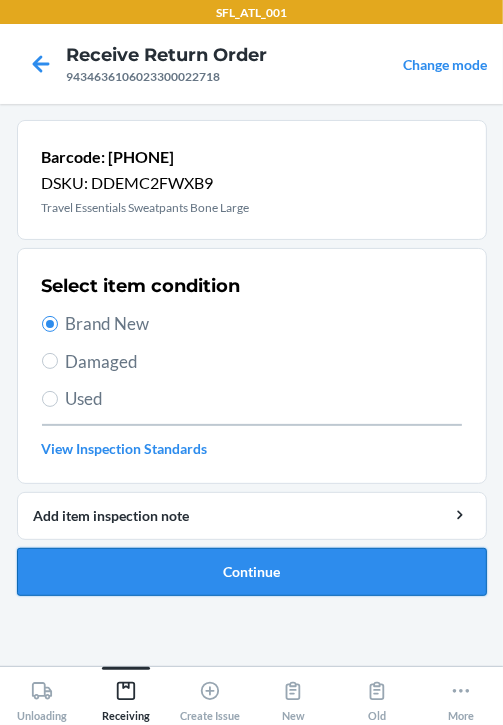 click on "Continue" at bounding box center (252, 572) 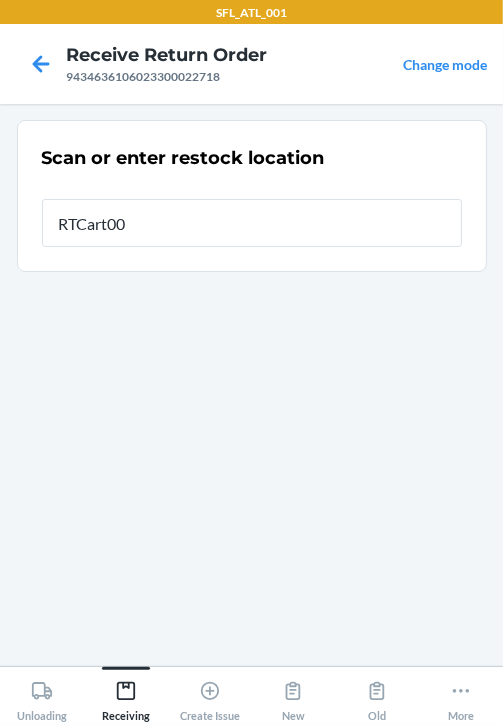 type on "RTCart002" 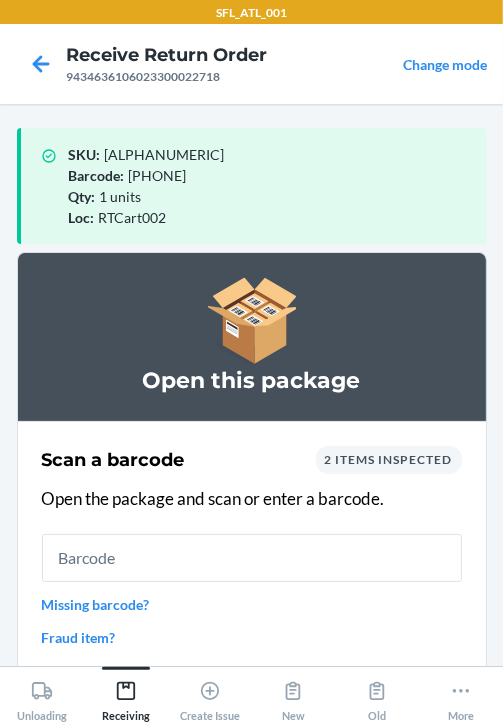 click at bounding box center [252, 558] 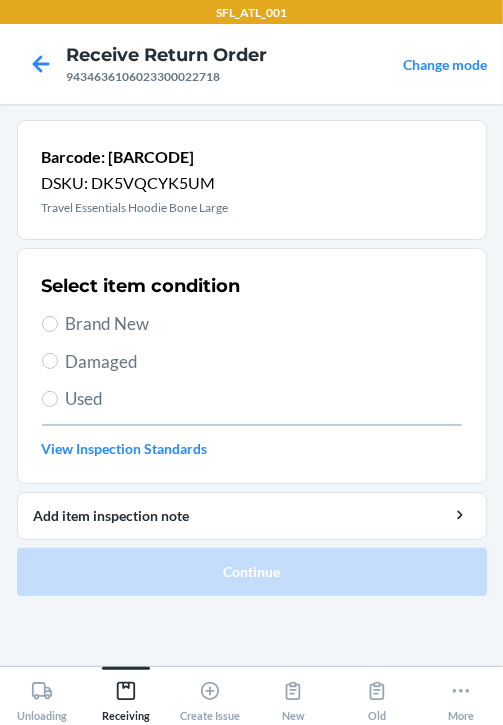 click on "Brand New" at bounding box center [264, 324] 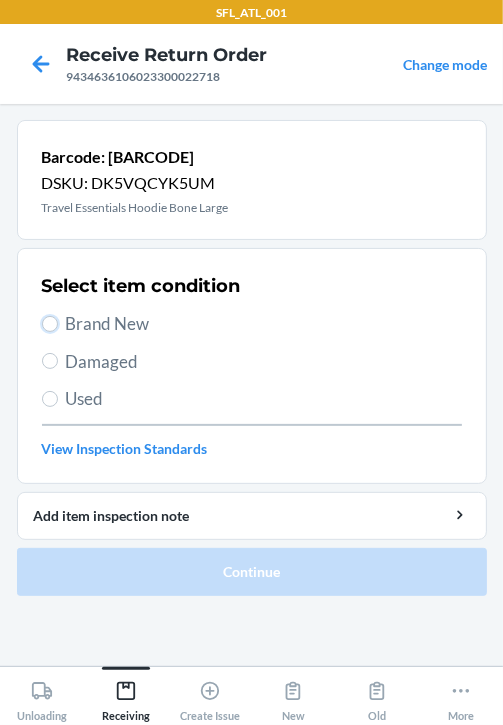 click on "Brand New" at bounding box center (50, 324) 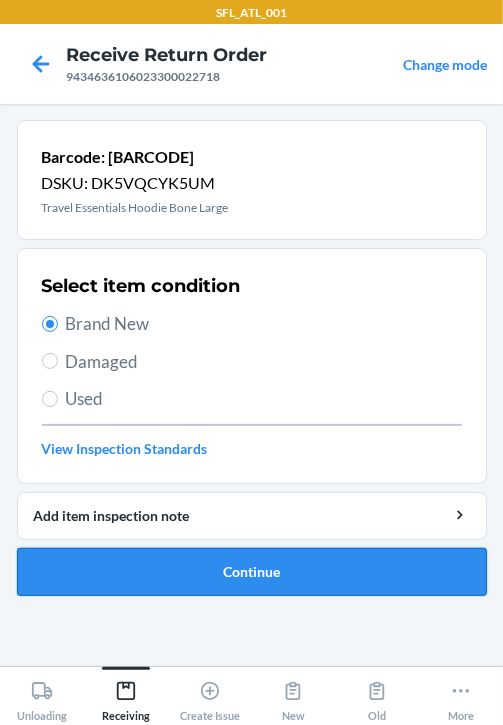 click on "Continue" at bounding box center [252, 572] 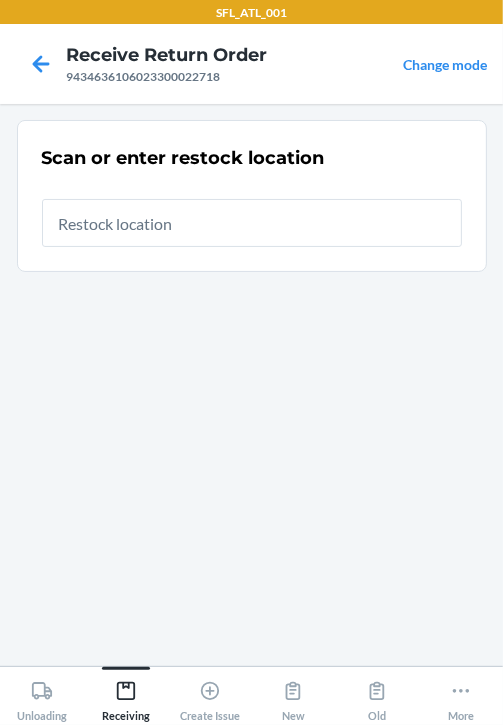 click at bounding box center [252, 223] 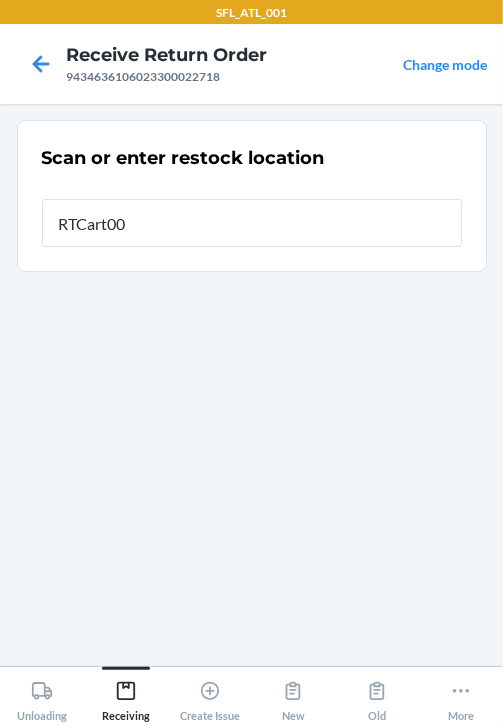type on "RTCart002" 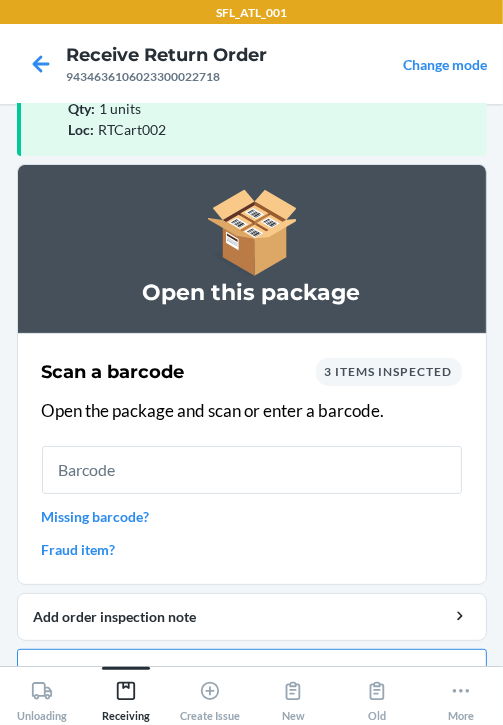 scroll, scrollTop: 133, scrollLeft: 0, axis: vertical 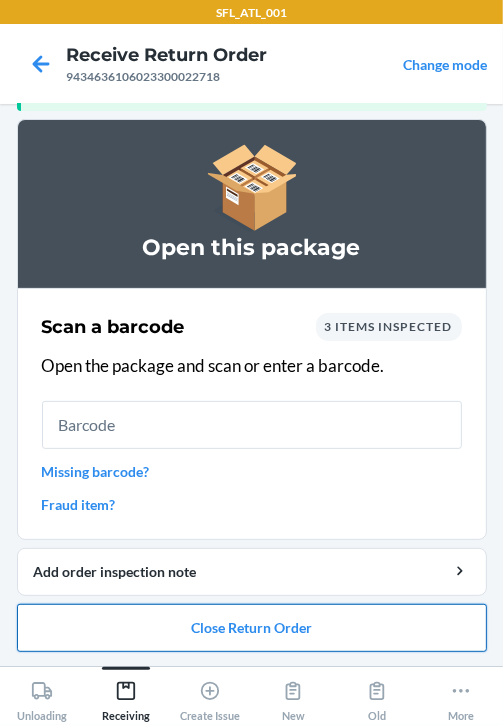 click on "Close Return Order" at bounding box center (252, 628) 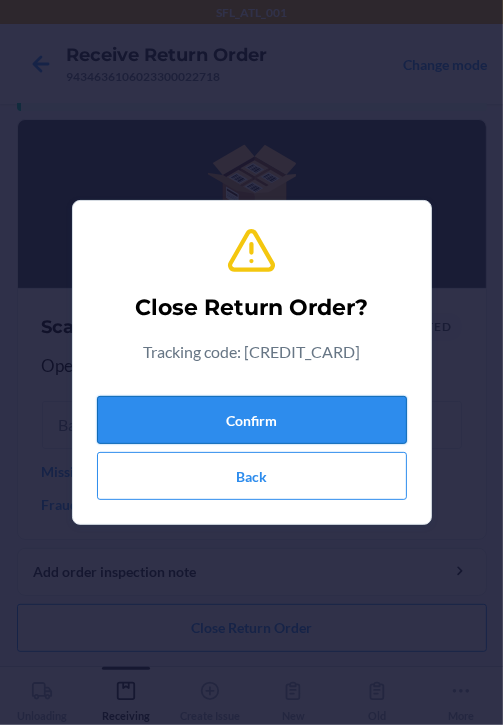 click on "Confirm" at bounding box center [252, 420] 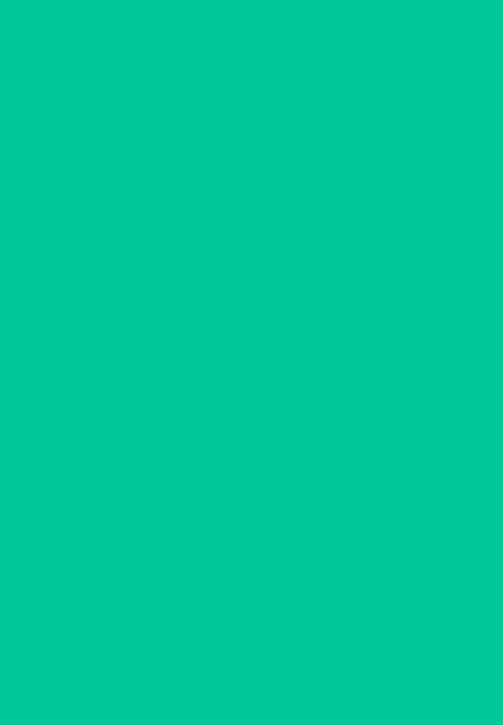 scroll, scrollTop: 0, scrollLeft: 0, axis: both 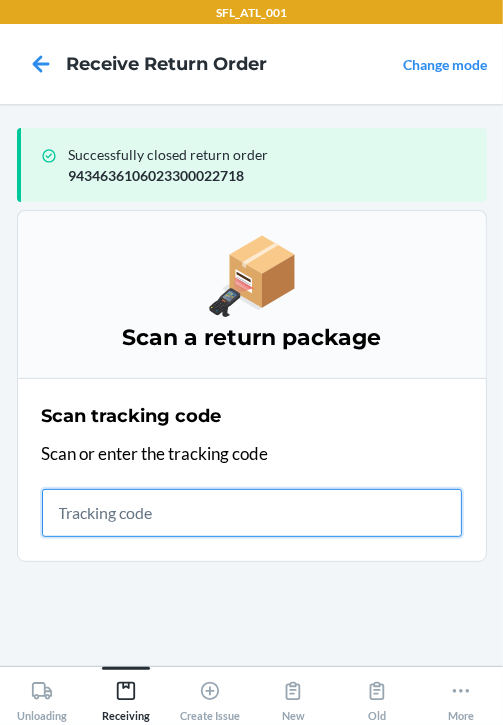click at bounding box center (252, 513) 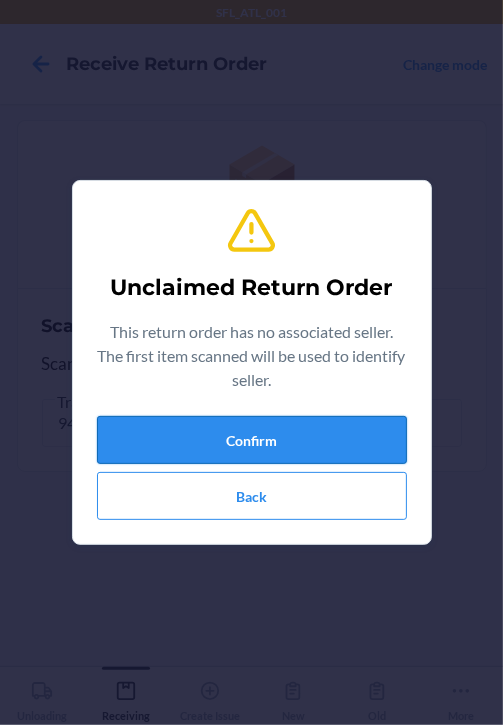 click on "Confirm" at bounding box center [252, 440] 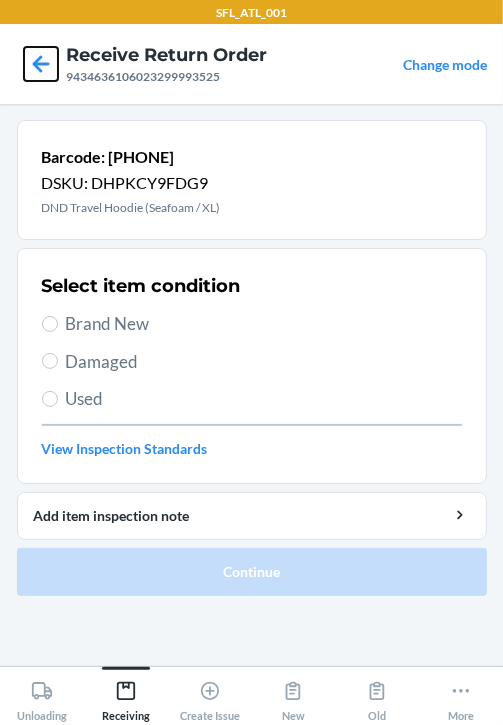 click 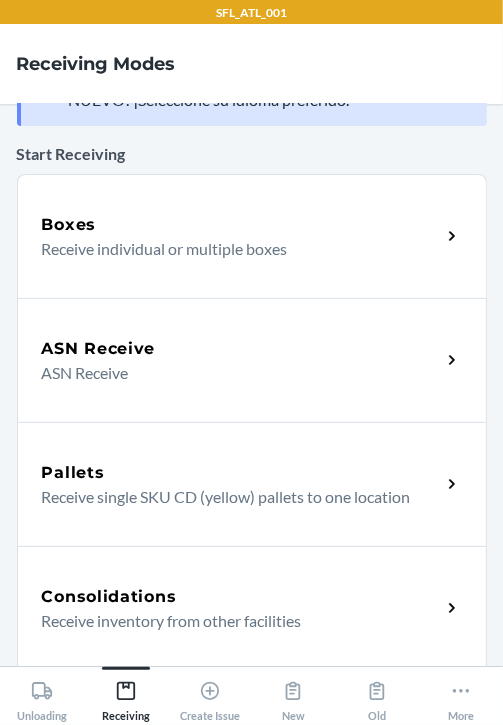 scroll, scrollTop: 400, scrollLeft: 0, axis: vertical 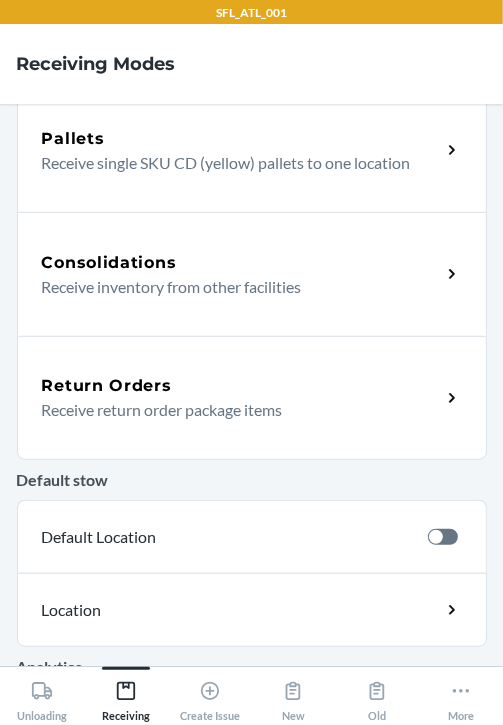 click on "Receive return order package items" at bounding box center [233, 410] 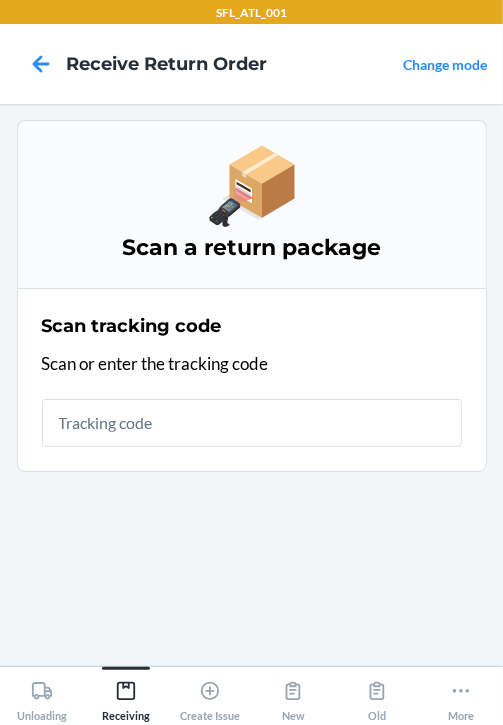 click at bounding box center (252, 423) 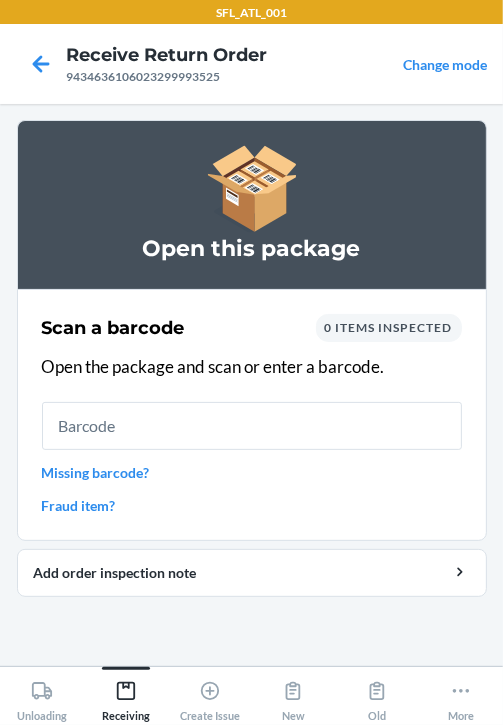 click on "Fraud item?" at bounding box center (252, 505) 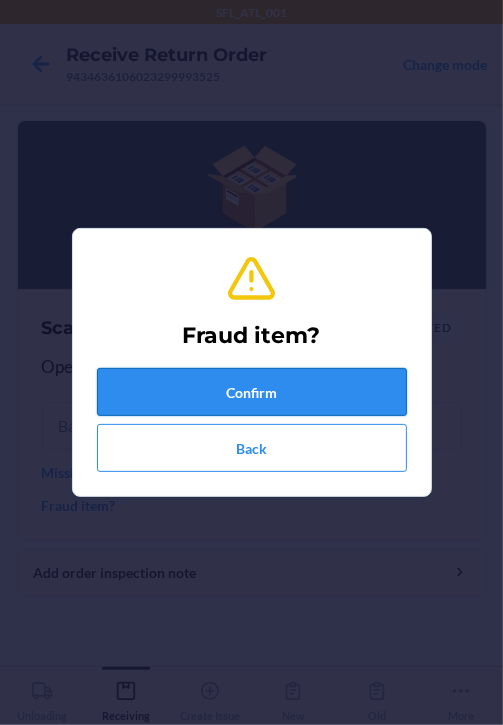 click on "Confirm" at bounding box center (252, 392) 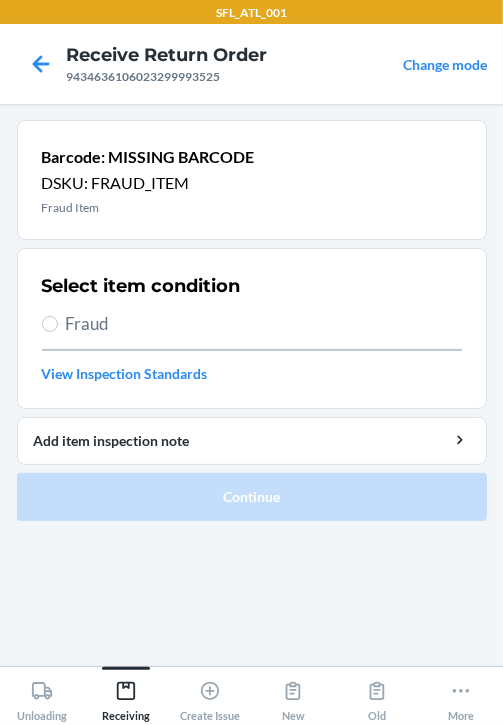 click on "Fraud" at bounding box center (264, 324) 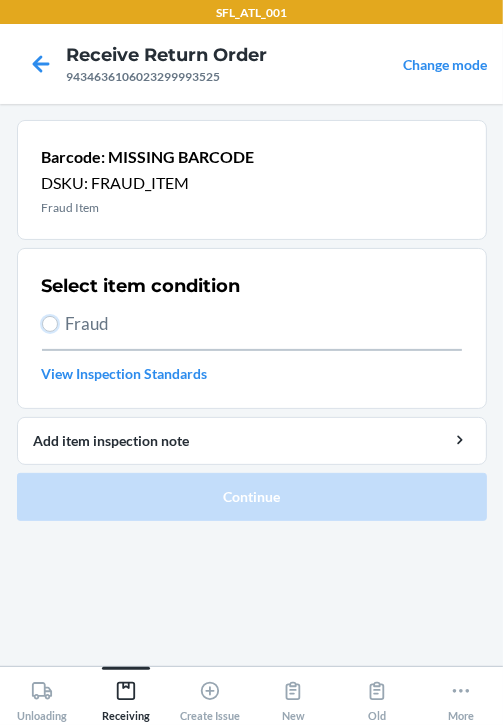 click on "Fraud" at bounding box center (50, 324) 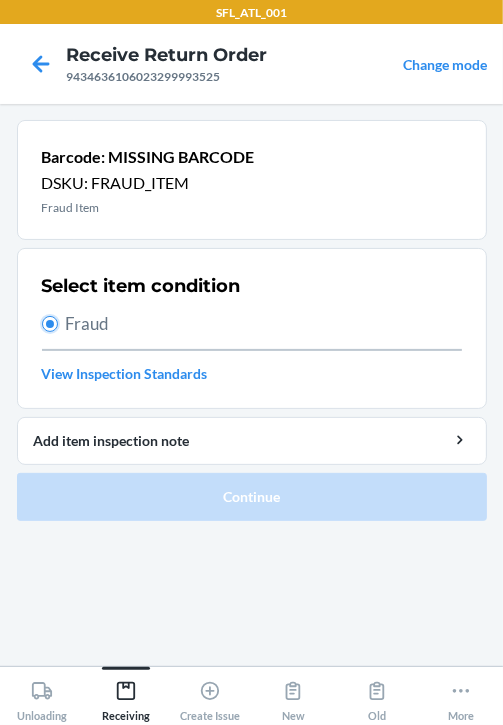 radio on "true" 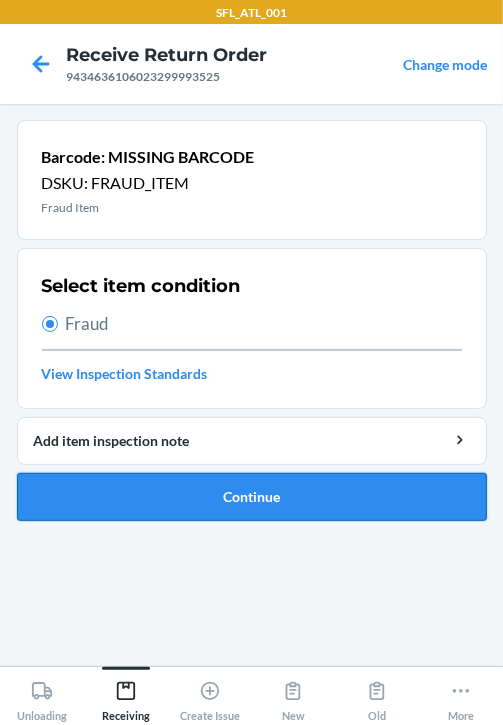 click on "Continue" at bounding box center [252, 497] 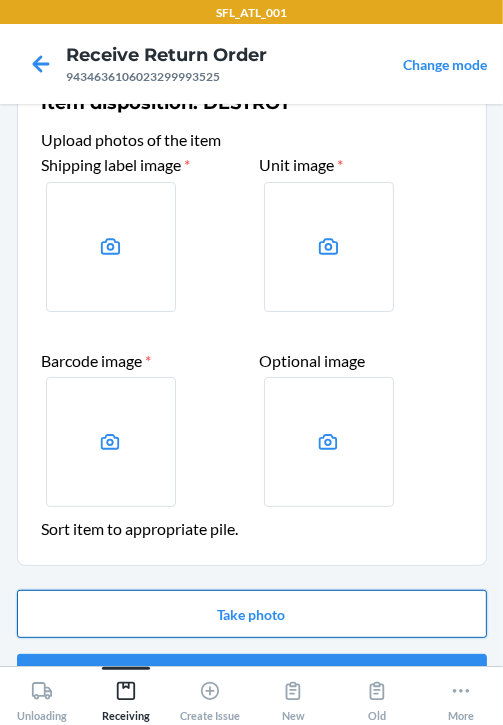 scroll, scrollTop: 106, scrollLeft: 0, axis: vertical 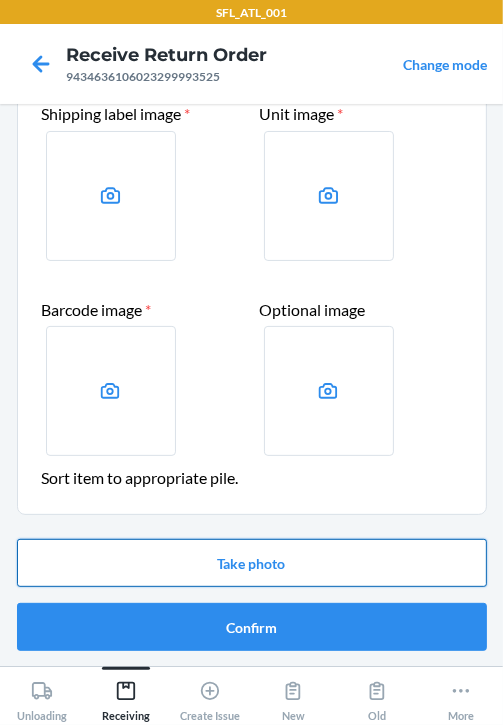 click on "Take photo" at bounding box center [252, 563] 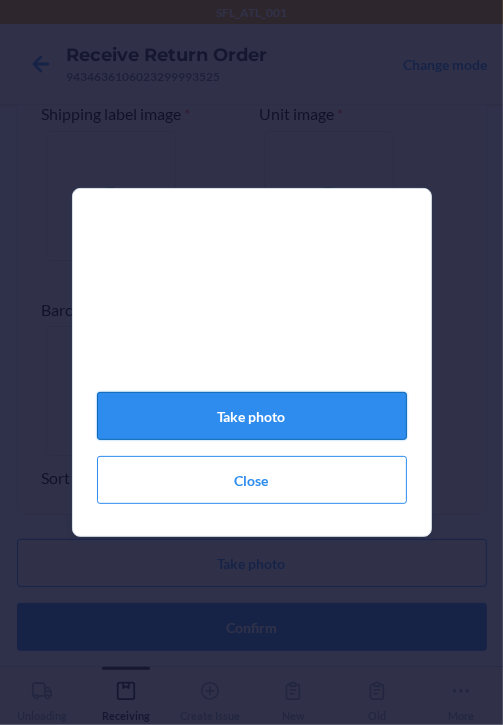 click on "Take photo" 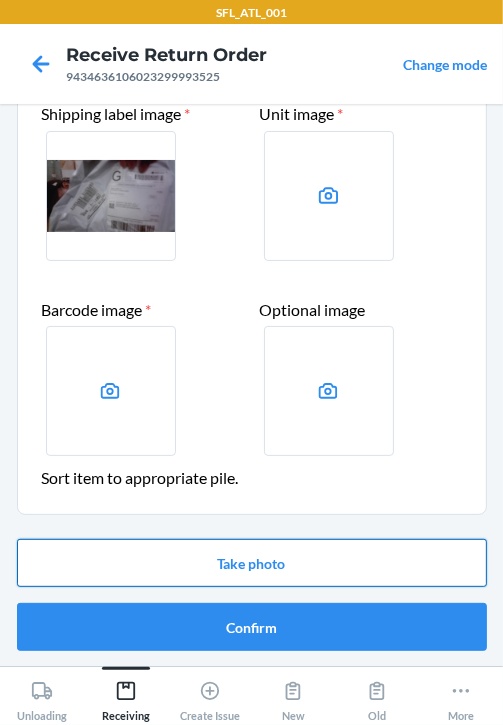 click on "Take photo" at bounding box center (252, 563) 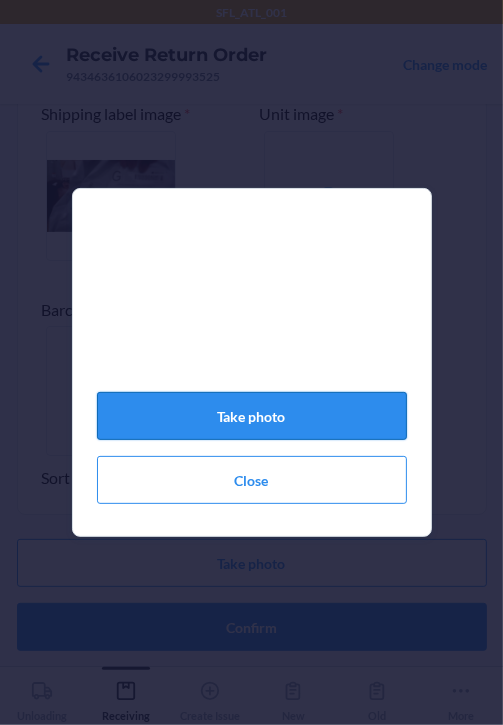 click on "Take photo" 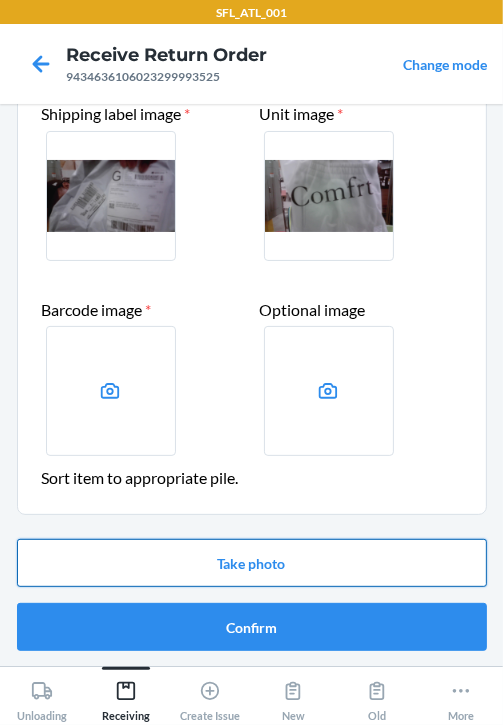 click on "Take photo" at bounding box center (252, 563) 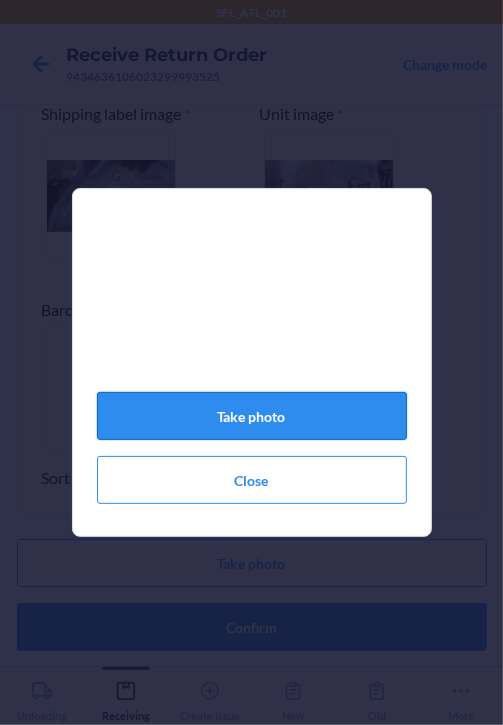 click on "Take photo" 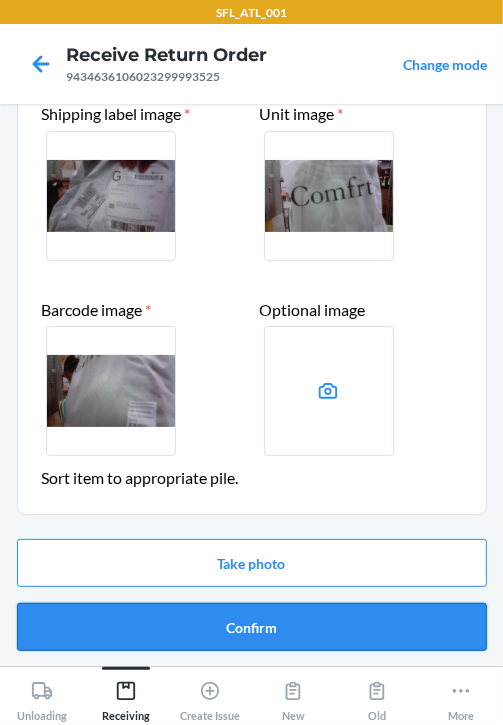 click on "Confirm" at bounding box center [252, 627] 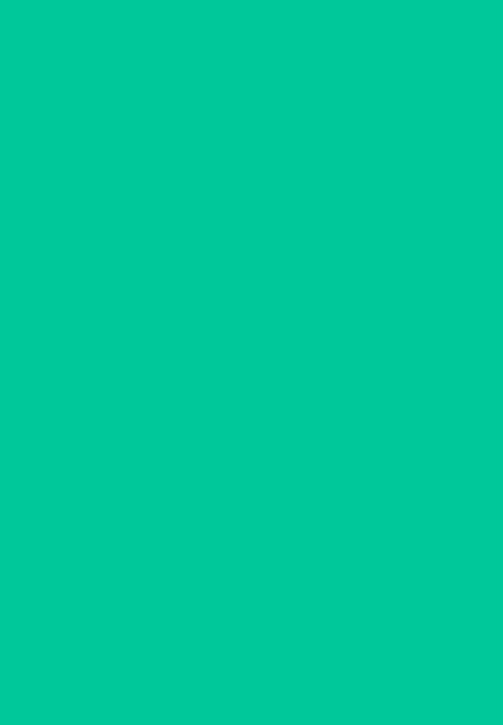 scroll, scrollTop: 0, scrollLeft: 0, axis: both 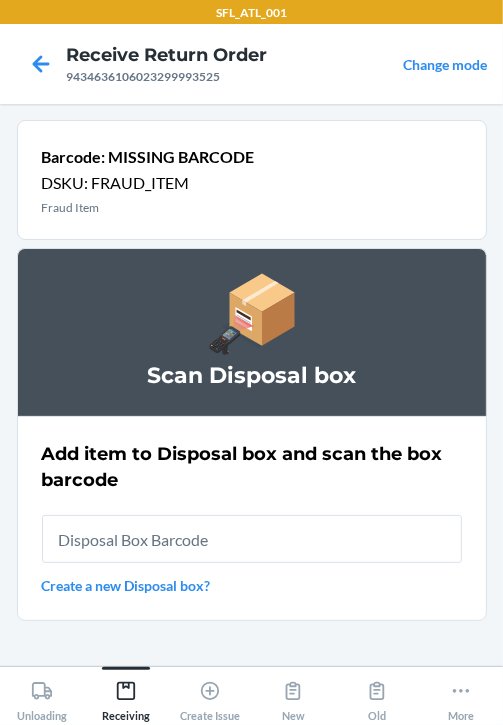 click at bounding box center [252, 539] 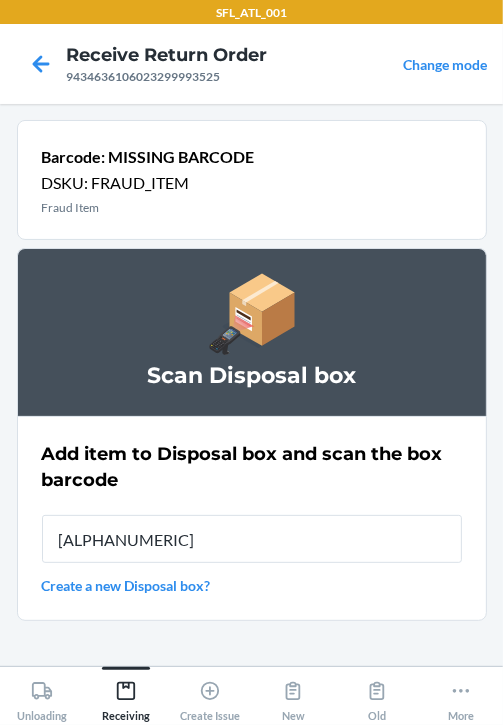 type on "[ALPHANUMERIC]" 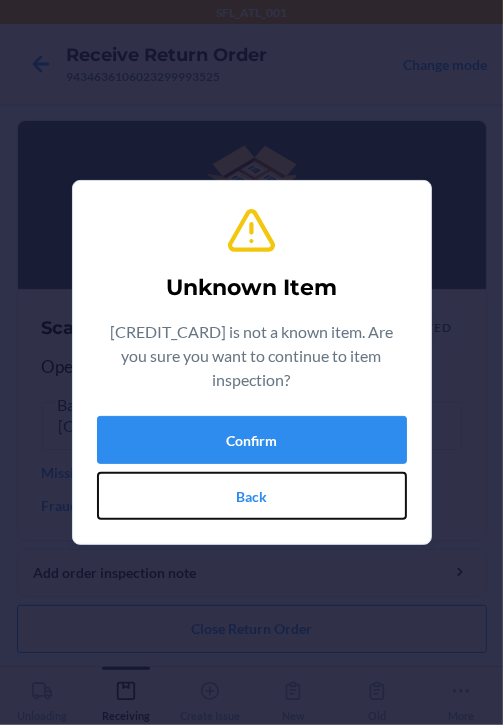 click on "Back" at bounding box center [252, 496] 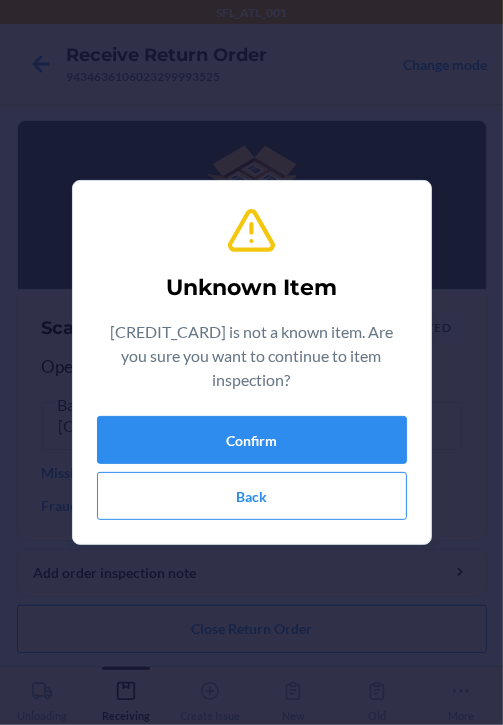 type 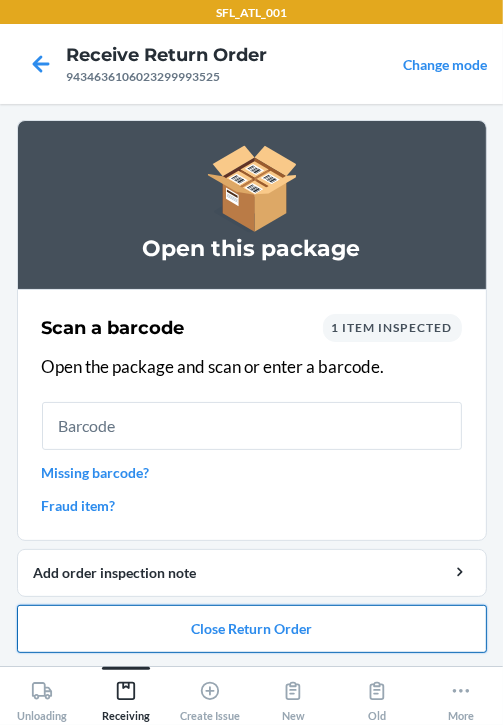 click on "Close Return Order" at bounding box center [252, 629] 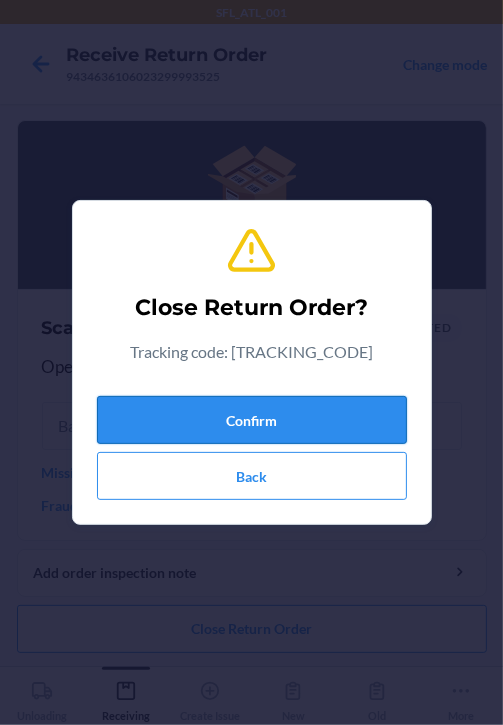 click on "Confirm" at bounding box center [252, 420] 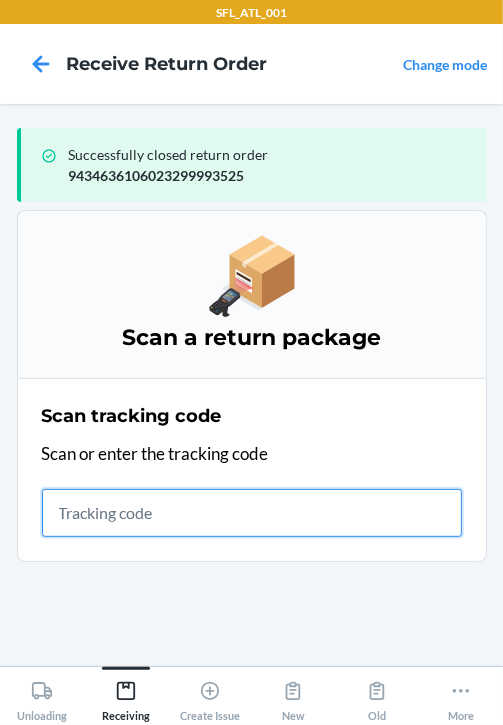 click at bounding box center (252, 513) 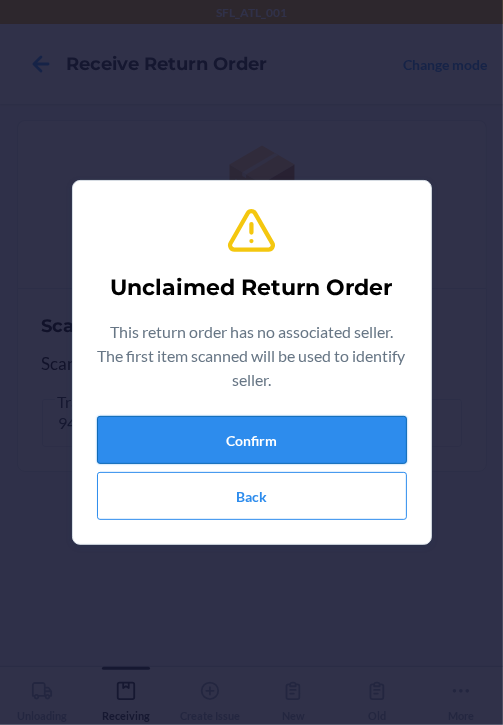 click on "Confirm" at bounding box center [252, 440] 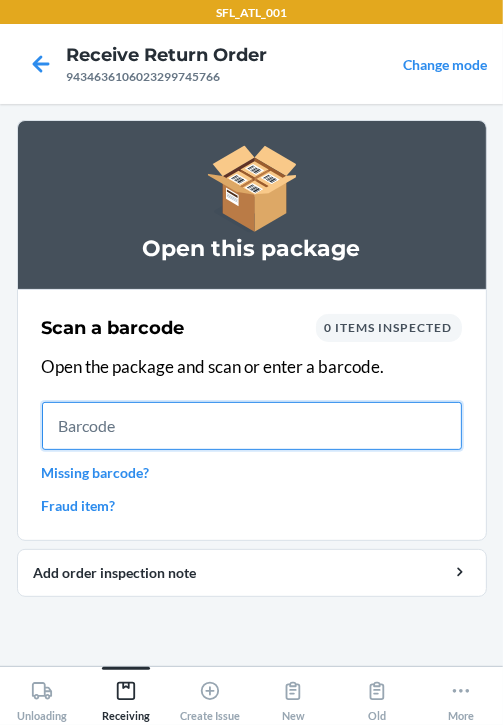 click at bounding box center [252, 426] 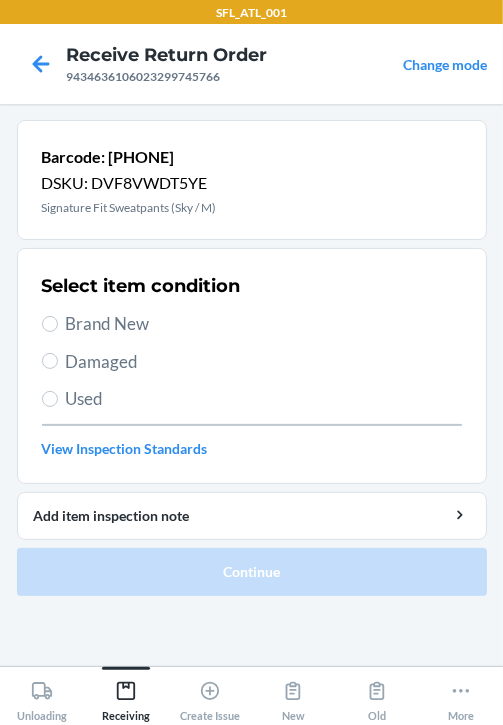 click on "Brand New" at bounding box center [264, 324] 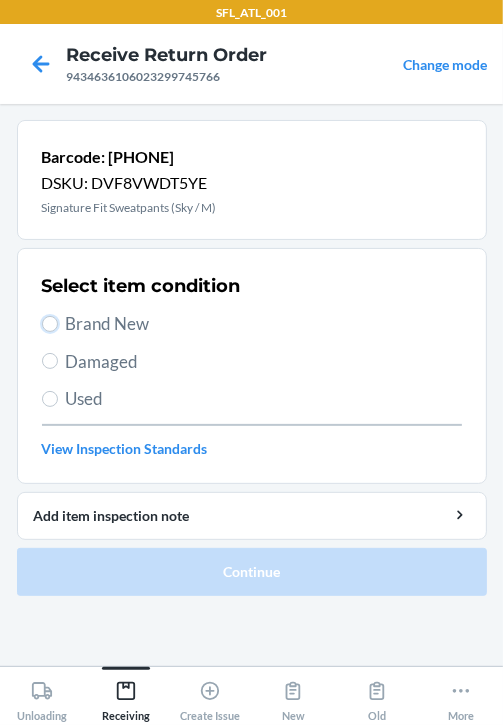 click on "Brand New" at bounding box center (50, 324) 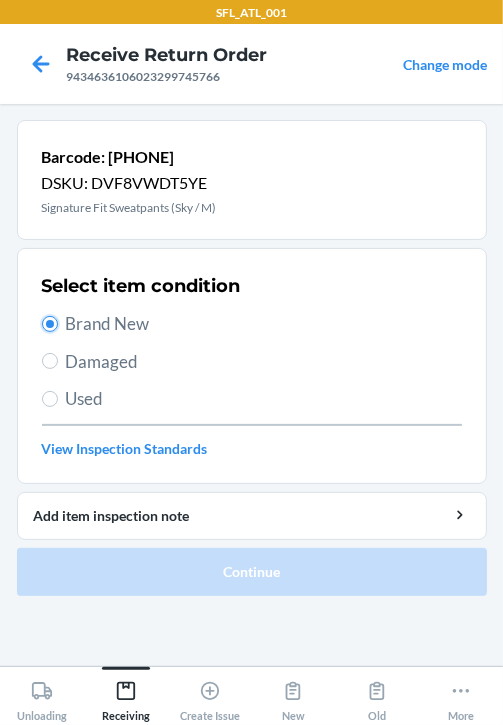 radio on "true" 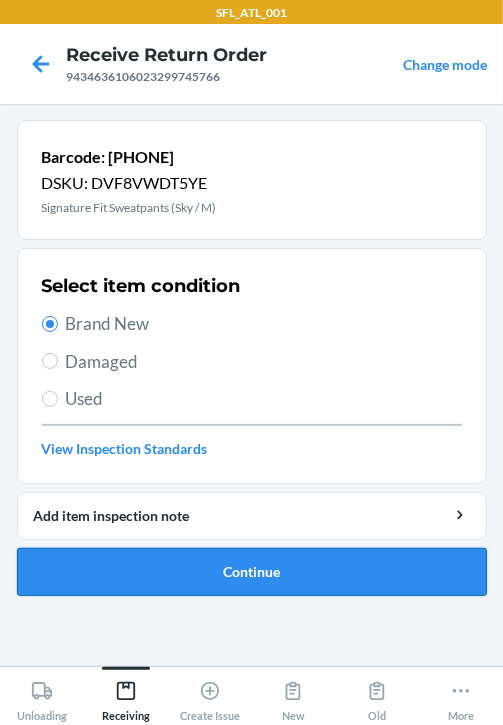 click on "Continue" at bounding box center [252, 572] 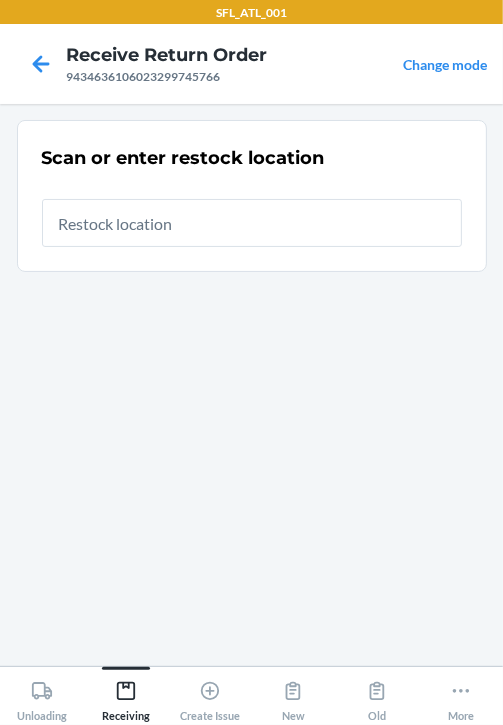 click at bounding box center [252, 223] 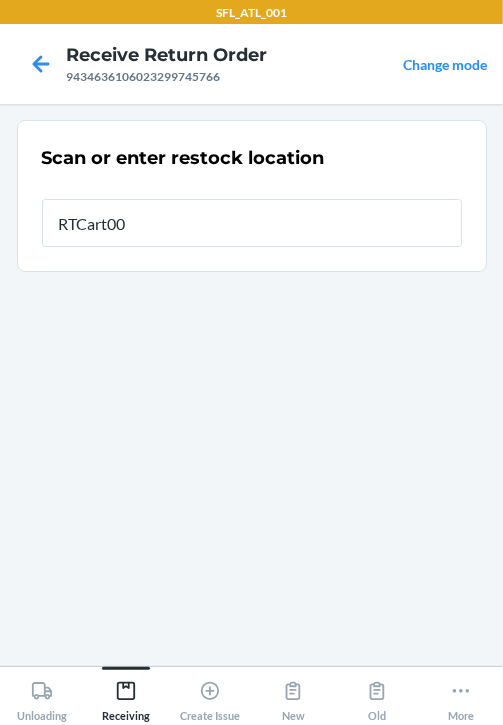 type on "RTCart002" 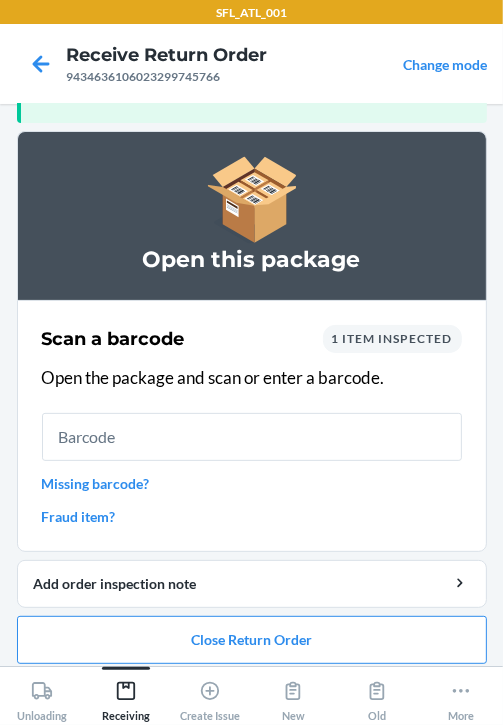 scroll, scrollTop: 133, scrollLeft: 0, axis: vertical 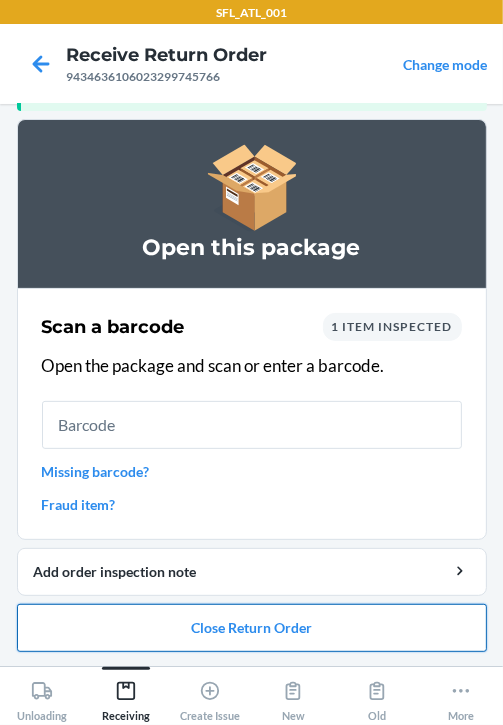 click on "Close Return Order" at bounding box center [252, 628] 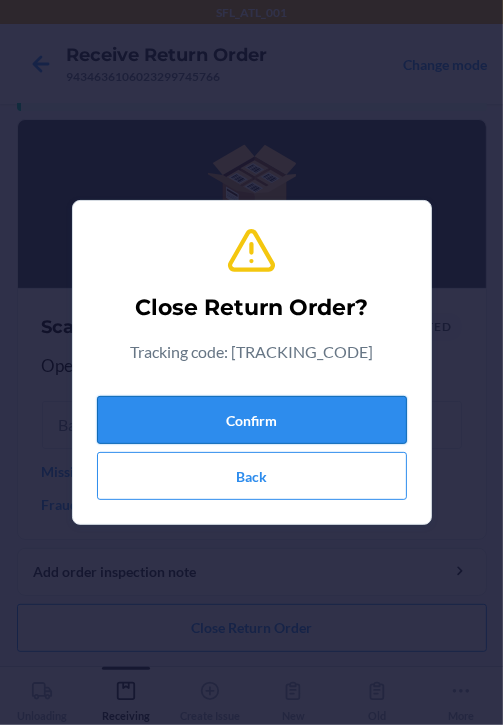 click on "Confirm" at bounding box center [252, 420] 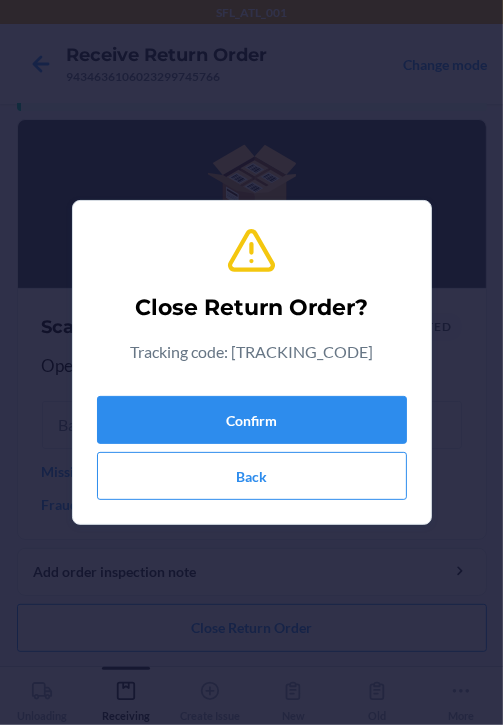 scroll, scrollTop: 0, scrollLeft: 0, axis: both 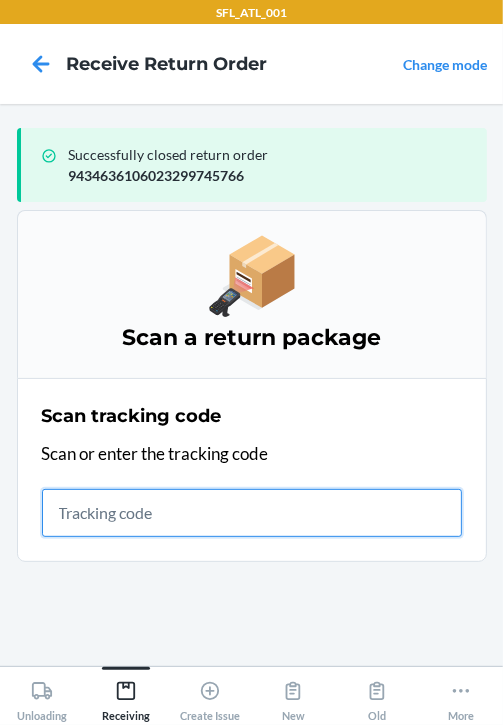 click at bounding box center (252, 513) 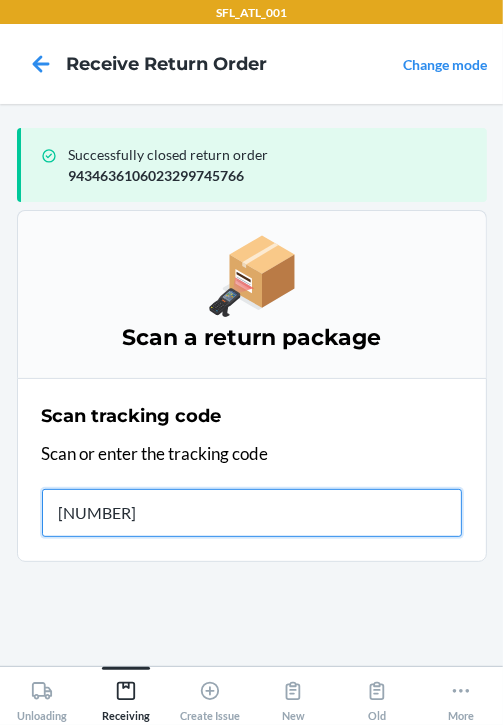 type on "[CREDIT_CARD]" 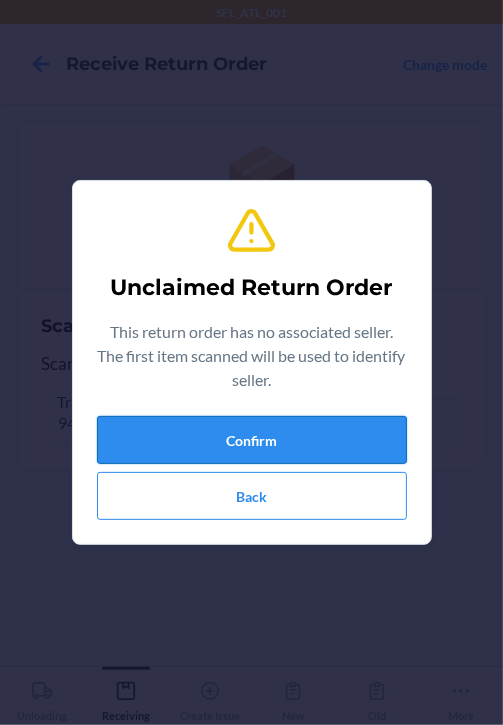 click on "Confirm" at bounding box center [252, 440] 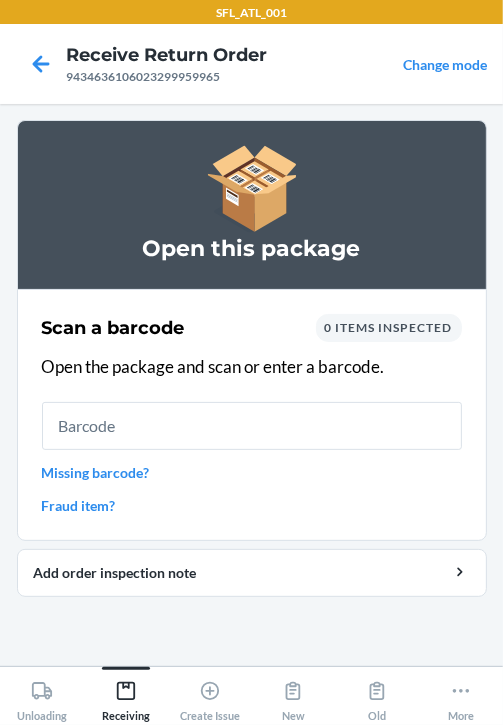 click at bounding box center [252, 426] 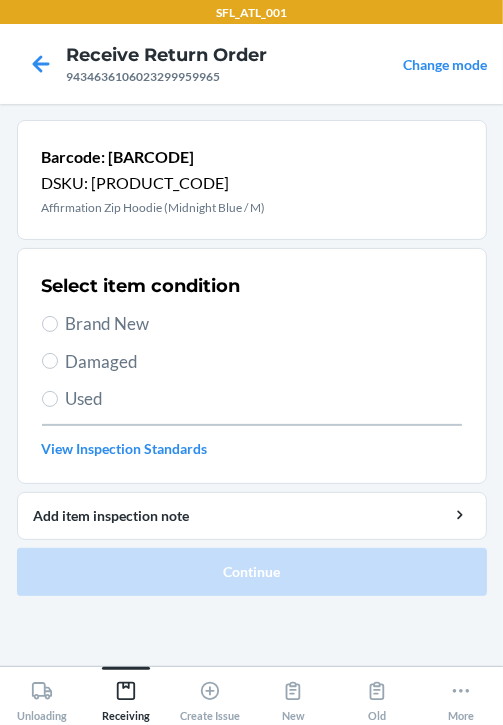 click on "Brand New" at bounding box center (264, 324) 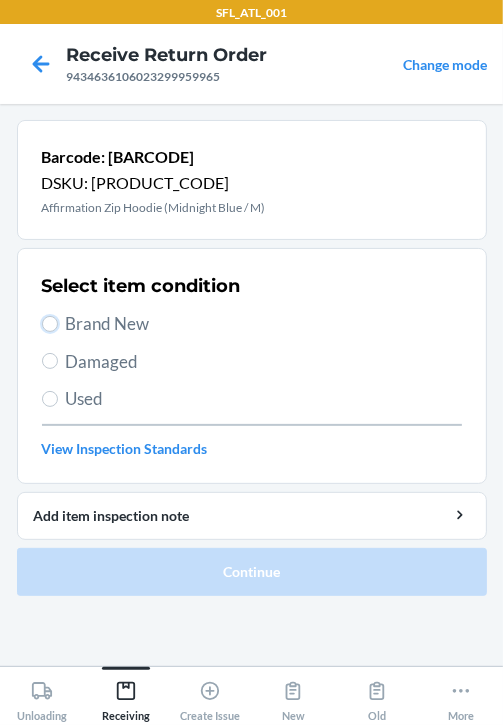 click on "Brand New" at bounding box center (50, 324) 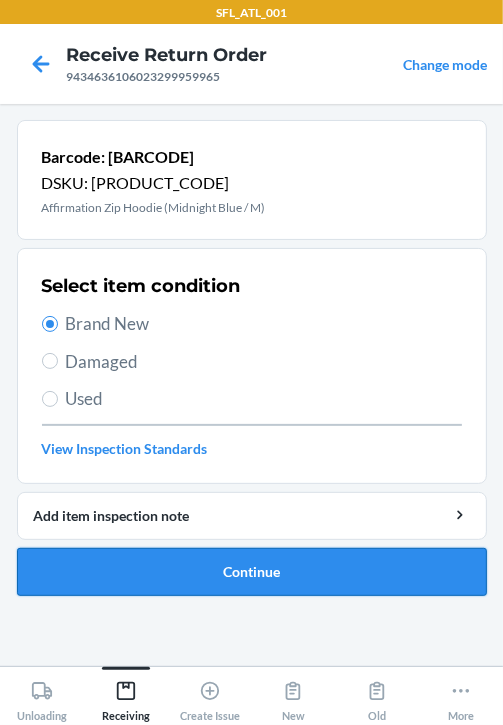 click on "Continue" at bounding box center [252, 572] 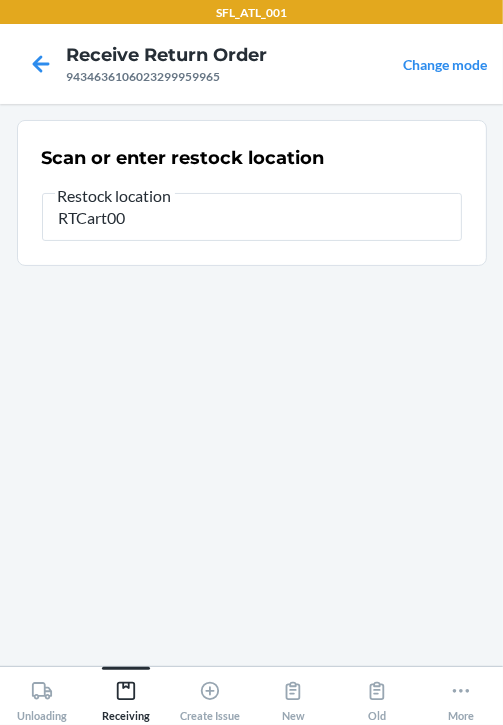 type on "RTCart002" 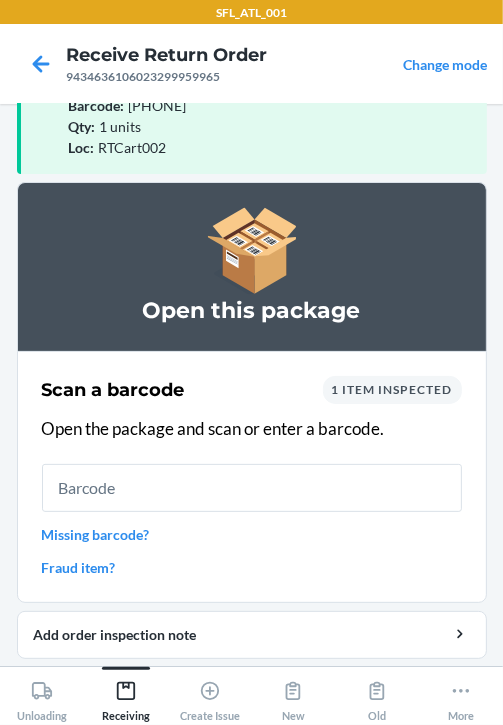 scroll, scrollTop: 133, scrollLeft: 0, axis: vertical 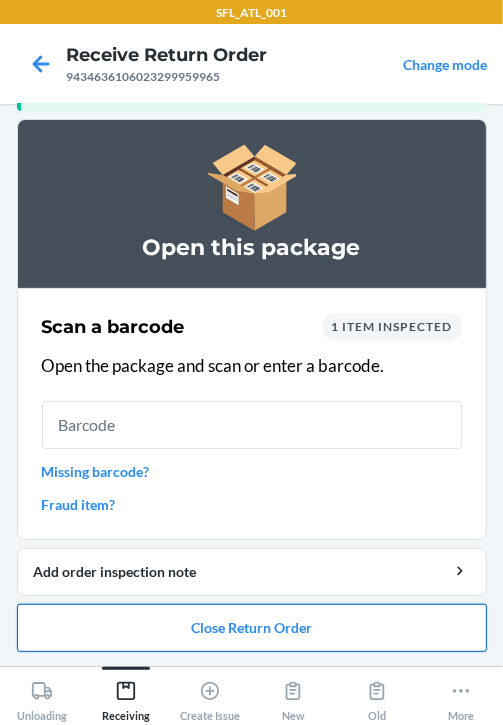 click on "Close Return Order" at bounding box center [252, 628] 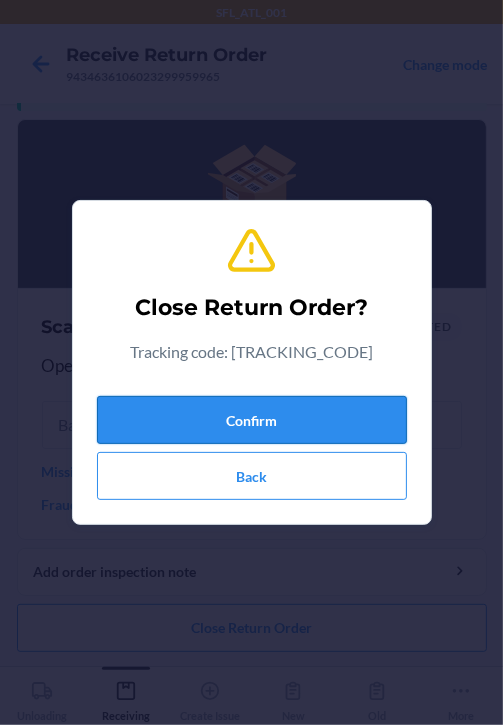 click on "Confirm" at bounding box center (252, 420) 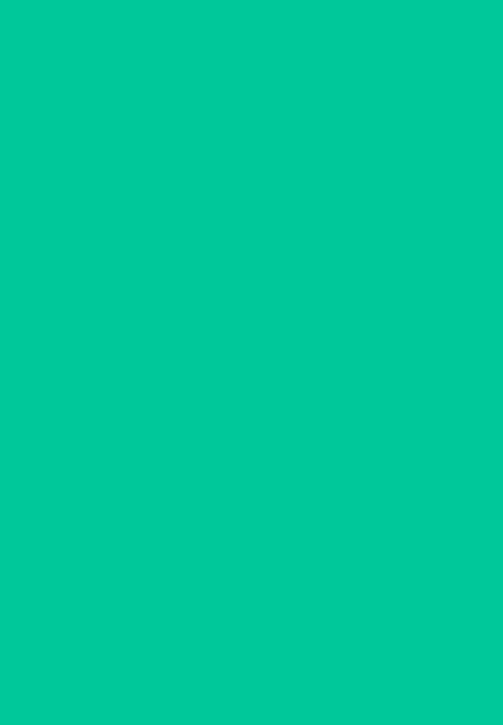 scroll, scrollTop: 0, scrollLeft: 0, axis: both 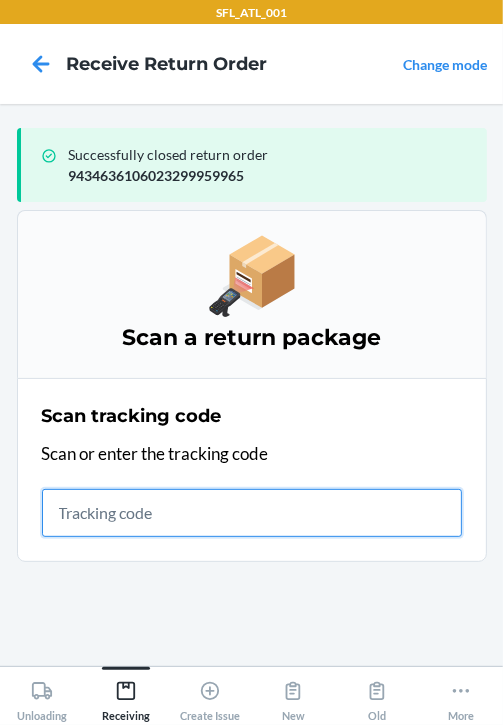 click at bounding box center [252, 513] 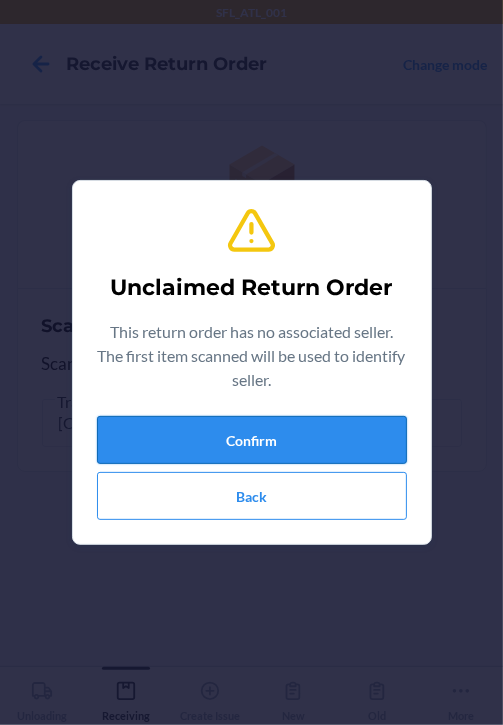 click on "Confirm" at bounding box center [252, 440] 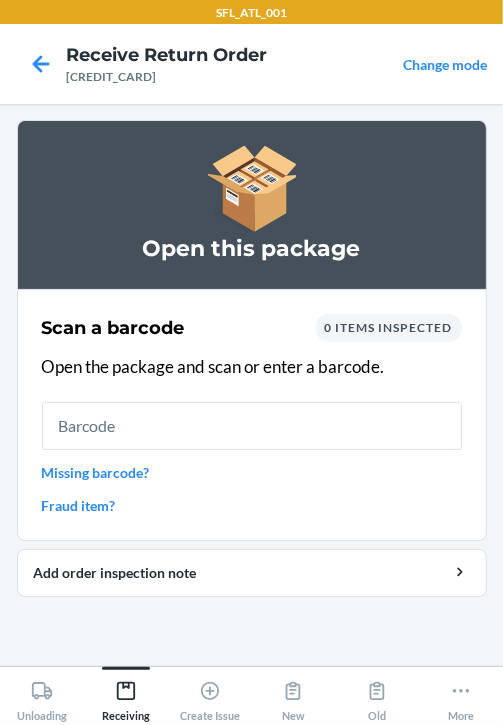 click at bounding box center (252, 426) 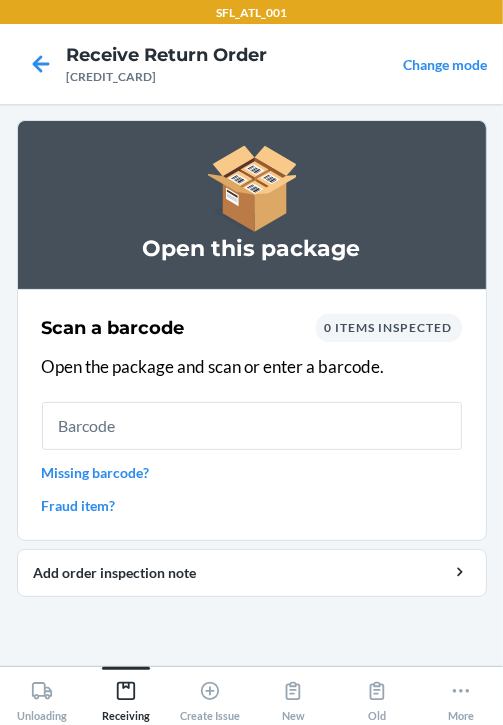 type 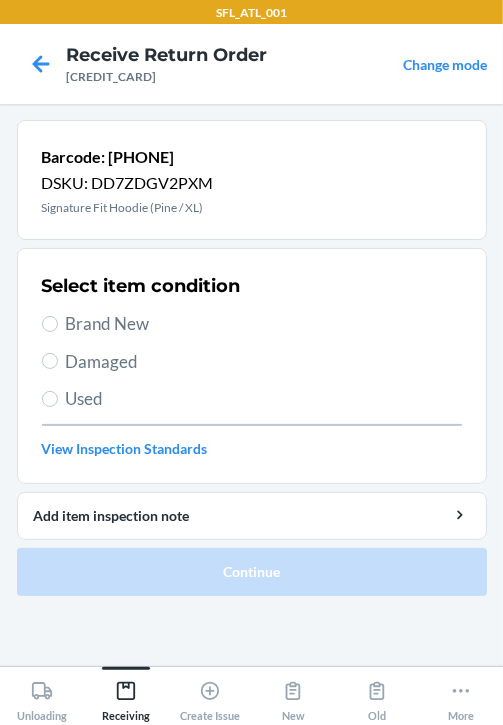 click on "Brand New" at bounding box center (264, 324) 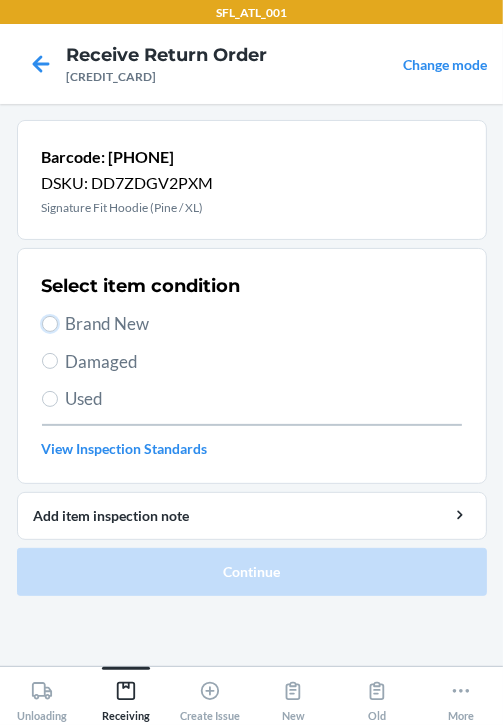click on "Brand New" at bounding box center [50, 324] 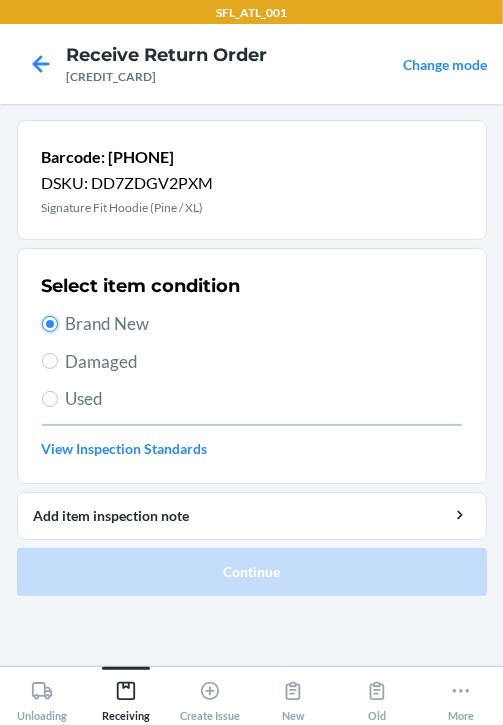 radio on "true" 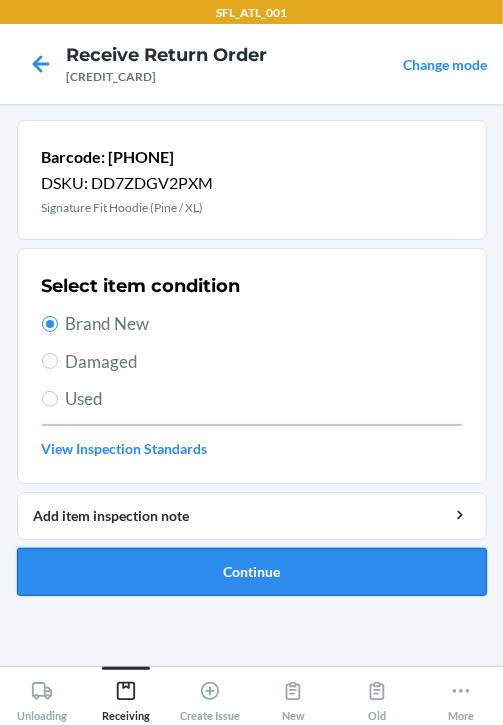 click on "Continue" at bounding box center [252, 572] 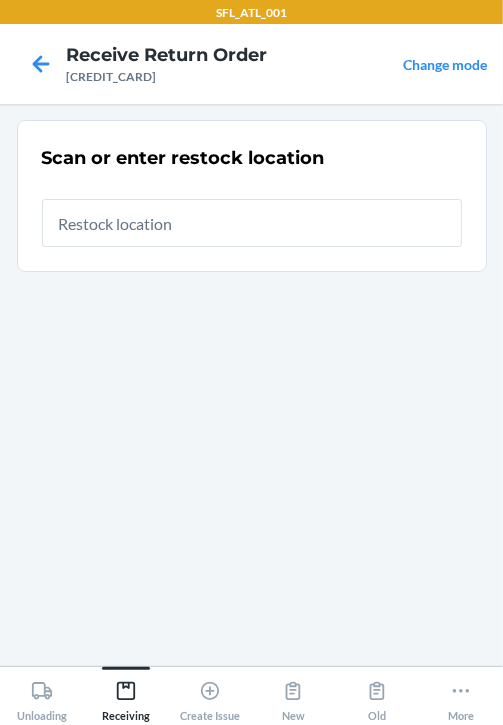 click at bounding box center [252, 223] 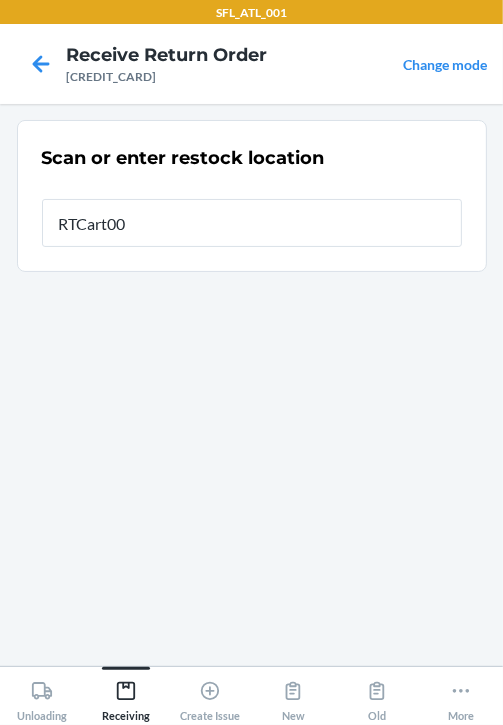 type on "RTCart002" 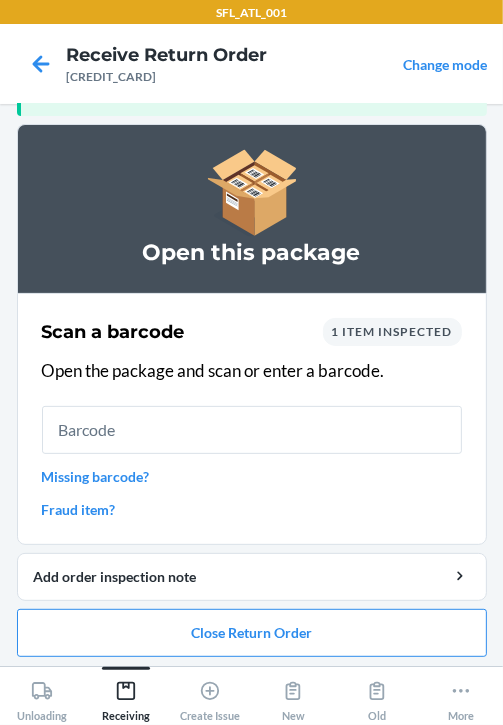scroll, scrollTop: 133, scrollLeft: 0, axis: vertical 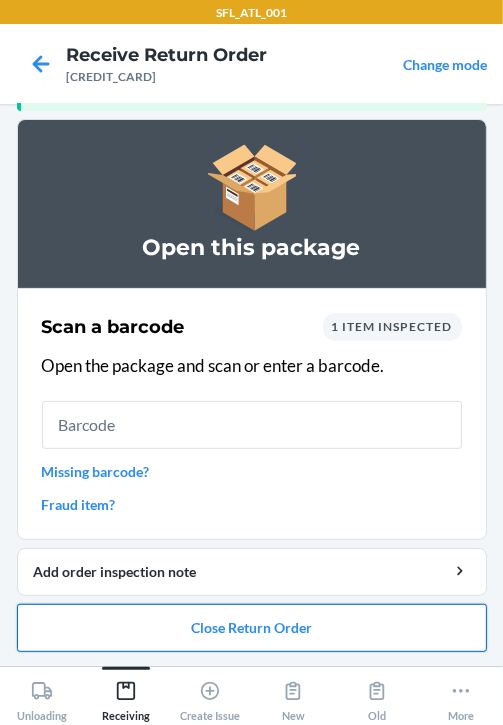click on "Close Return Order" at bounding box center (252, 628) 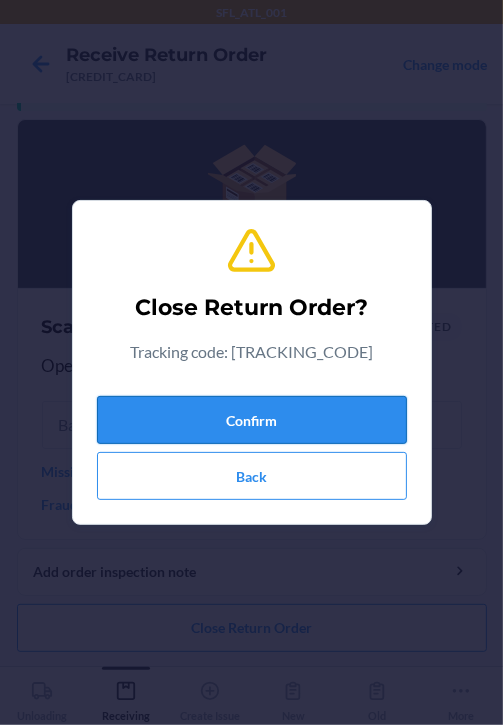 click on "Confirm" at bounding box center [252, 420] 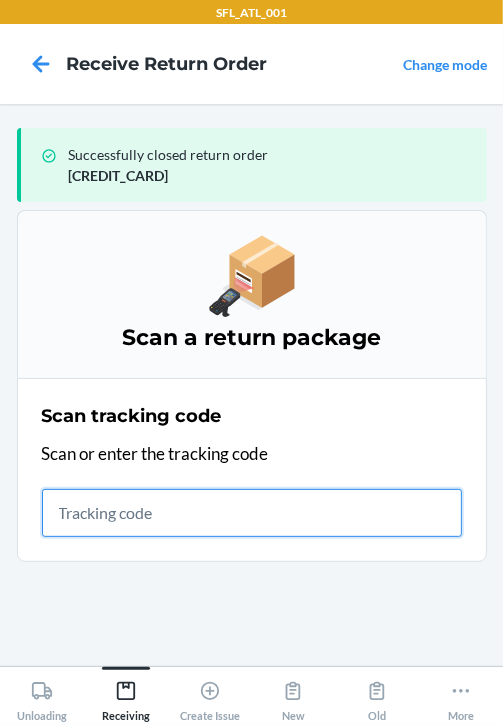 click at bounding box center [252, 513] 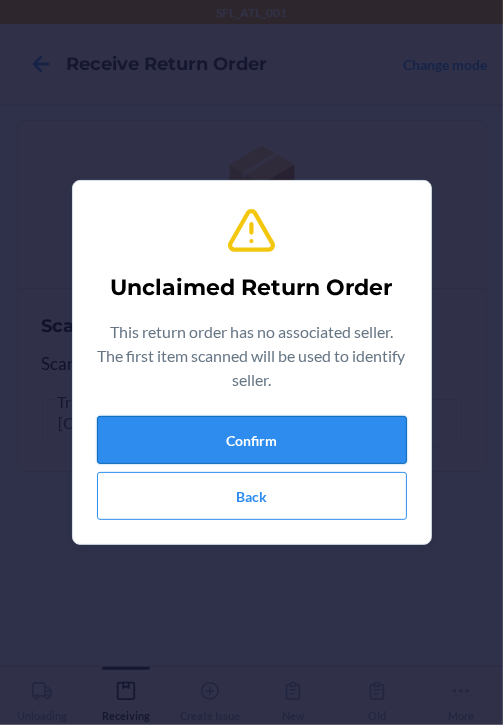 click on "Confirm" at bounding box center [252, 440] 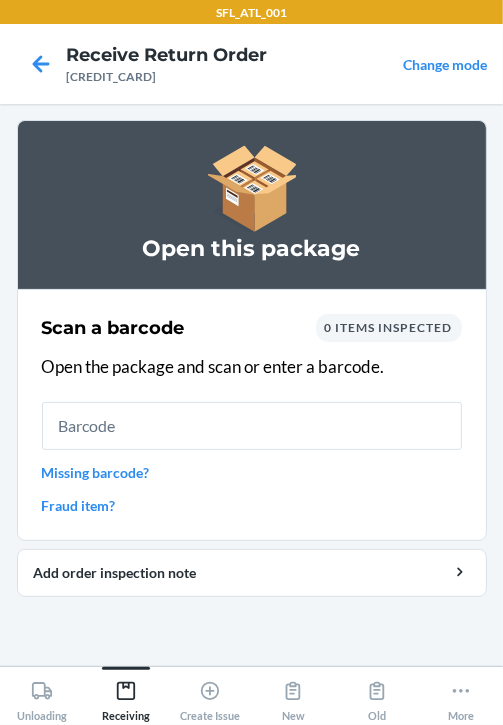click at bounding box center (252, 426) 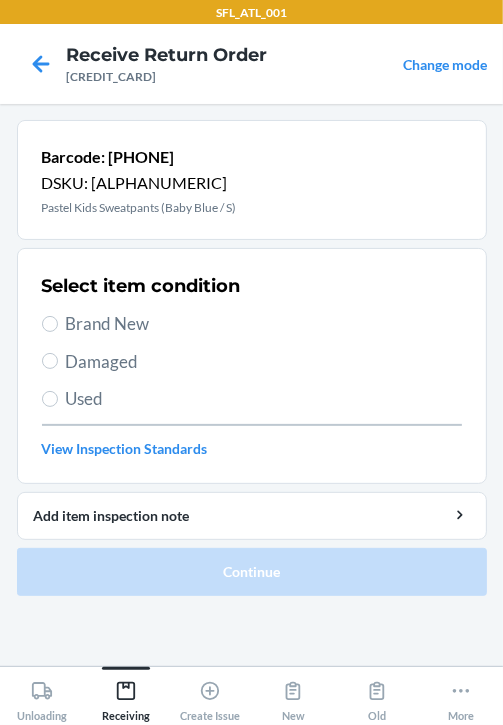 click on "Brand New" at bounding box center [264, 324] 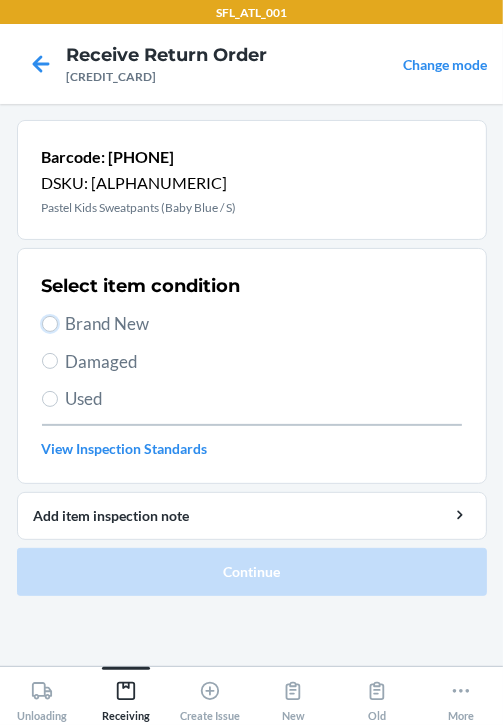 click on "Brand New" at bounding box center [50, 324] 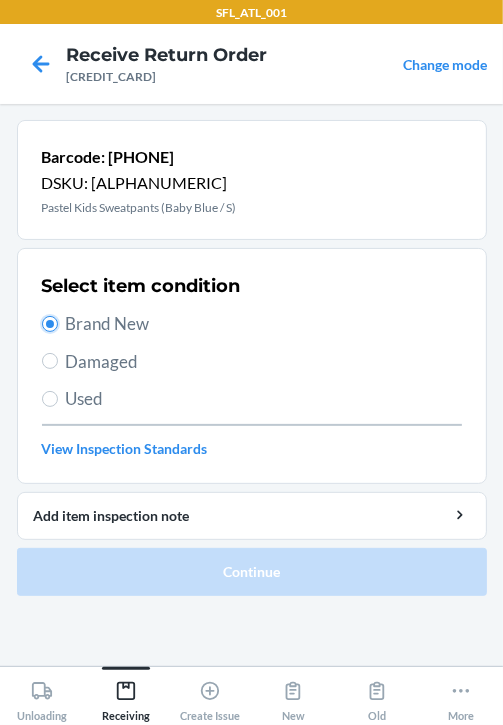 radio on "true" 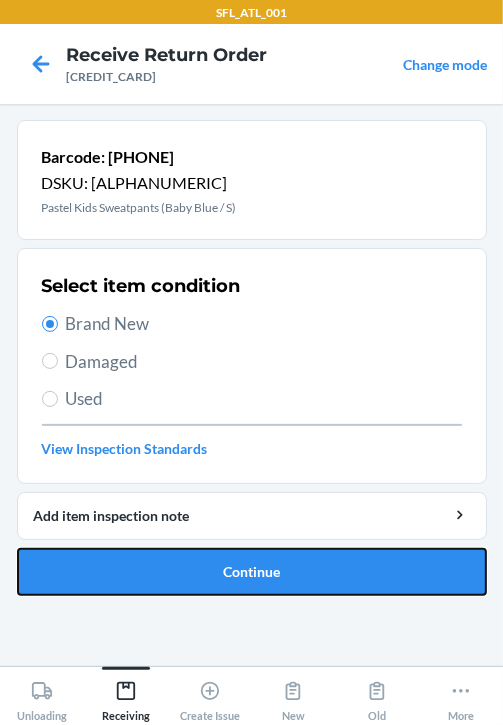 click on "Continue" at bounding box center (252, 572) 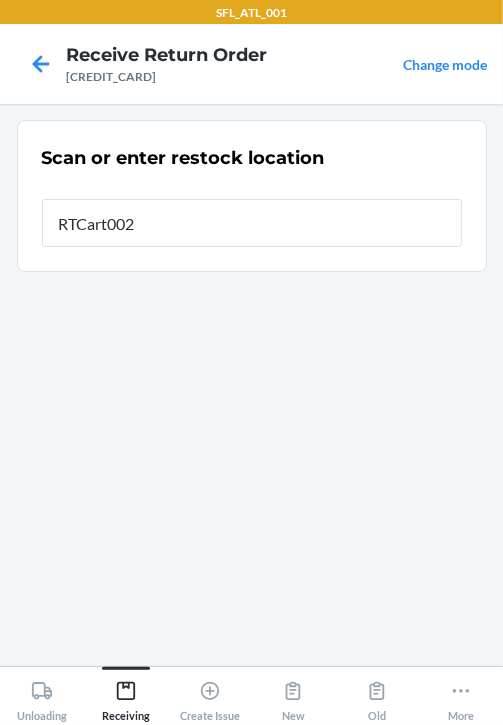 type on "RTCart002" 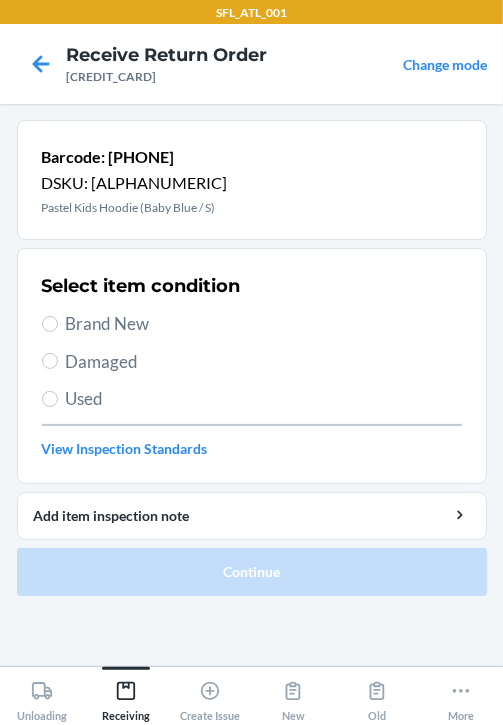click on "Brand New" at bounding box center (264, 324) 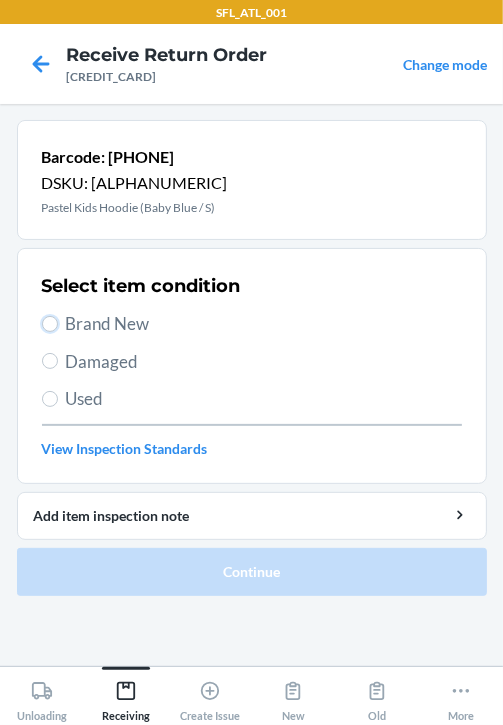 click on "Brand New" at bounding box center (50, 324) 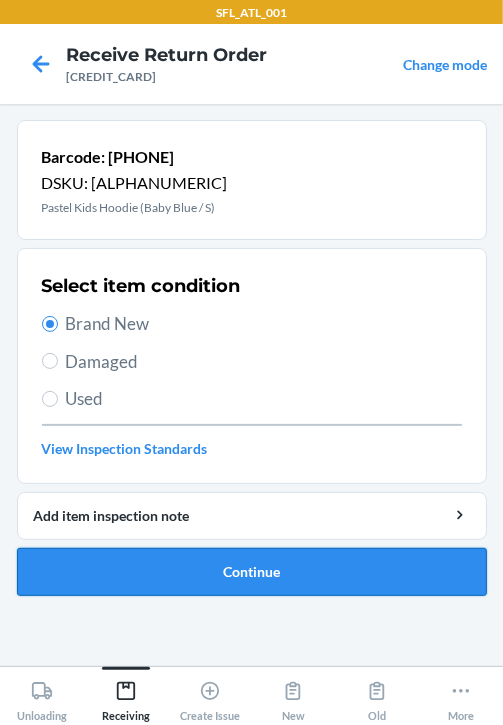 click on "Continue" at bounding box center (252, 572) 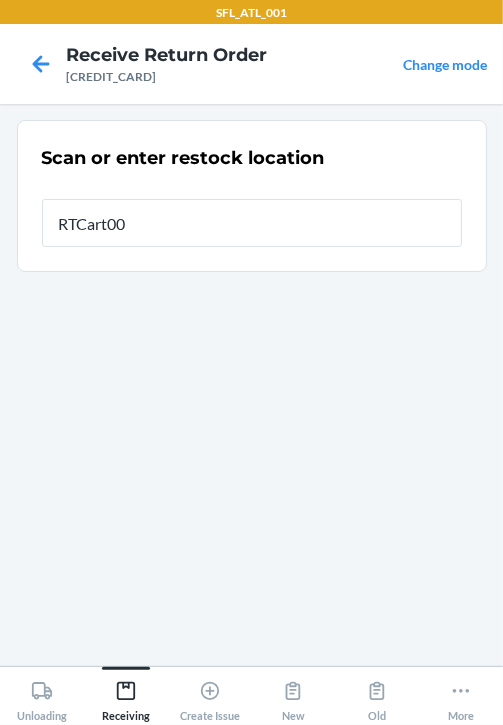 type on "RTCart002" 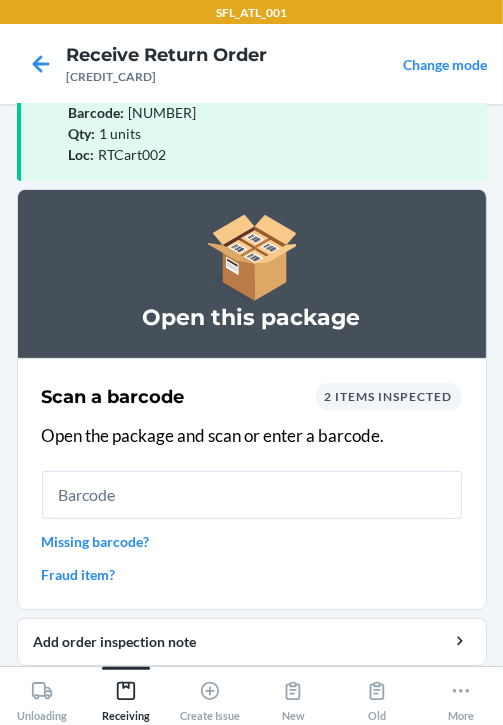 scroll, scrollTop: 133, scrollLeft: 0, axis: vertical 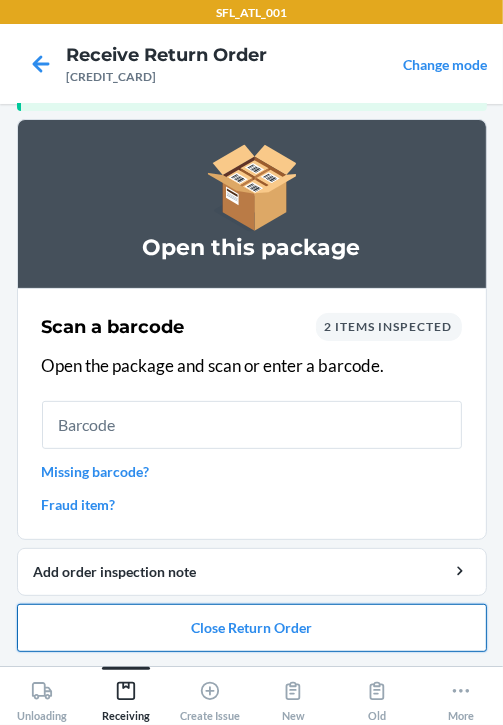click on "Close Return Order" at bounding box center (252, 628) 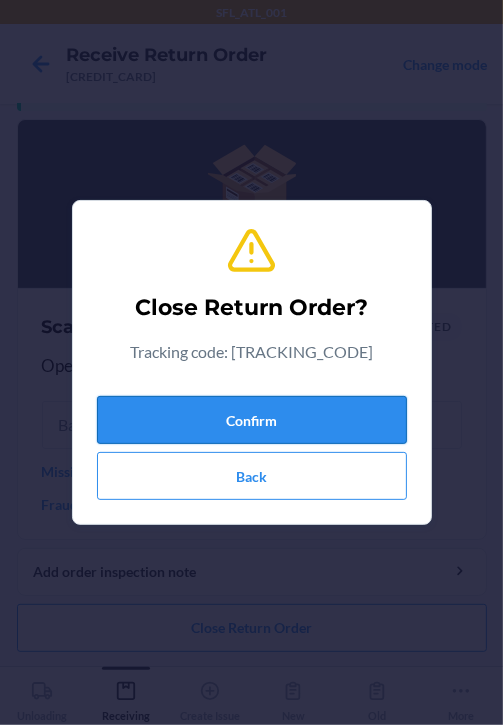 click on "Confirm" at bounding box center [252, 420] 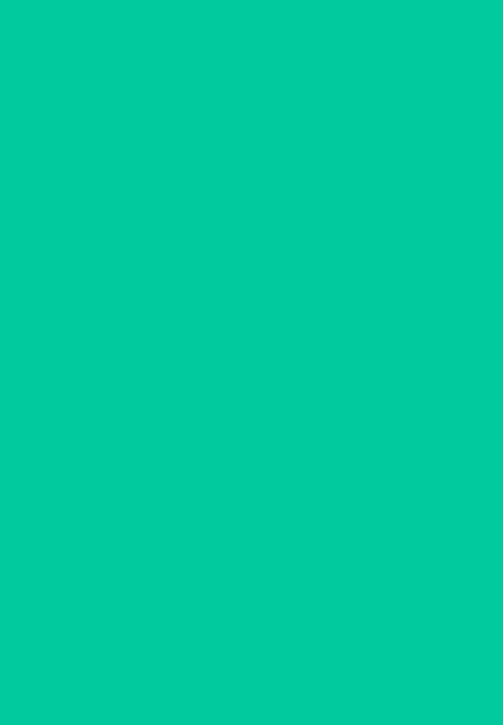 scroll, scrollTop: 0, scrollLeft: 0, axis: both 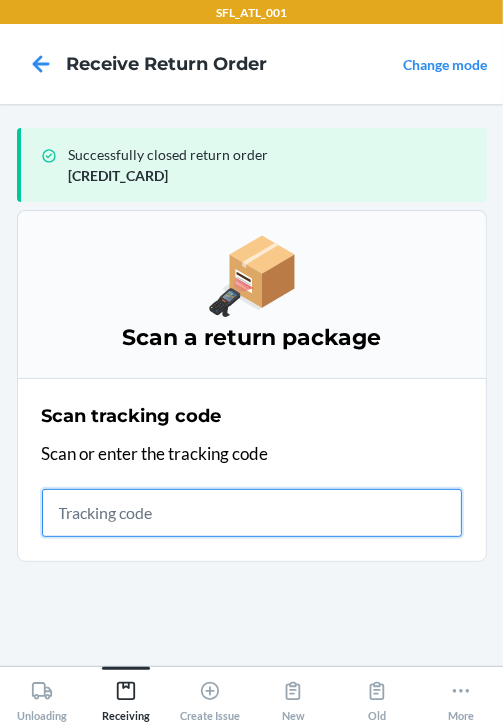 click at bounding box center [252, 513] 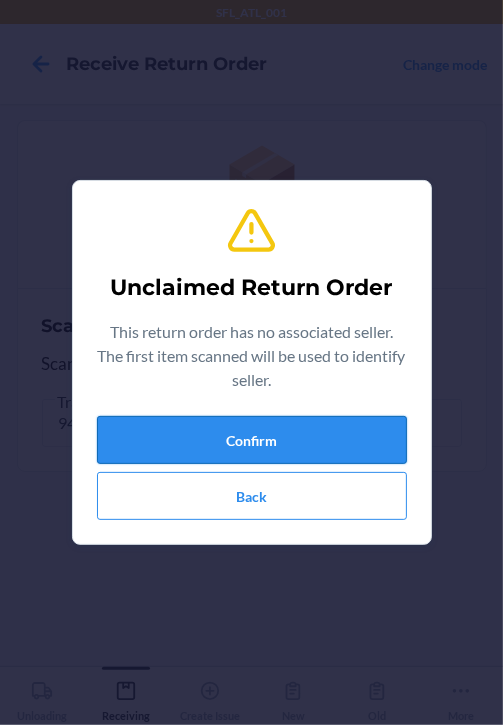 click on "Confirm" at bounding box center (252, 440) 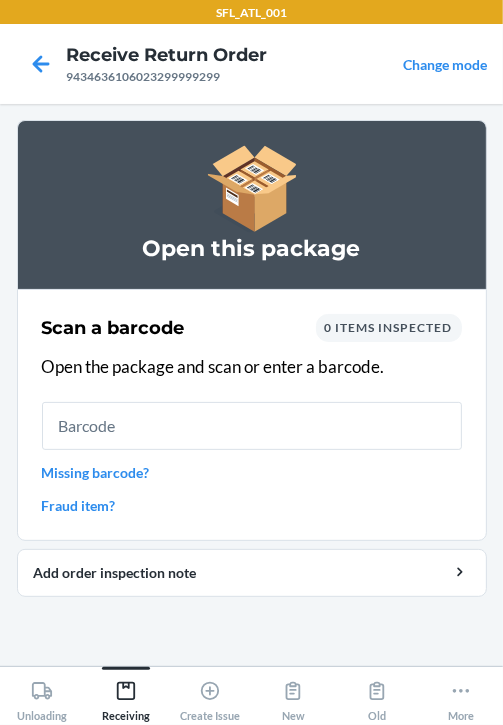 click at bounding box center [252, 426] 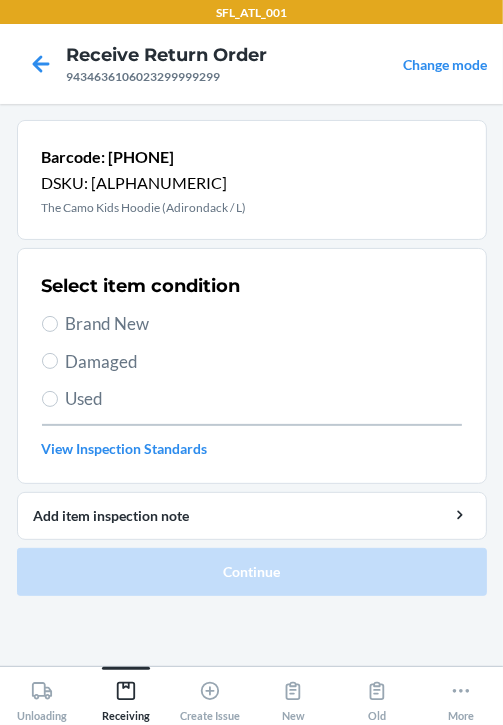 click on "Brand New" at bounding box center (264, 324) 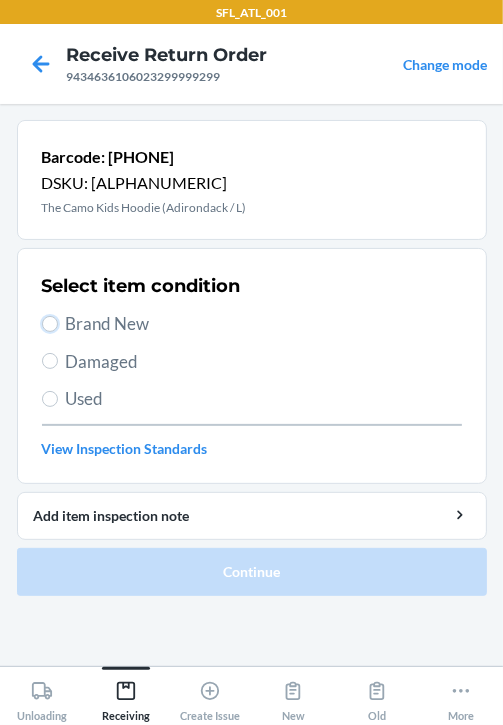 click on "Brand New" at bounding box center [50, 324] 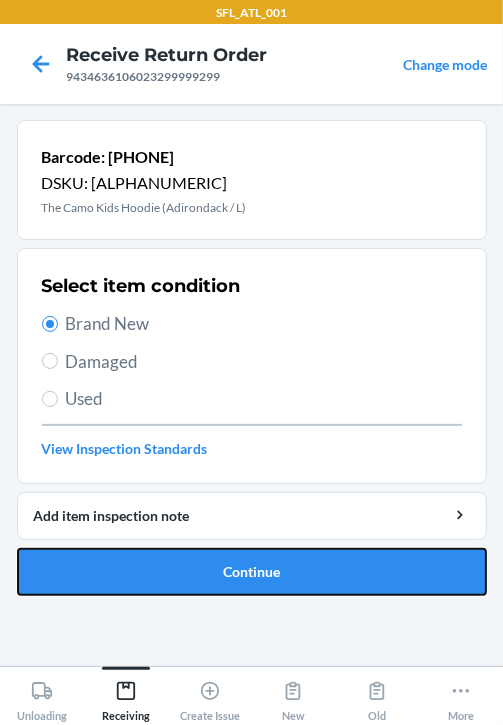 click on "Continue" at bounding box center [252, 572] 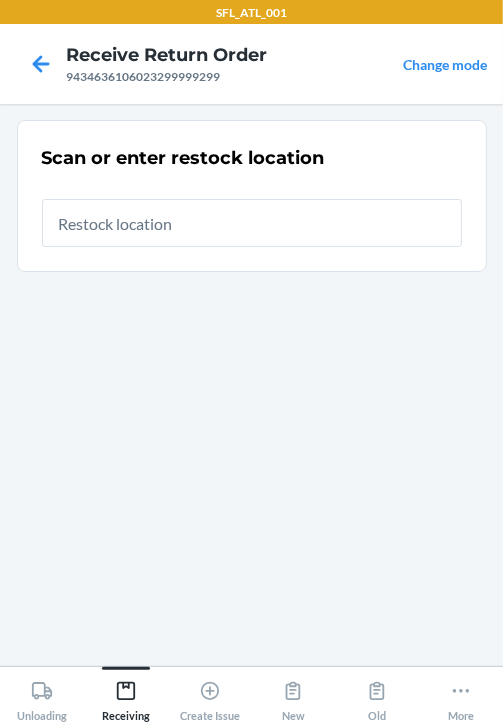 click at bounding box center (252, 223) 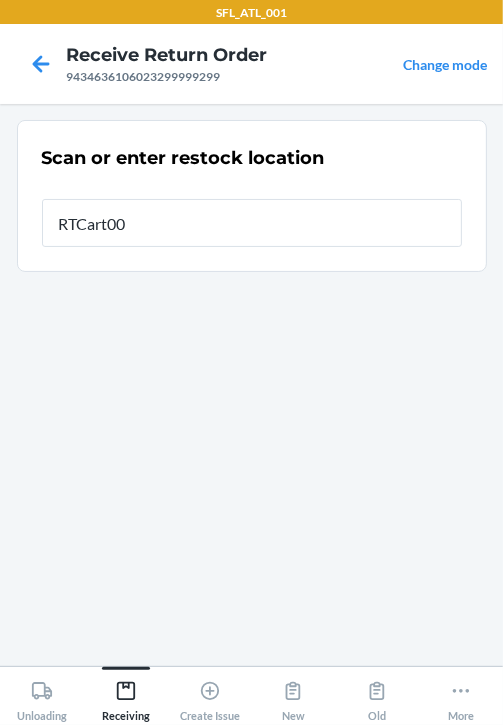 type on "RTCart002" 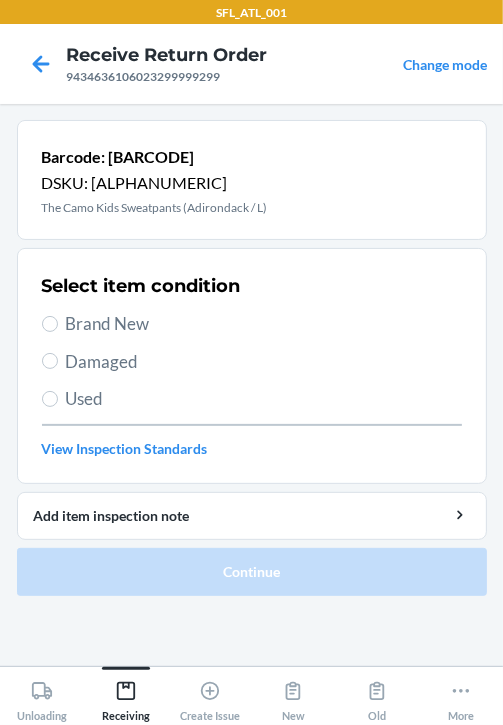 click on "Brand New" at bounding box center (264, 324) 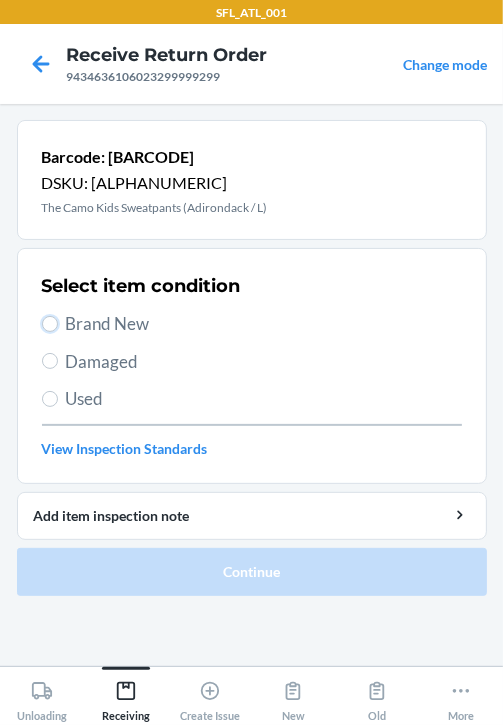 click on "Brand New" at bounding box center (50, 324) 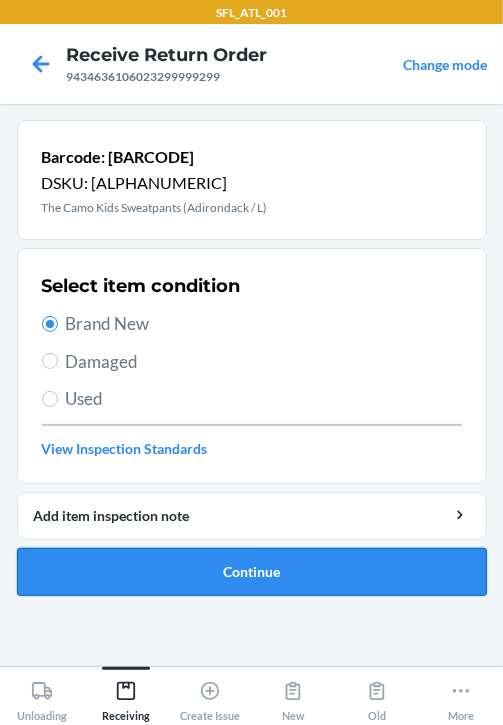click on "Continue" at bounding box center [252, 572] 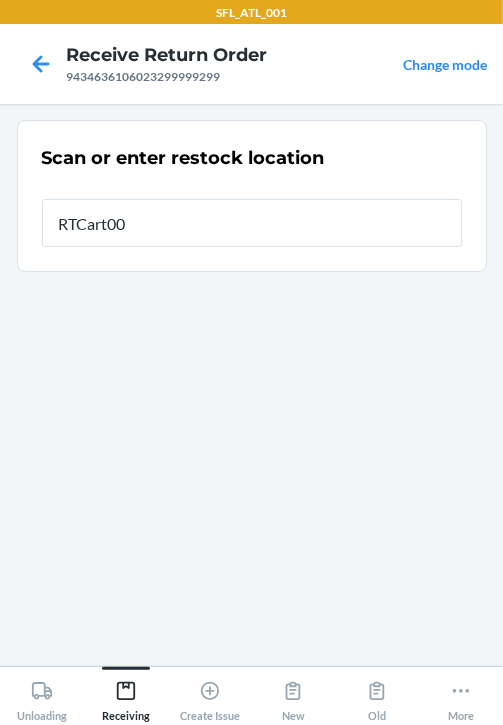 type on "RTCart002" 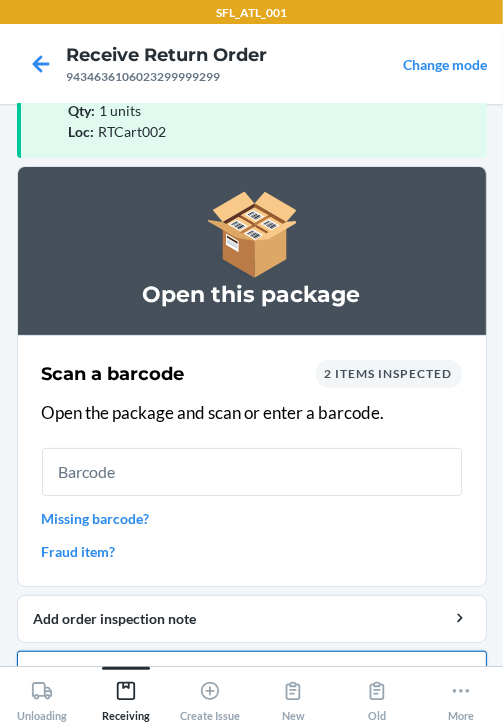 scroll, scrollTop: 133, scrollLeft: 0, axis: vertical 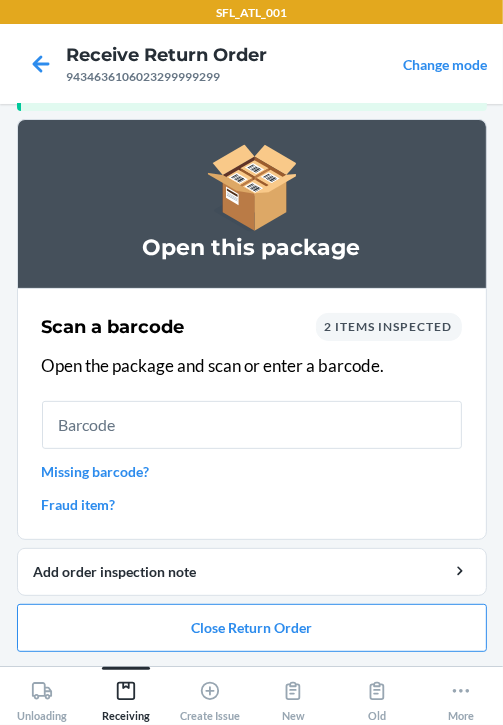 click on "Open this package Scan a barcode 2 items inspected Open the package and scan or enter a barcode. Missing barcode? Fraud item? Add order inspection note Close Return Order" at bounding box center (252, 385) 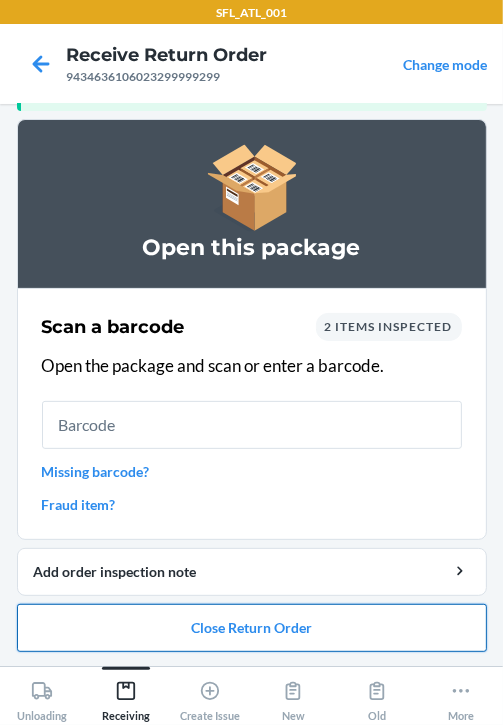 click on "Close Return Order" at bounding box center (252, 628) 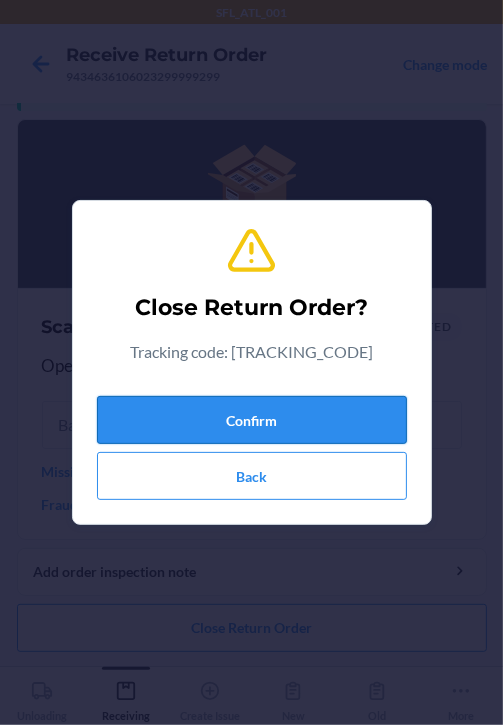 click on "Confirm" at bounding box center (252, 420) 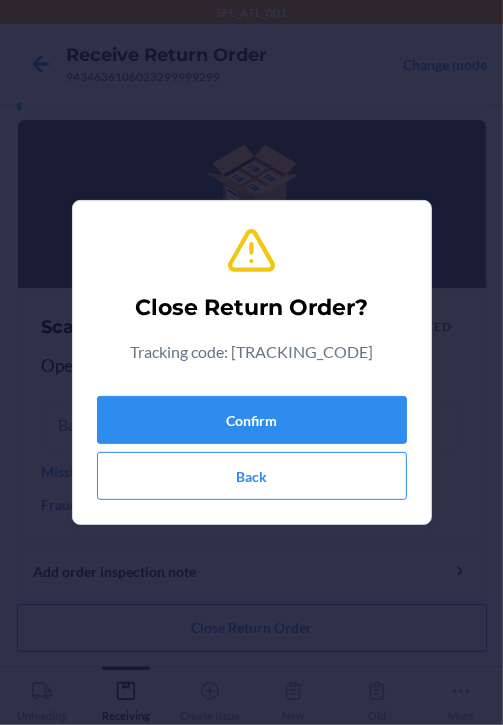 scroll, scrollTop: 0, scrollLeft: 0, axis: both 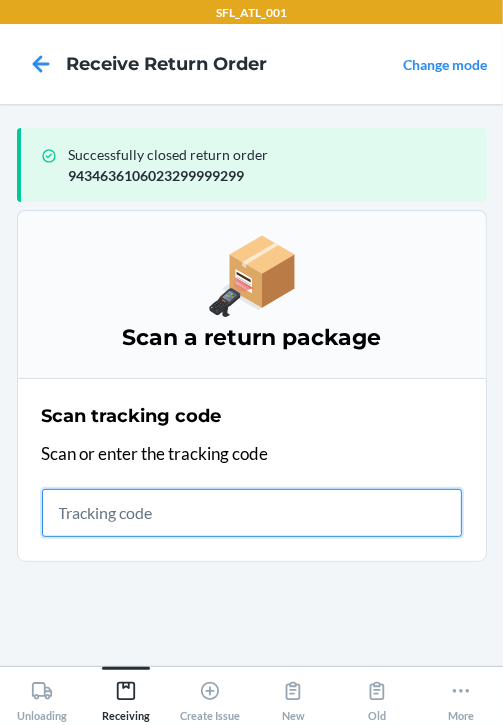 click at bounding box center (252, 513) 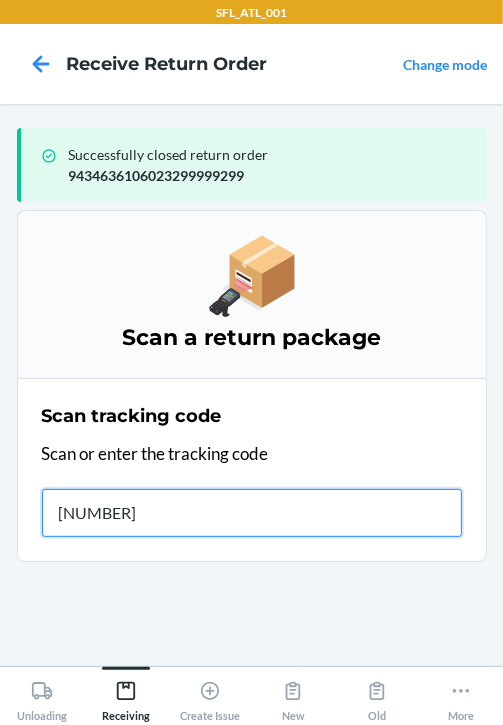 type on "[NUMBER]" 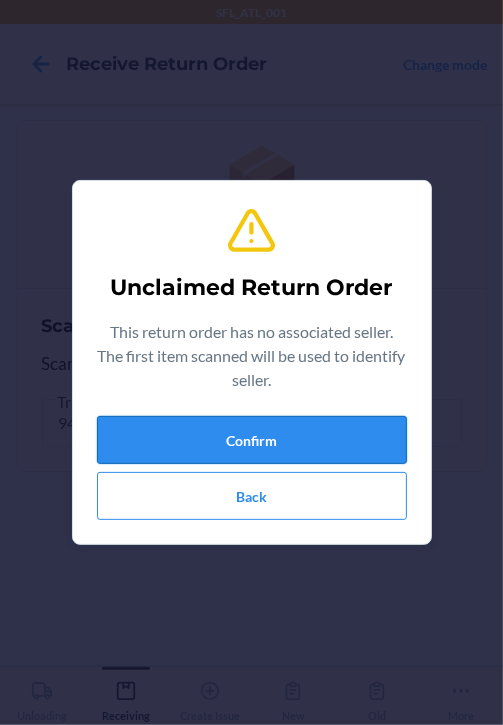 click on "Confirm" at bounding box center (252, 440) 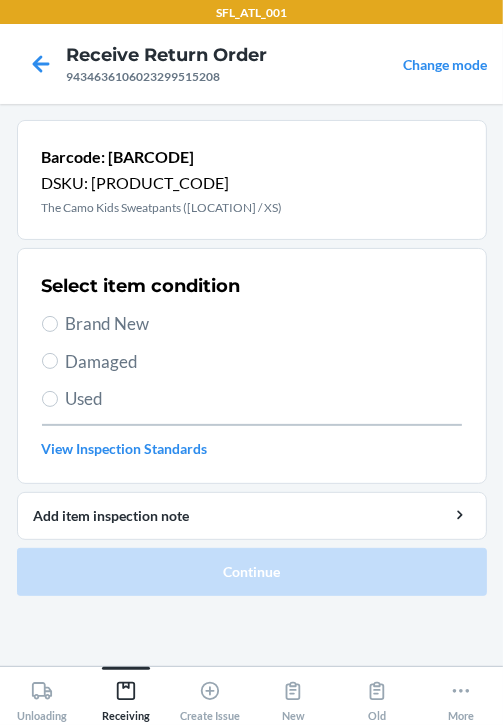 click on "Brand New" at bounding box center (264, 324) 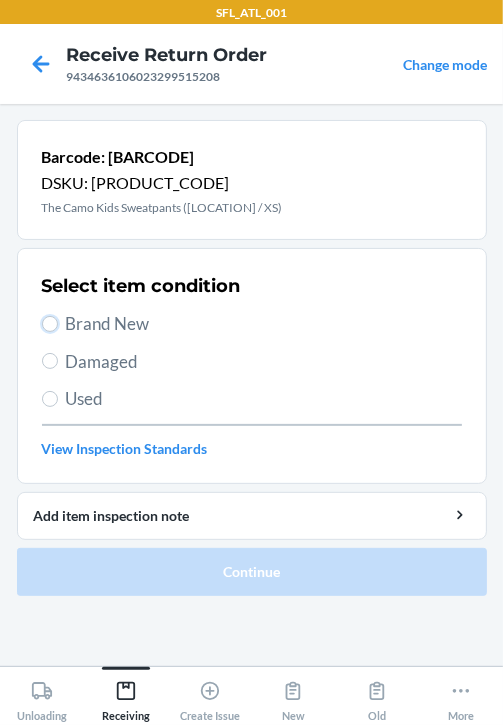 click on "Brand New" at bounding box center [50, 324] 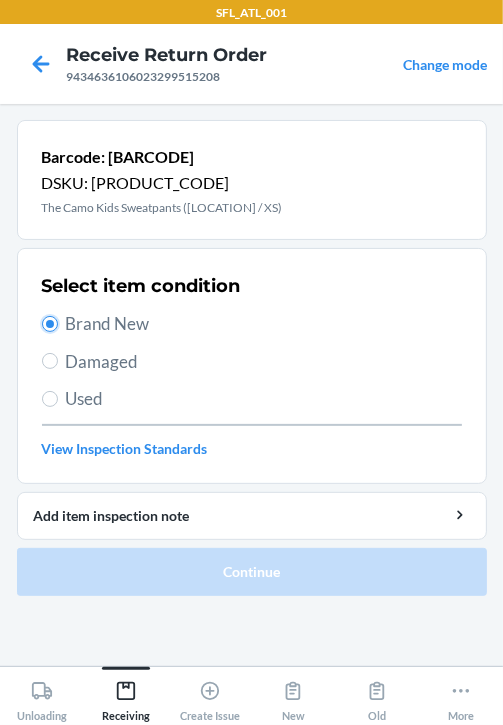 radio on "true" 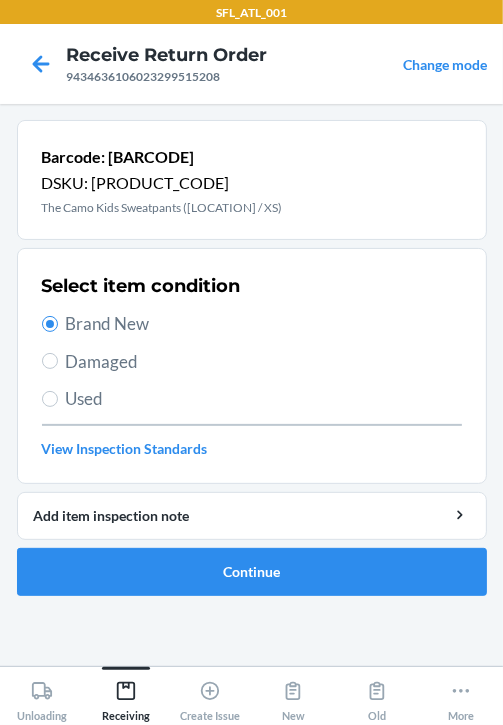 click on "Brand New" at bounding box center (264, 324) 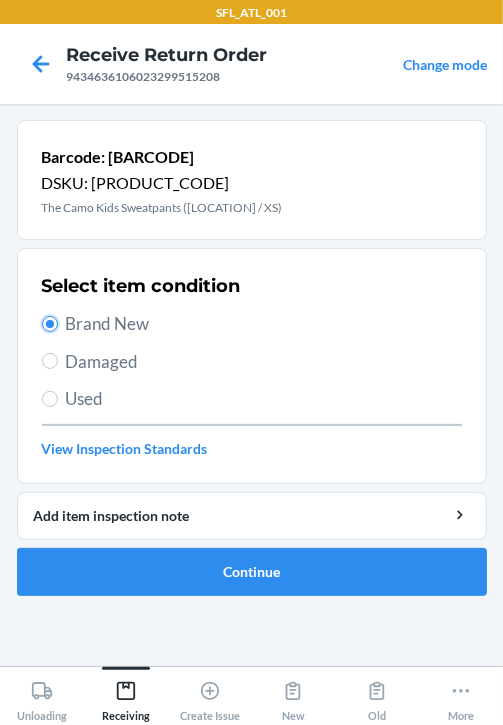 click on "Brand New" at bounding box center [50, 324] 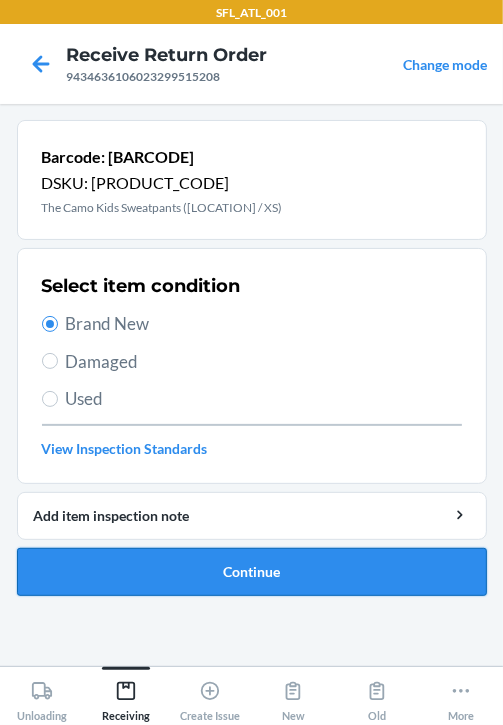 click on "Continue" at bounding box center [252, 572] 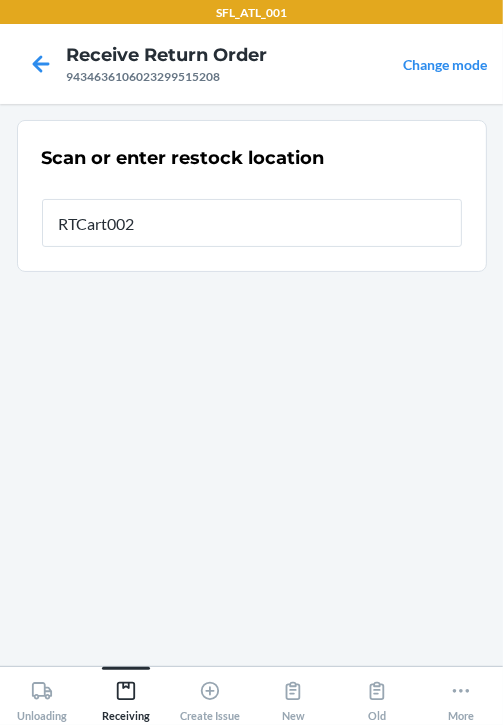 type on "RTCart002" 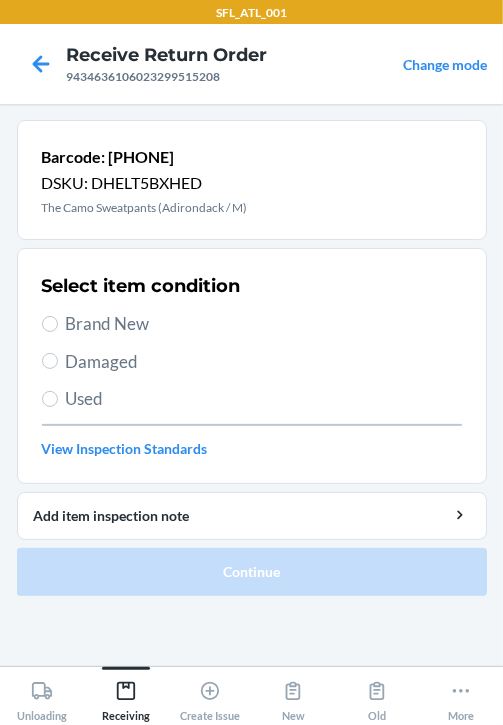 click on "Brand New" at bounding box center (264, 324) 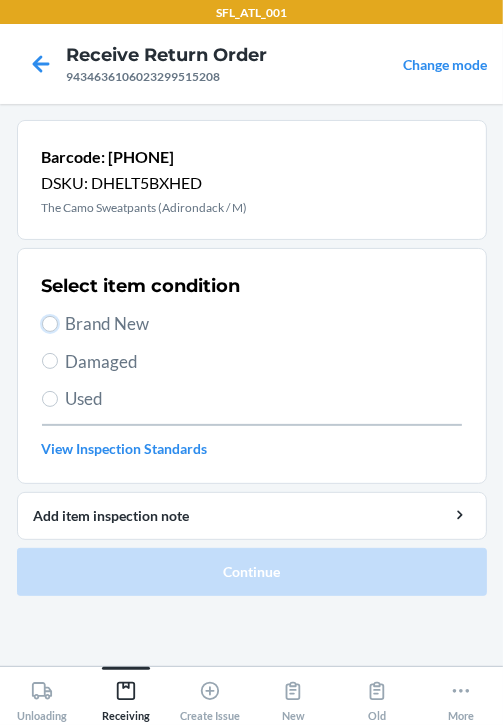 click on "Brand New" at bounding box center (50, 324) 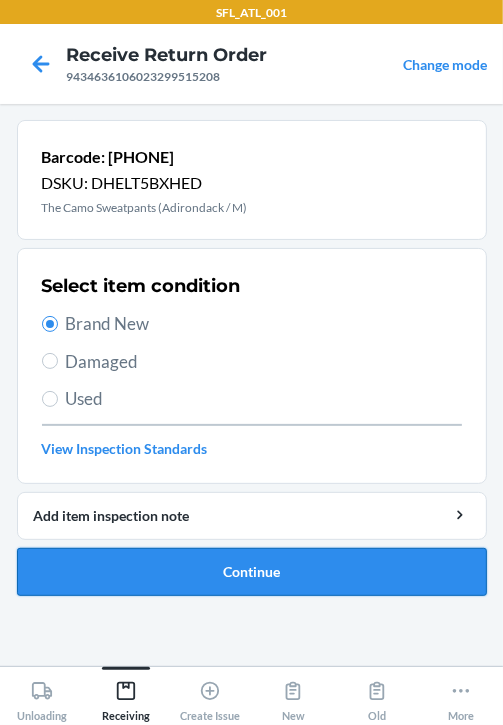 click on "Continue" at bounding box center (252, 572) 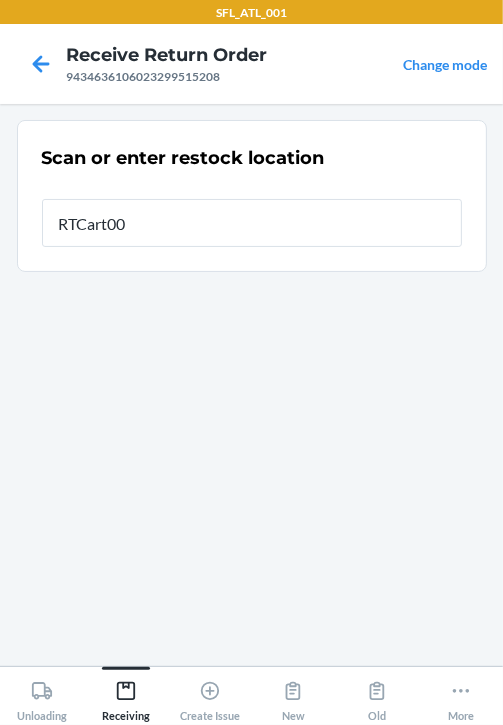 type on "RTCart002" 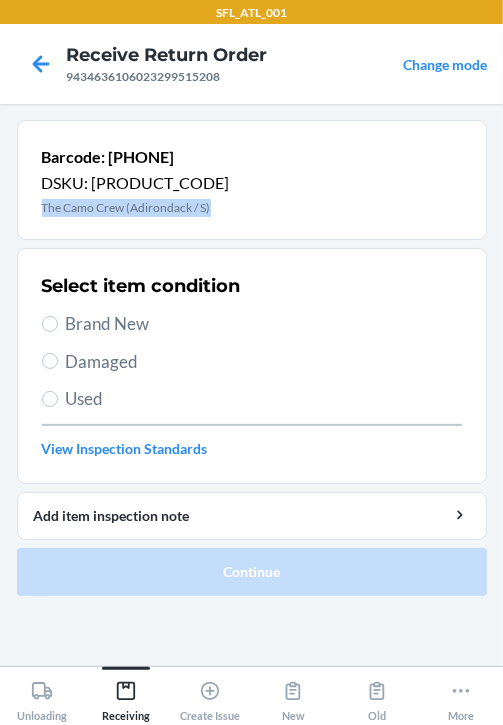 drag, startPoint x: 186, startPoint y: 211, endPoint x: -99, endPoint y: 197, distance: 285.34366 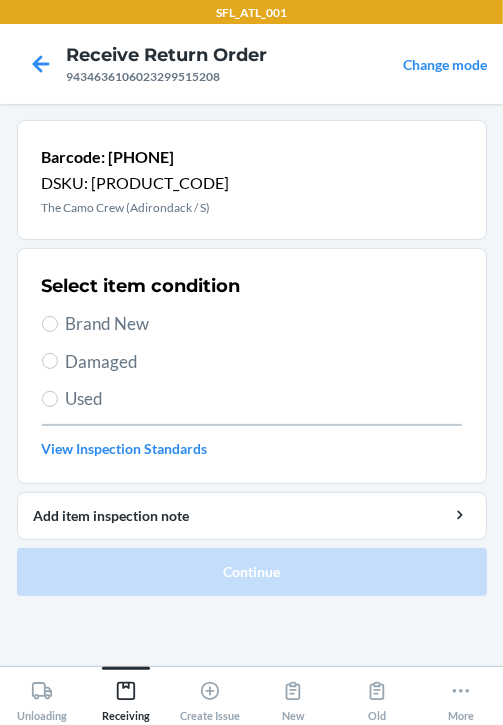 click on "Brand New" at bounding box center [264, 324] 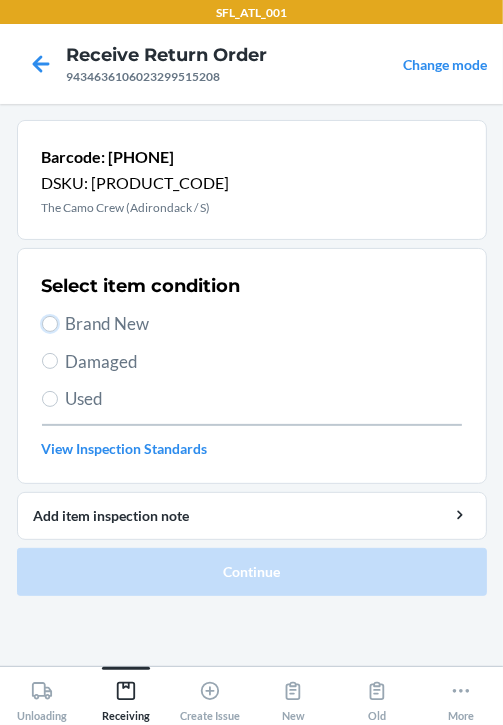 click on "Brand New" at bounding box center [50, 324] 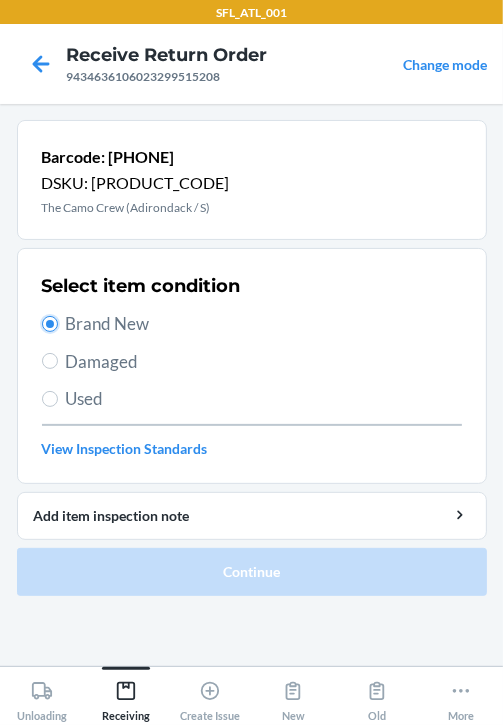 radio on "true" 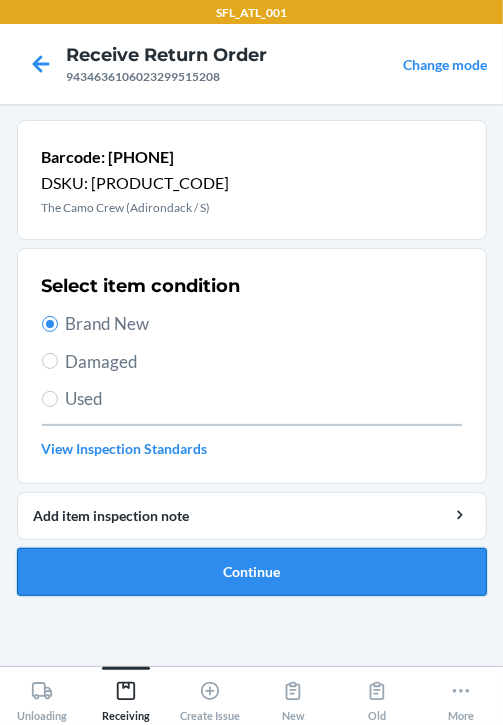 click on "Continue" at bounding box center [252, 572] 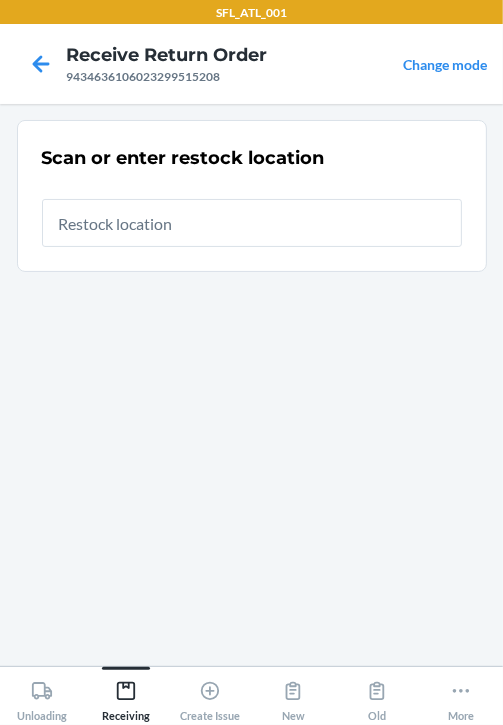 click at bounding box center (252, 223) 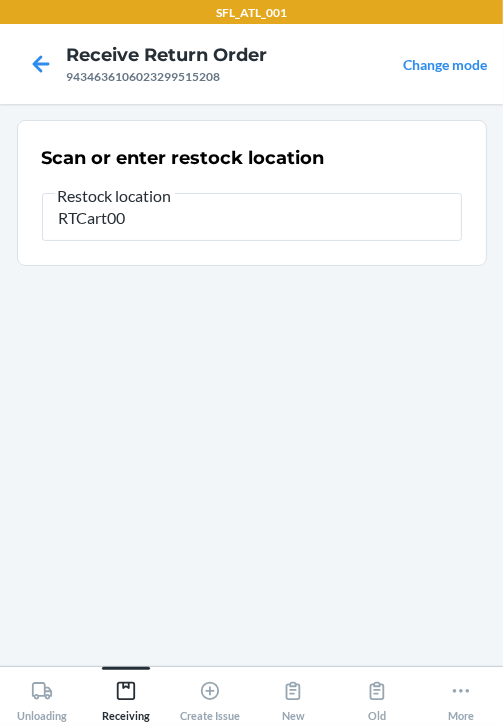 type on "RTCart002" 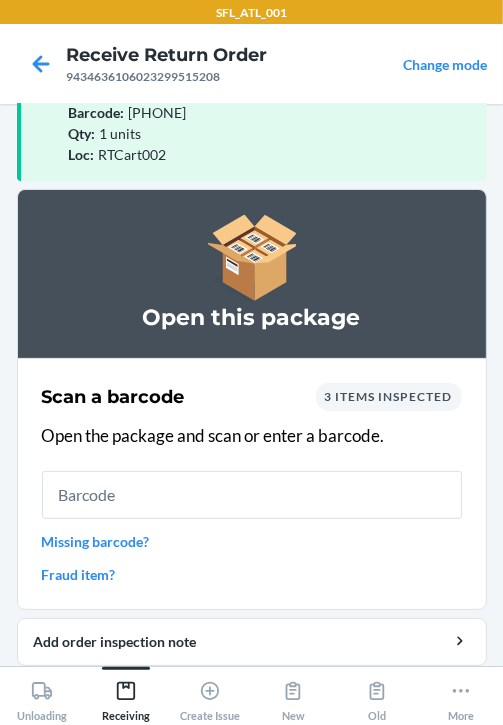 scroll, scrollTop: 133, scrollLeft: 0, axis: vertical 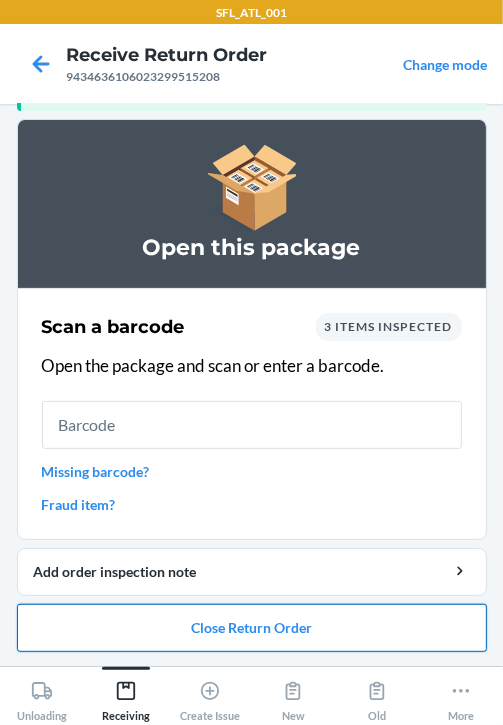 click on "Close Return Order" at bounding box center (252, 628) 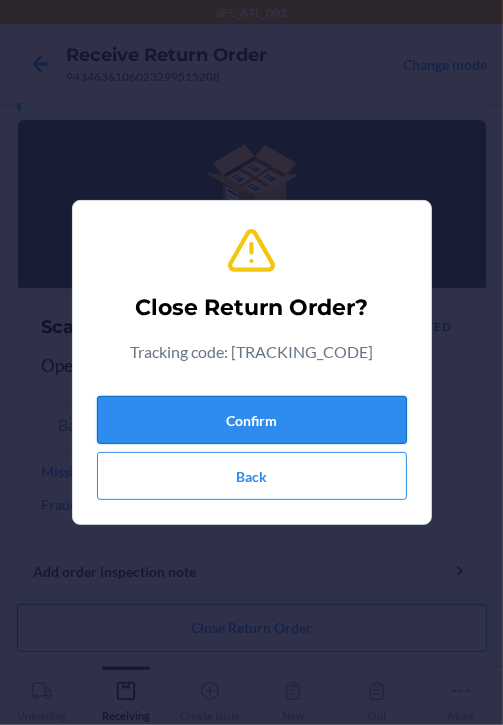 click on "Confirm" at bounding box center [252, 420] 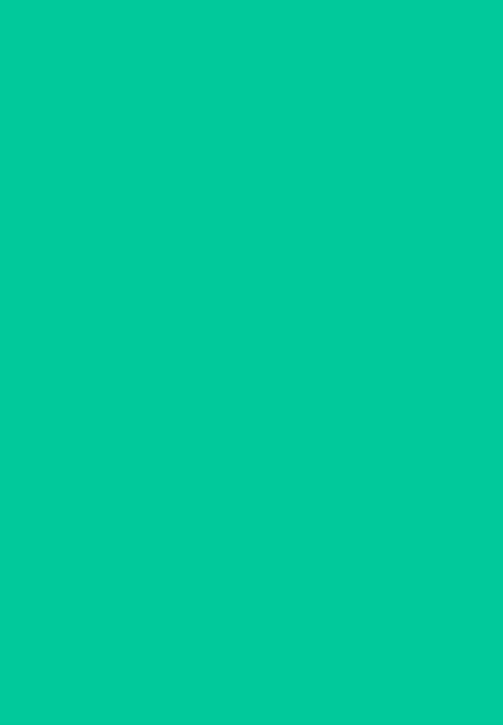 scroll, scrollTop: 0, scrollLeft: 0, axis: both 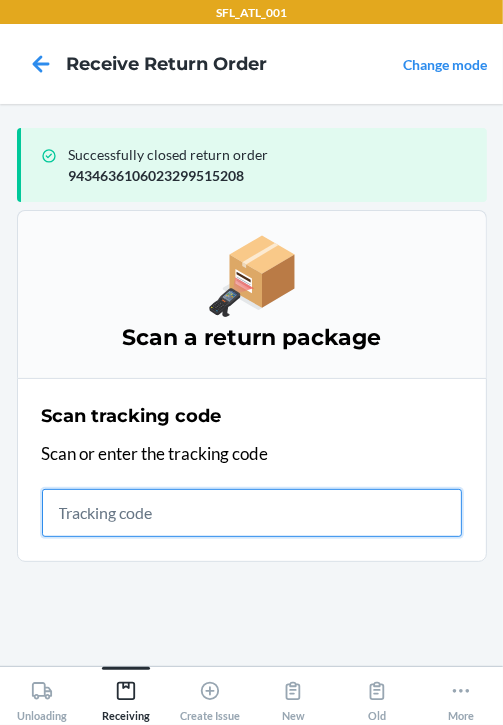 click at bounding box center [252, 513] 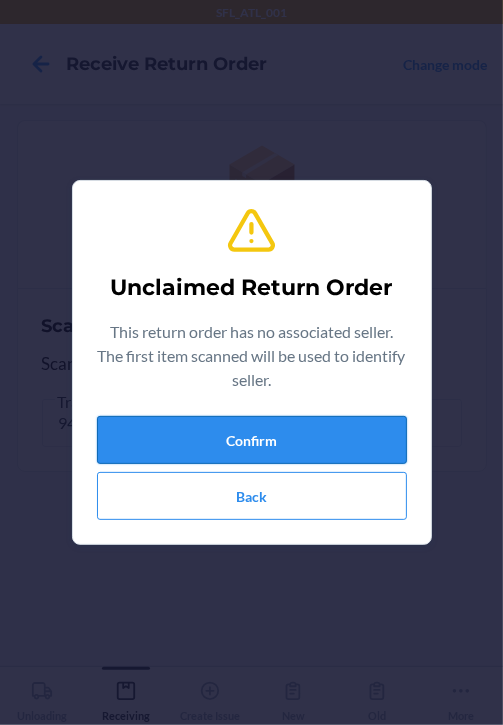 click on "Confirm" at bounding box center (252, 440) 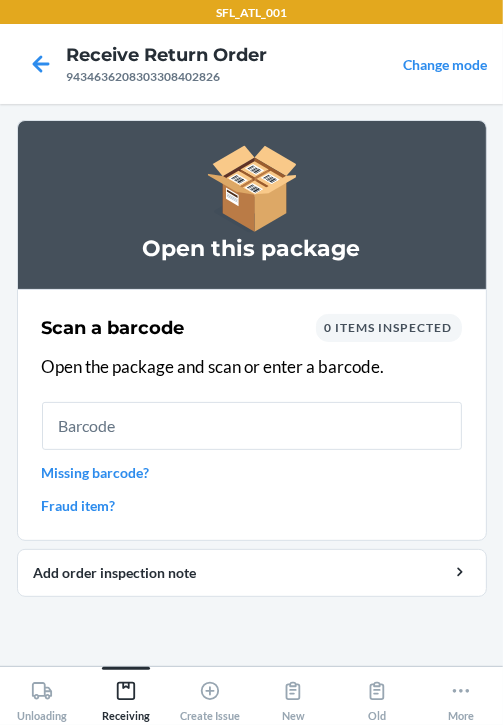 click at bounding box center [252, 426] 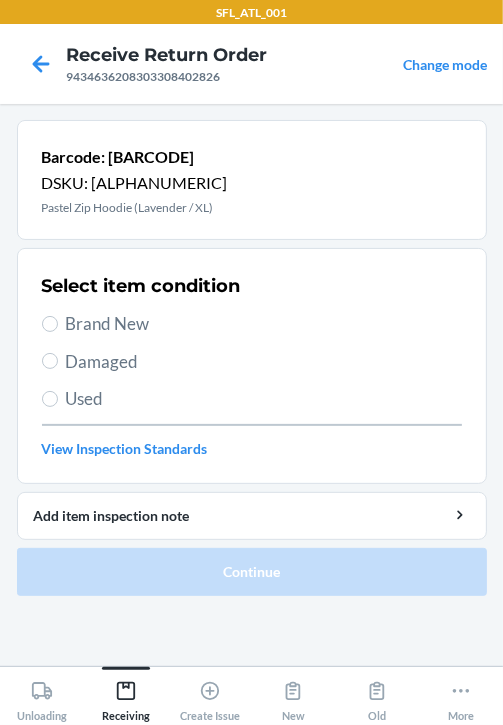 click on "Brand New" at bounding box center (264, 324) 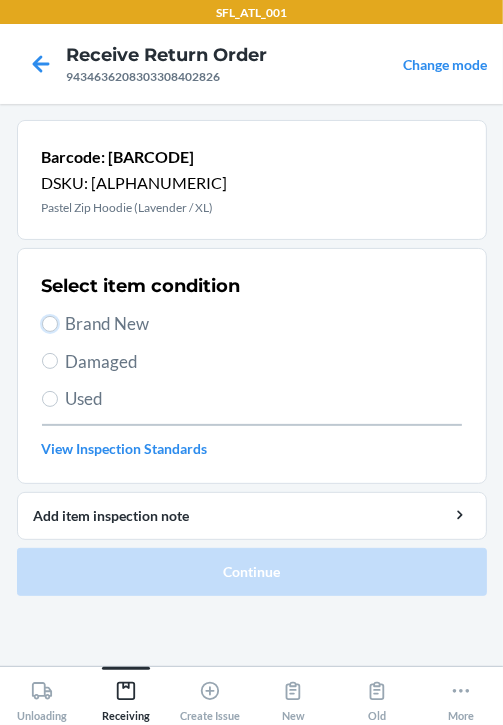click on "Brand New" at bounding box center [50, 324] 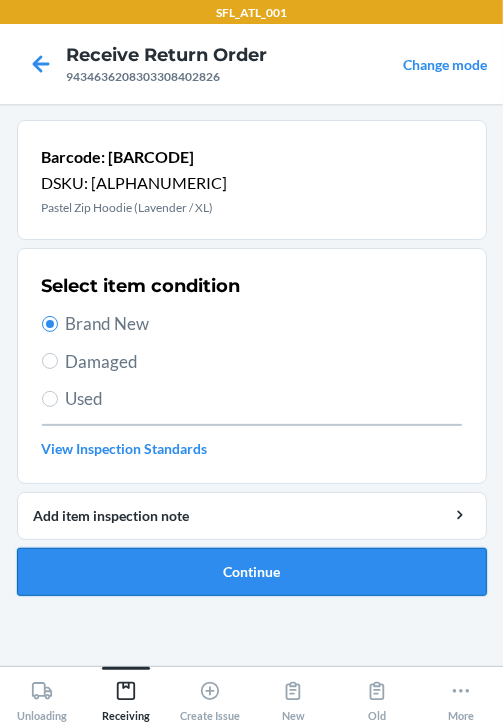 click on "Continue" at bounding box center [252, 572] 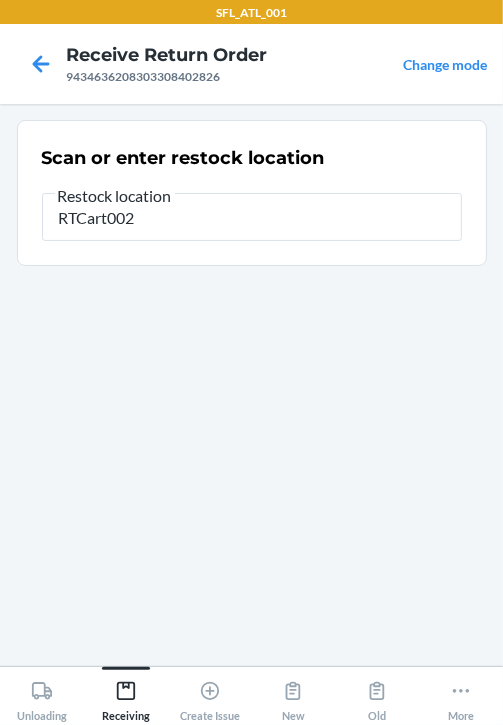 type on "RTCart002" 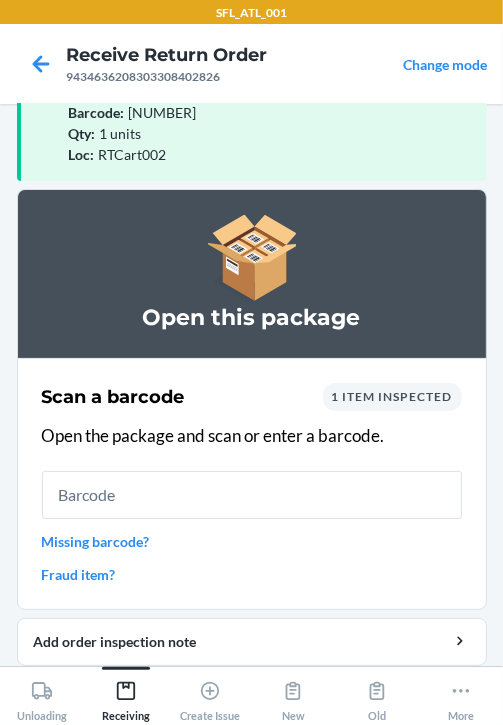 scroll, scrollTop: 133, scrollLeft: 0, axis: vertical 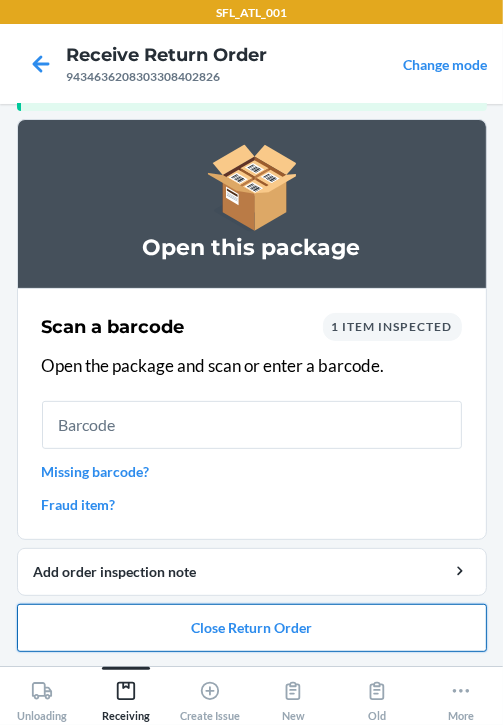 click on "Close Return Order" at bounding box center [252, 628] 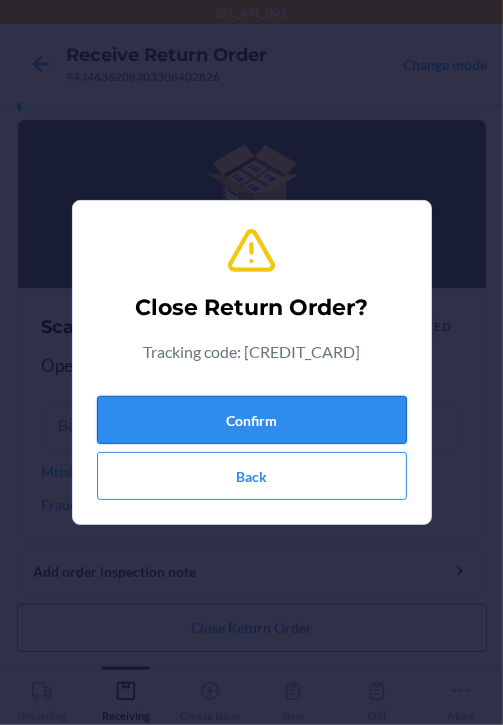 click on "Confirm" at bounding box center [252, 420] 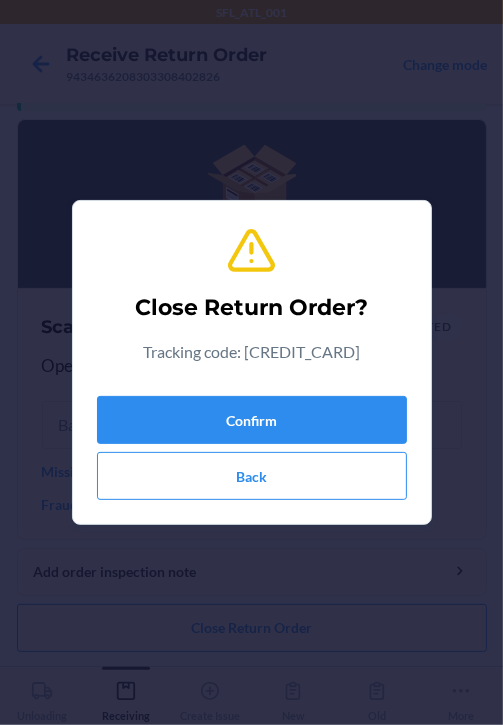 scroll, scrollTop: 0, scrollLeft: 0, axis: both 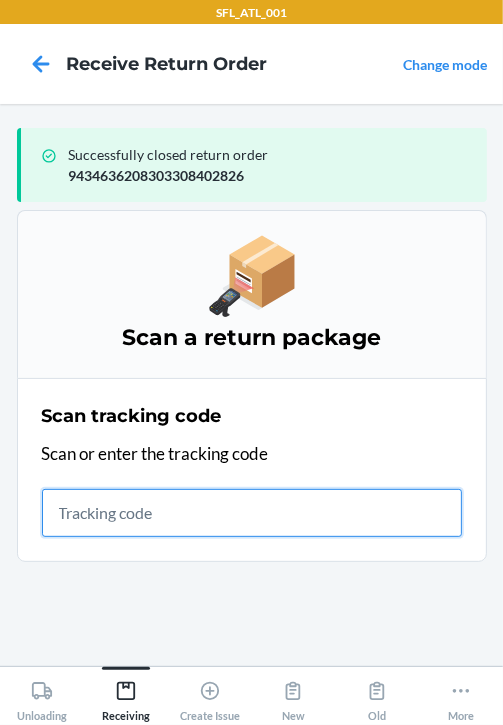click at bounding box center [252, 513] 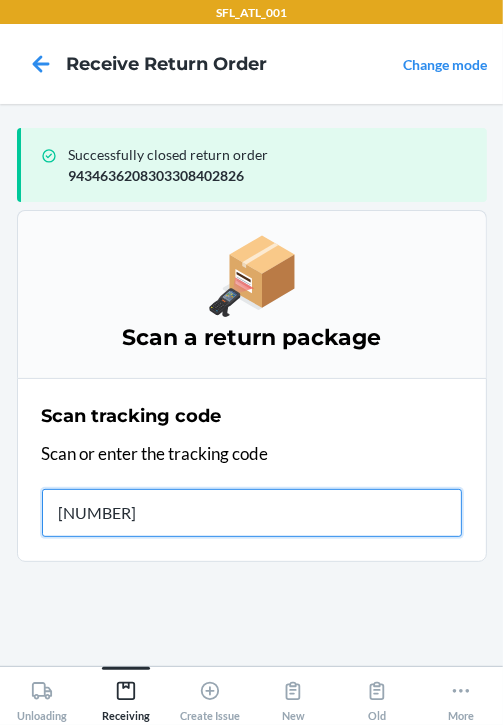type on "[NUMBER]" 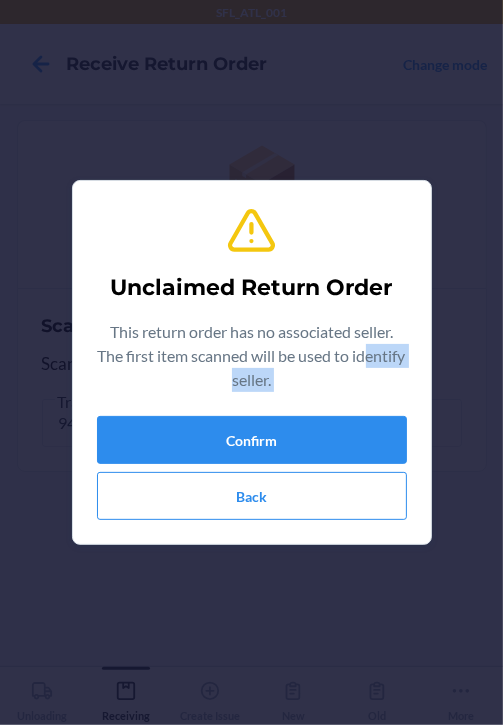 click on "Unclaimed Return Order This return order has no associated seller. The first item scanned will be used to identify seller. Confirm Back" at bounding box center (252, 362) 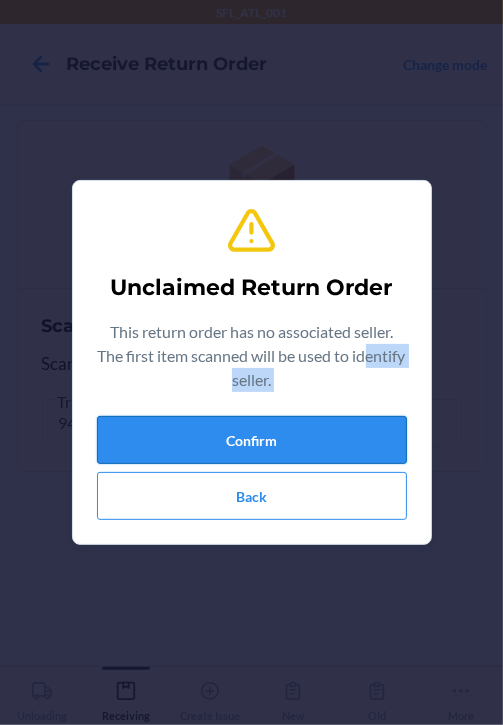click on "Confirm" at bounding box center (252, 440) 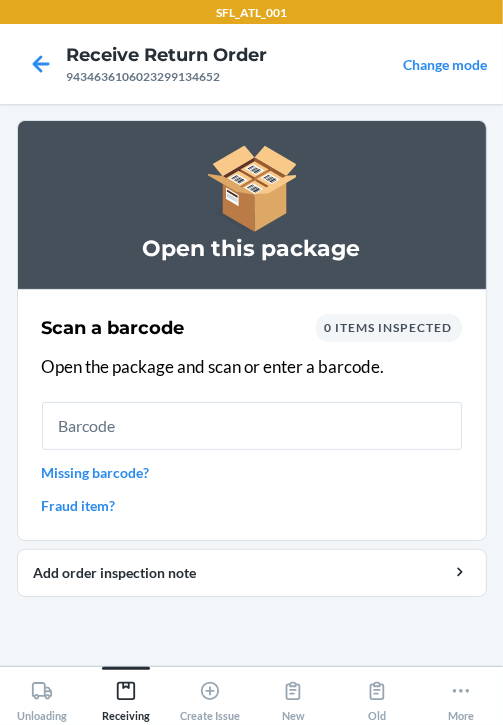 click at bounding box center [252, 426] 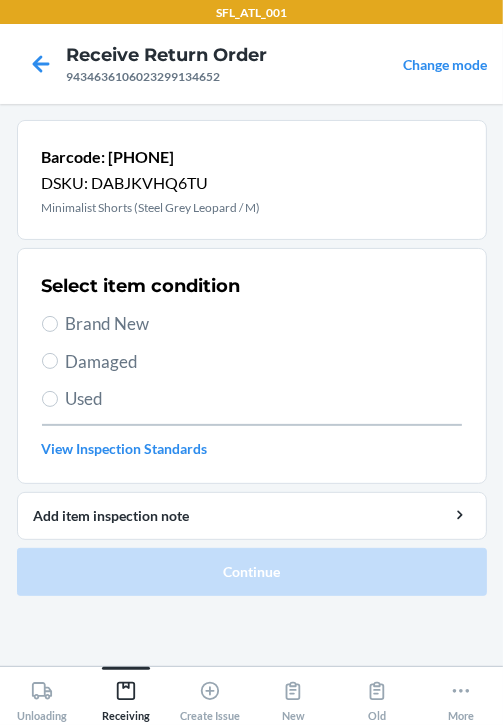click on "Brand New" at bounding box center (264, 324) 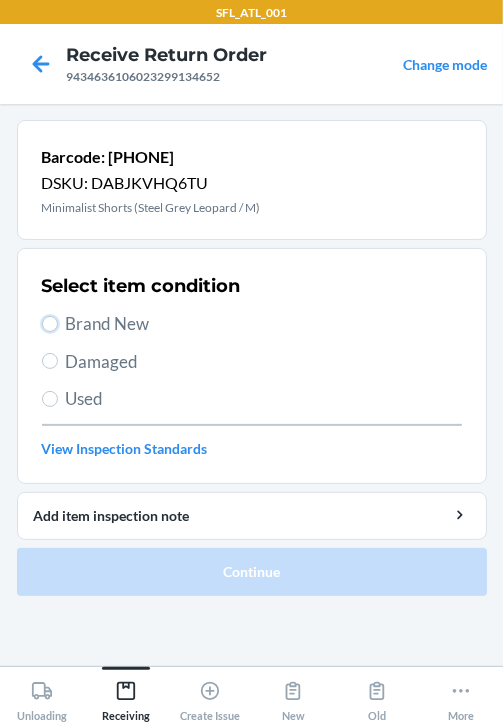 click on "Brand New" at bounding box center (50, 324) 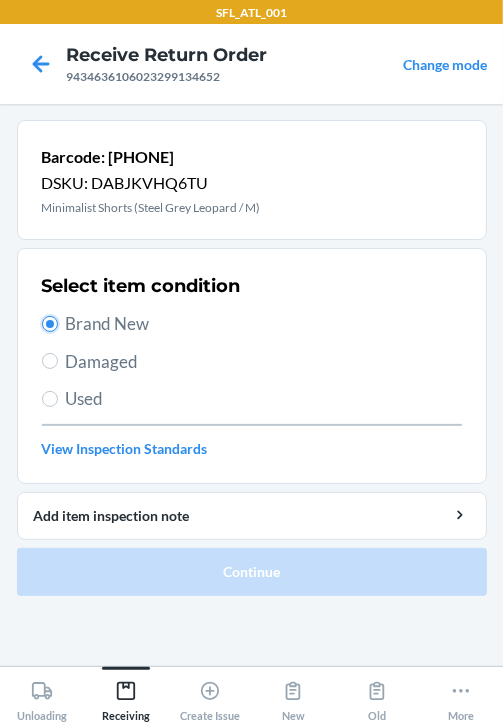 radio on "true" 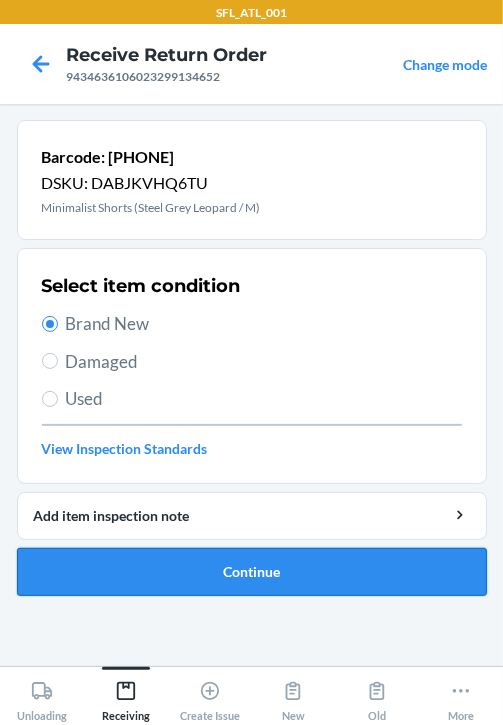 click on "Continue" at bounding box center (252, 572) 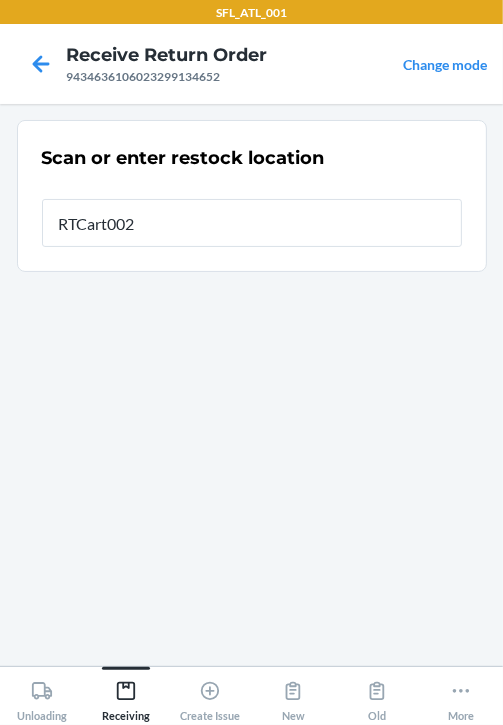 type on "RTCart002" 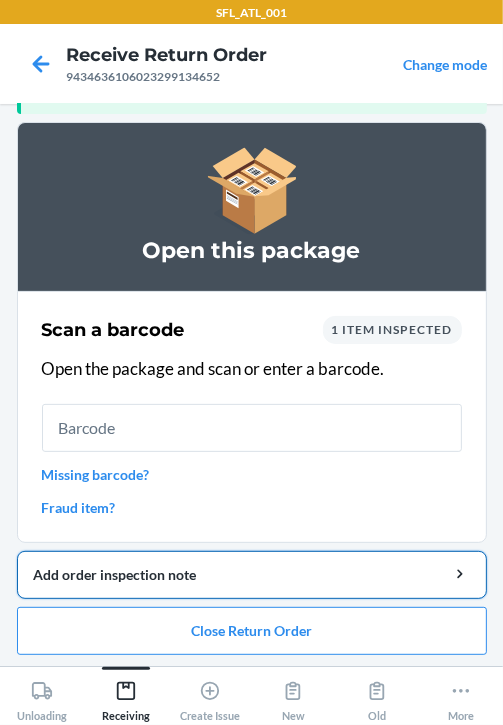 scroll, scrollTop: 133, scrollLeft: 0, axis: vertical 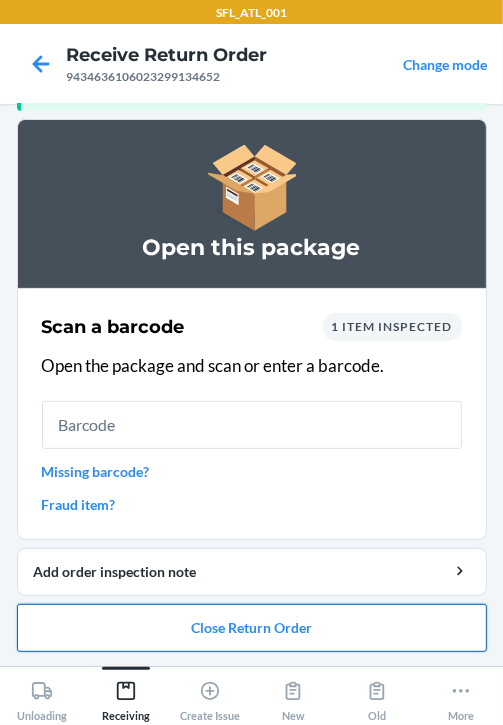 click on "Close Return Order" at bounding box center [252, 628] 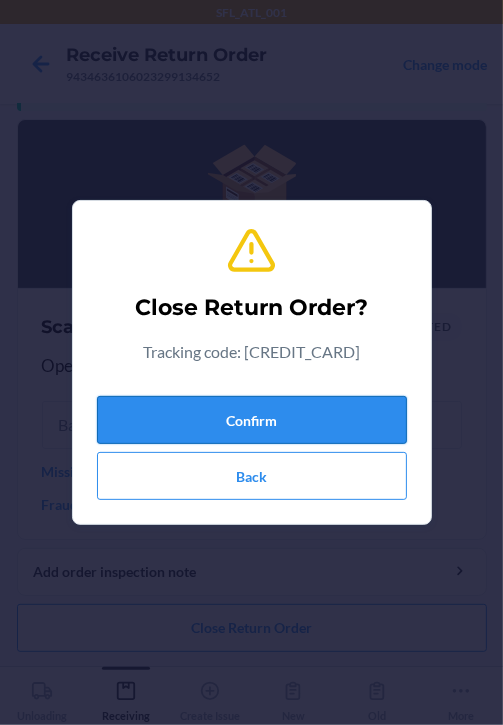 click on "Confirm" at bounding box center [252, 420] 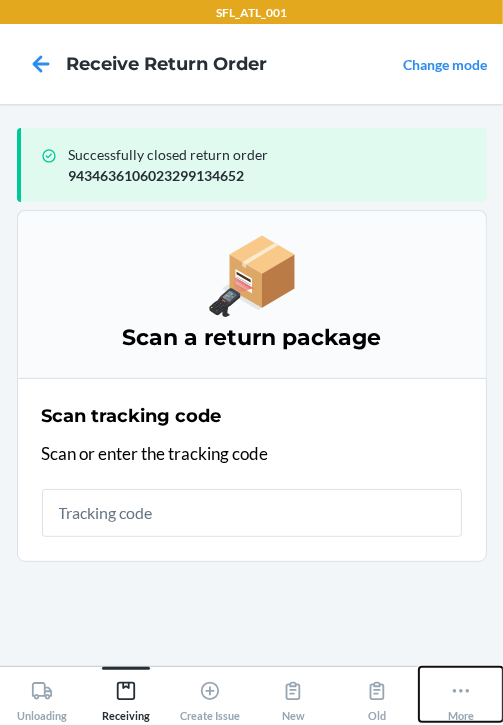 click 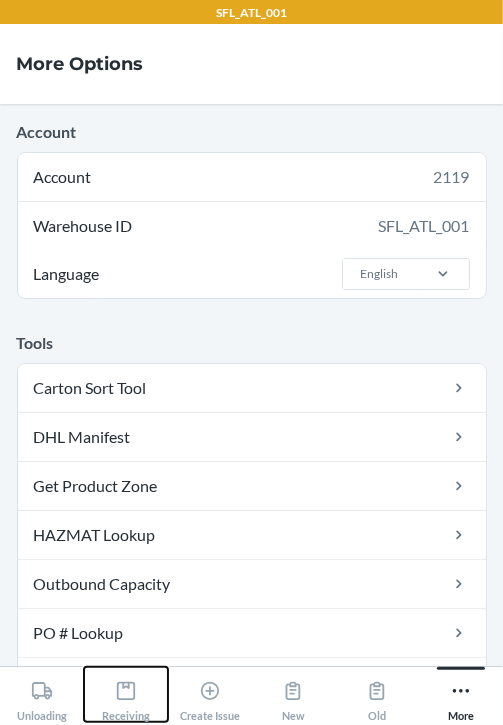 click on "Receiving" at bounding box center [126, 697] 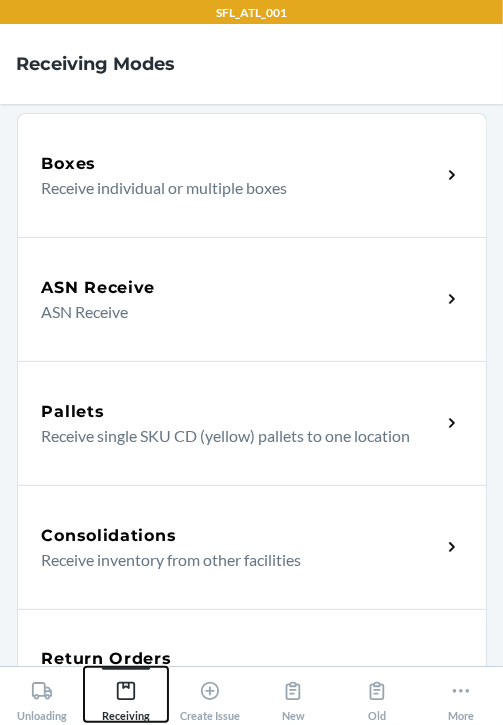 scroll, scrollTop: 300, scrollLeft: 0, axis: vertical 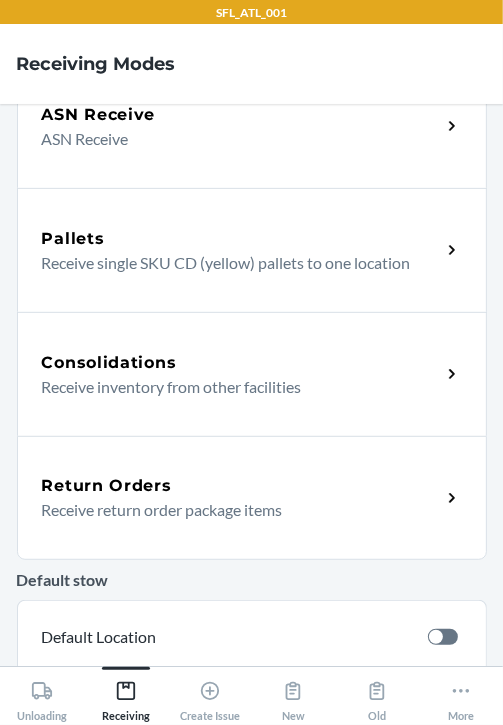 click on "Receive return order package items" at bounding box center [233, 510] 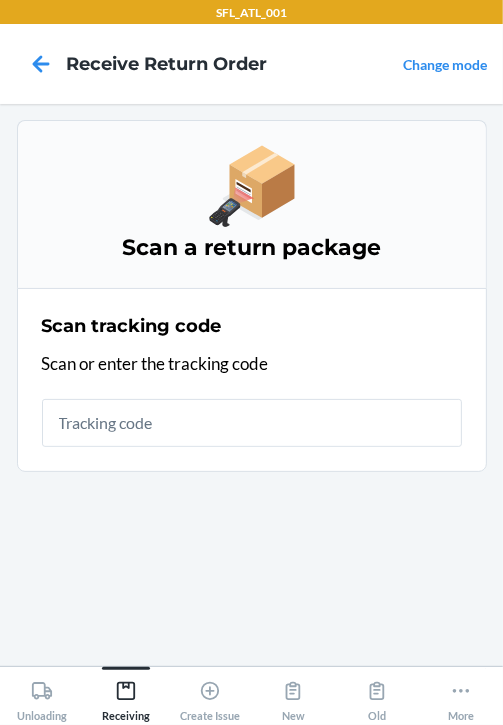 scroll, scrollTop: 0, scrollLeft: 0, axis: both 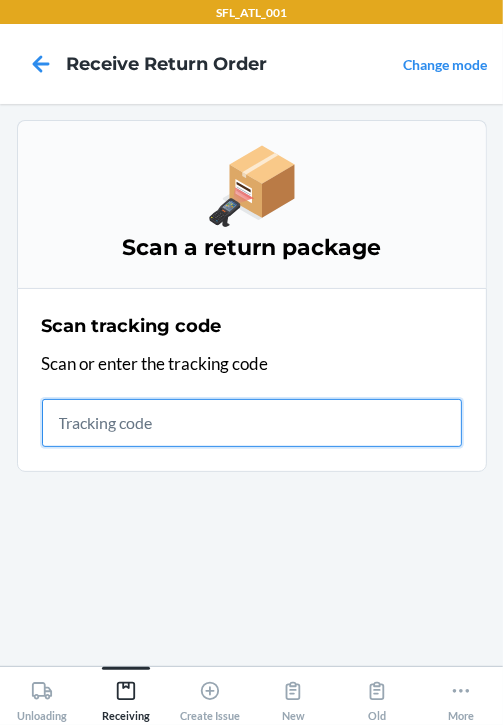 click at bounding box center [252, 423] 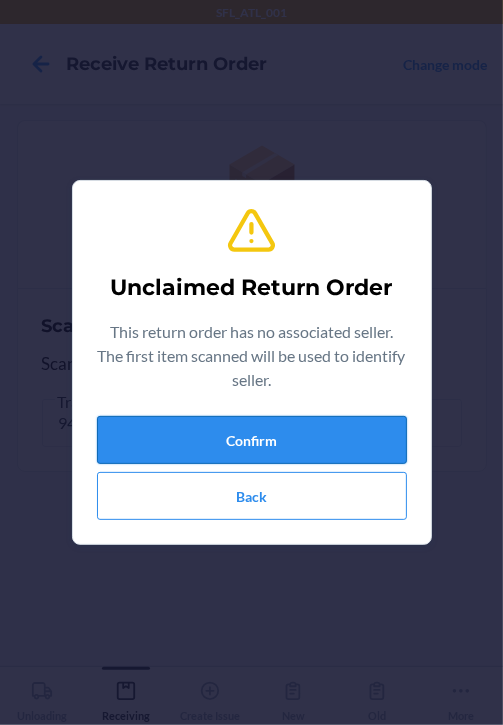 click on "Confirm" at bounding box center (252, 440) 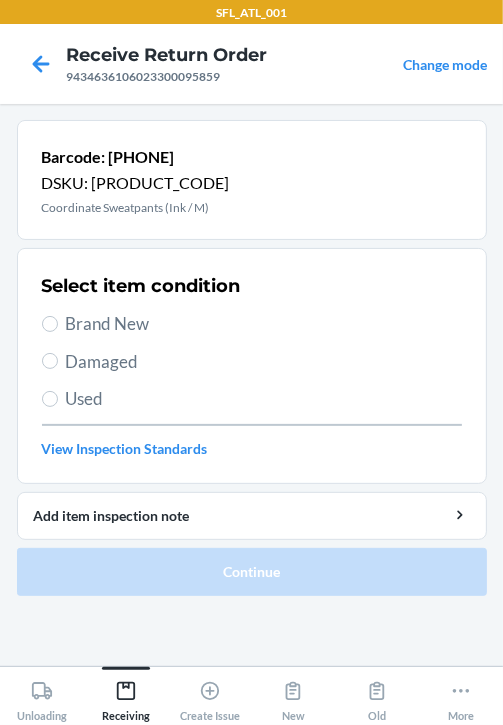 click on "Select item condition Brand New Damaged Used View Inspection Standards" at bounding box center (252, 366) 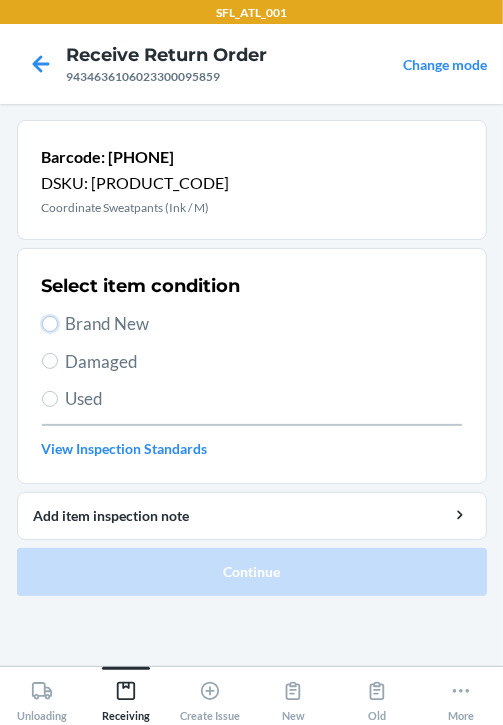 click on "Brand New" at bounding box center (50, 324) 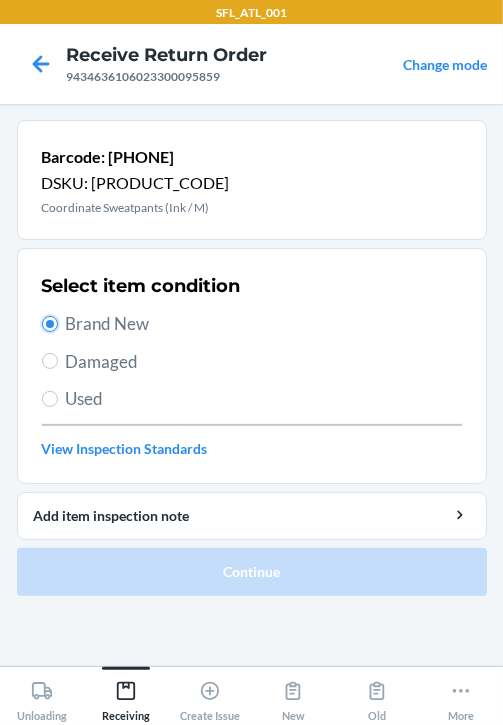 radio on "true" 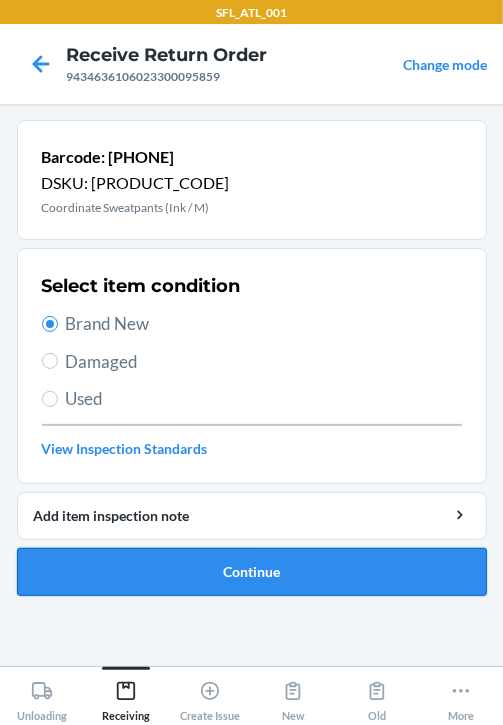 click on "Continue" at bounding box center (252, 572) 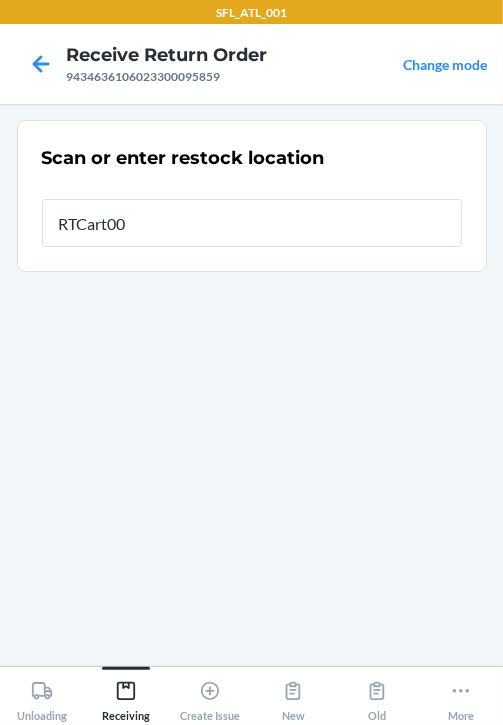 type on "RTCart002" 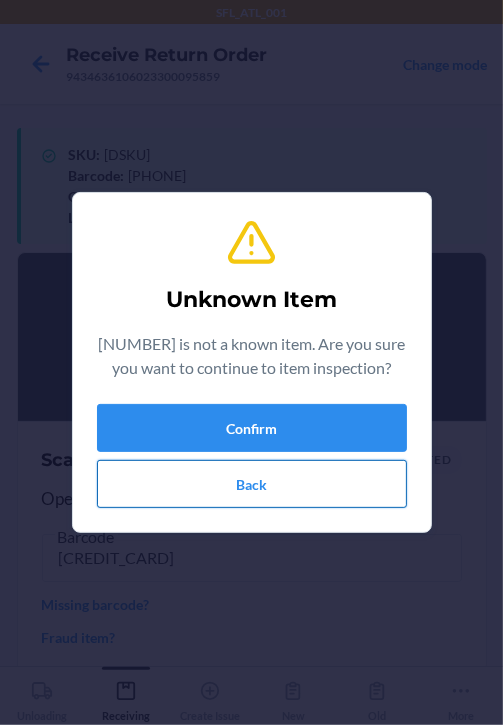 click on "Back" at bounding box center (252, 484) 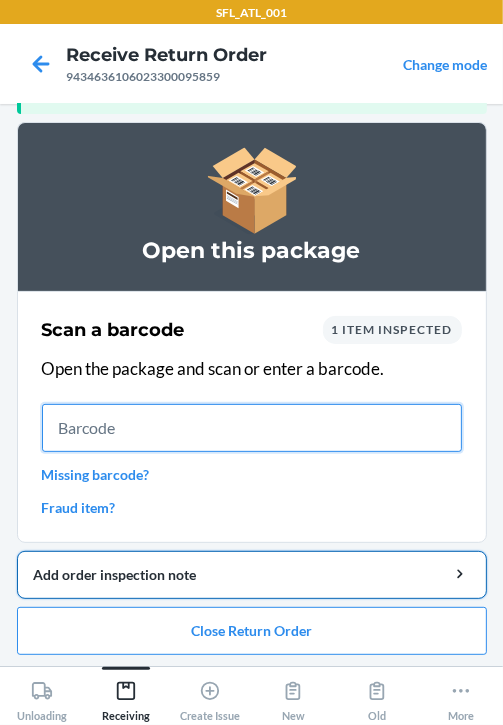 scroll, scrollTop: 133, scrollLeft: 0, axis: vertical 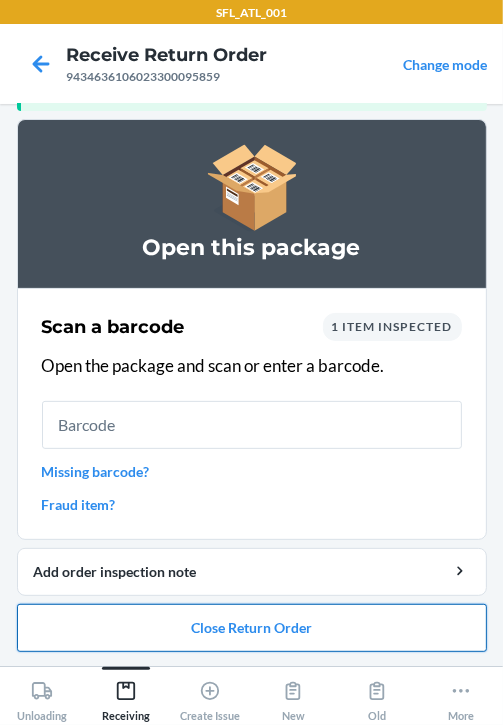 click on "Close Return Order" at bounding box center [252, 628] 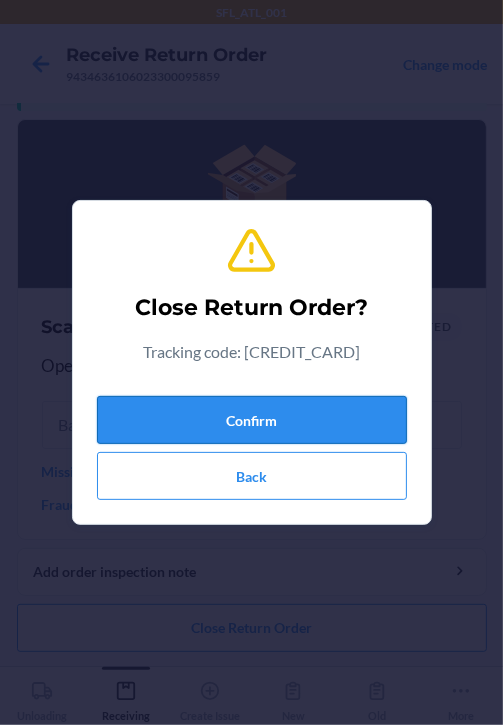 click on "Confirm" at bounding box center [252, 420] 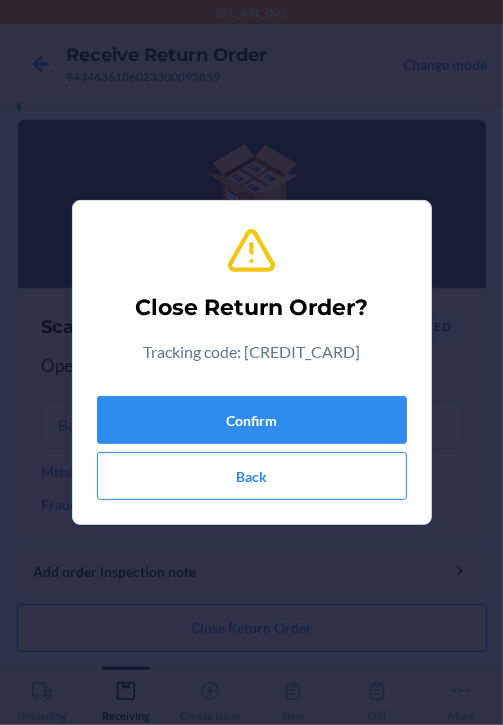scroll, scrollTop: 0, scrollLeft: 0, axis: both 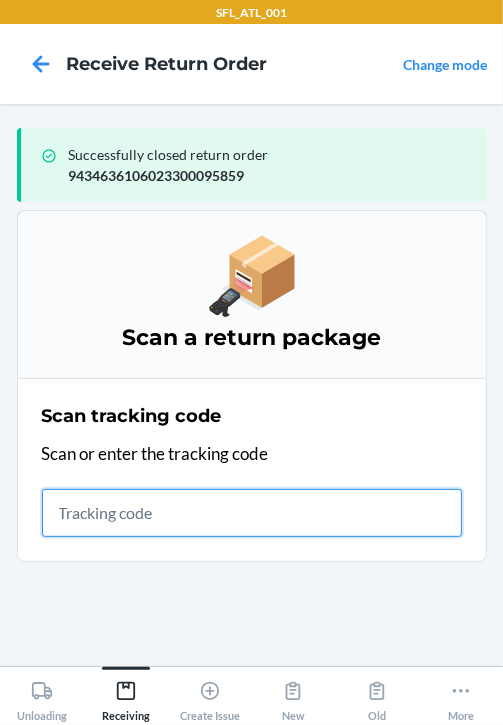 click at bounding box center (252, 513) 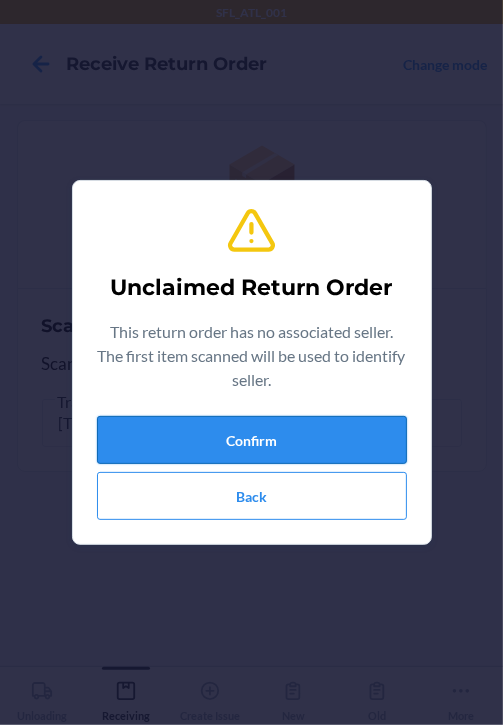 click on "Confirm" at bounding box center [252, 440] 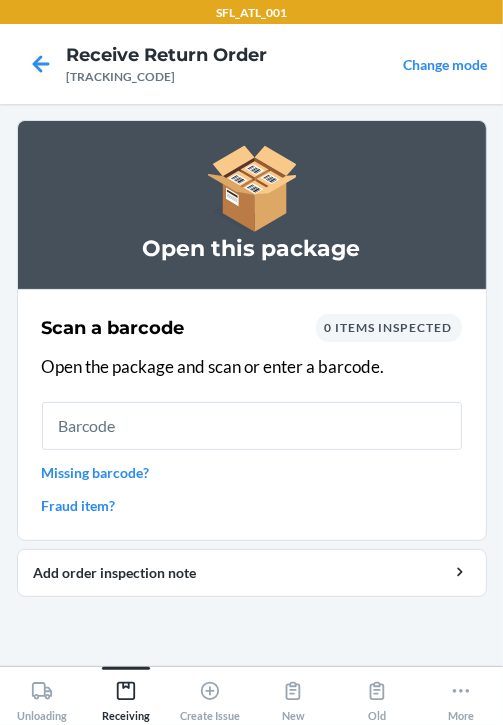 click at bounding box center [252, 426] 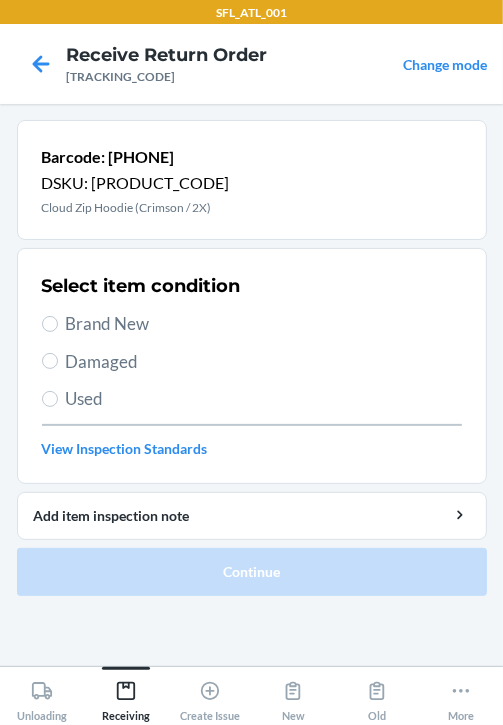 click on "Brand New" at bounding box center [252, 324] 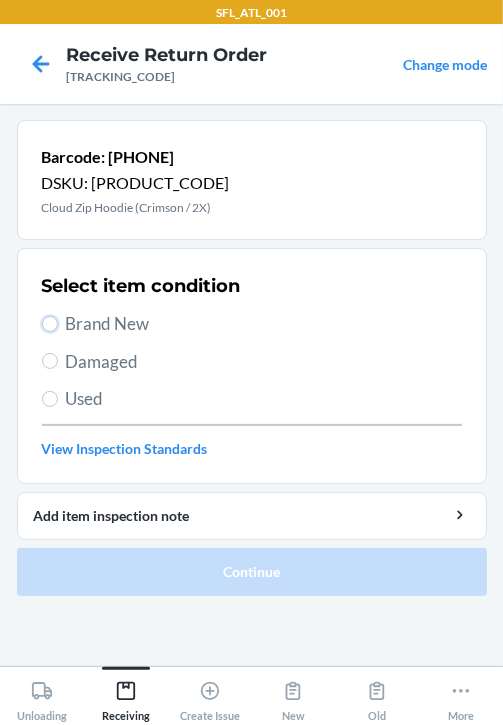 click on "Brand New" at bounding box center (50, 324) 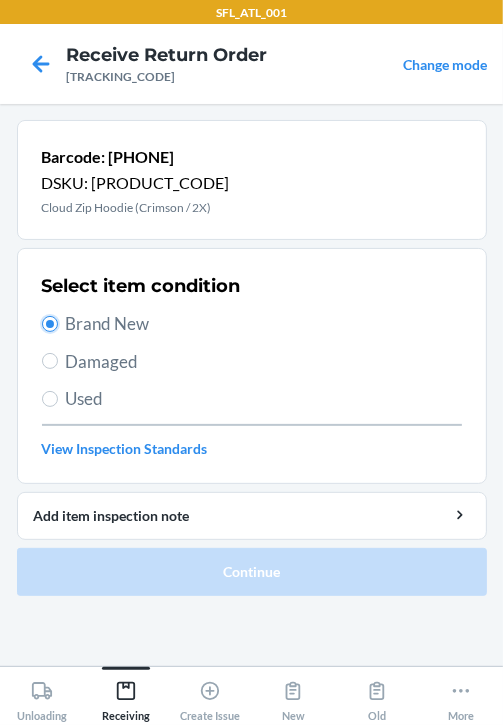 radio on "true" 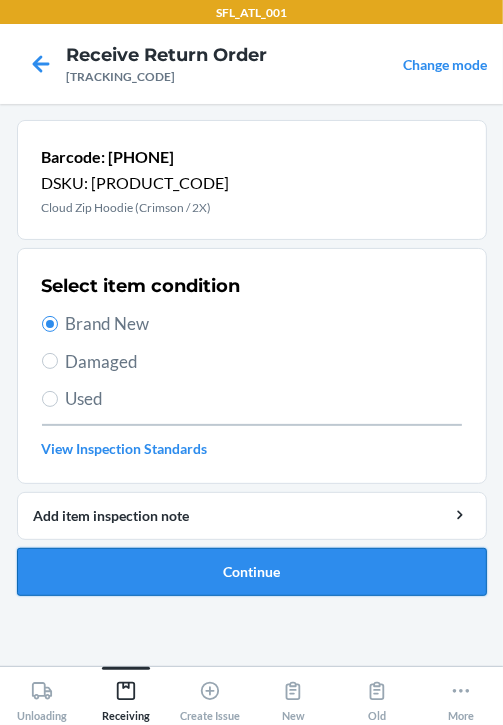 click on "Continue" at bounding box center [252, 572] 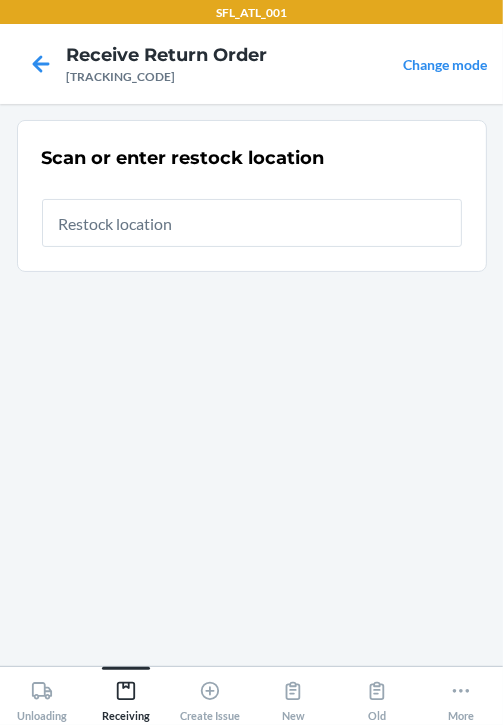 click at bounding box center (252, 223) 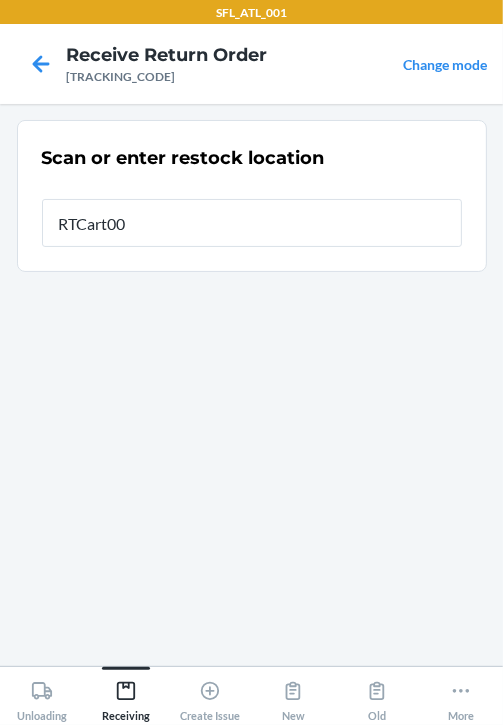 type on "RTCart002" 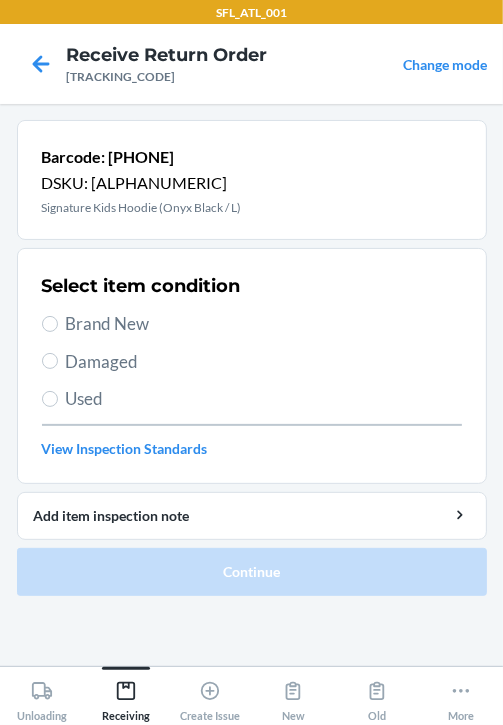 click on "Brand New" at bounding box center [264, 324] 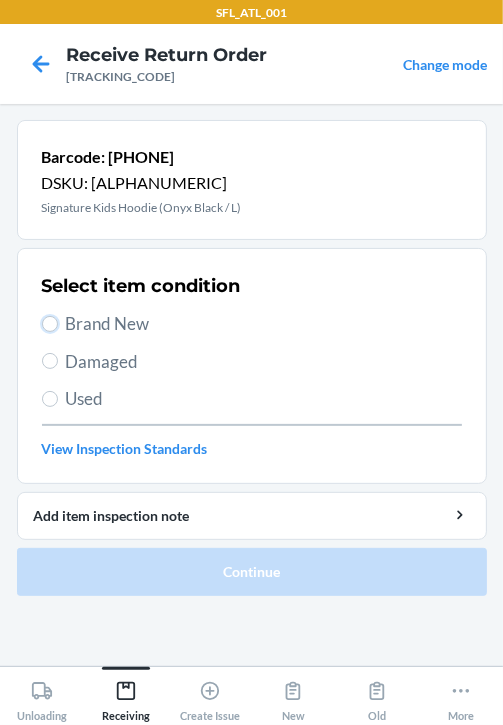 click on "Brand New" at bounding box center [50, 324] 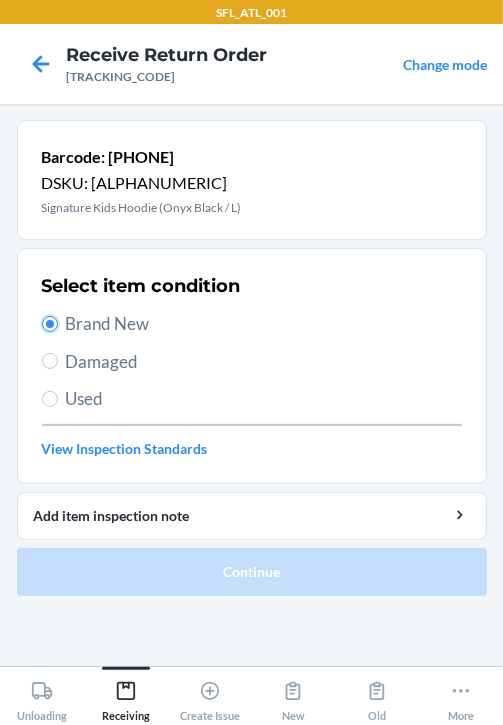 radio on "true" 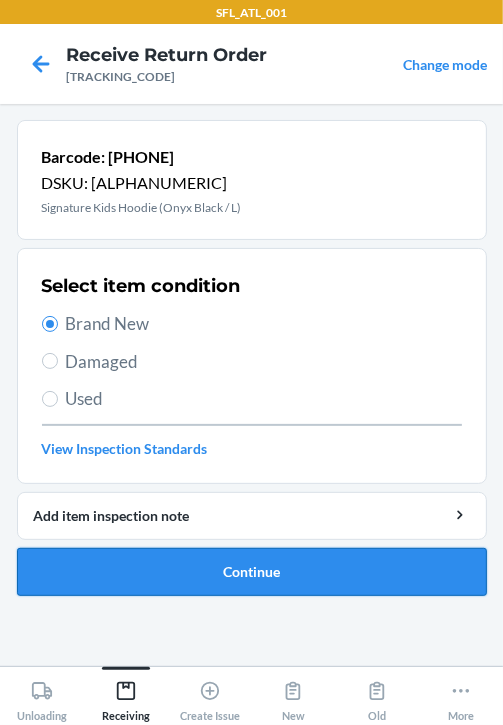 click on "Continue" at bounding box center (252, 572) 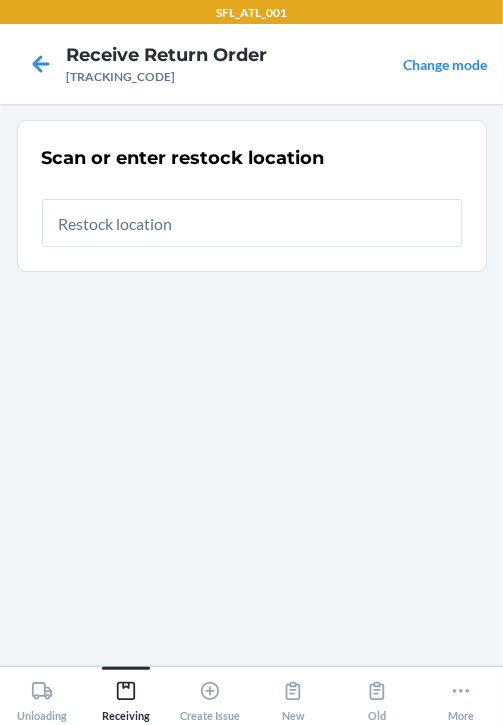 click at bounding box center (252, 223) 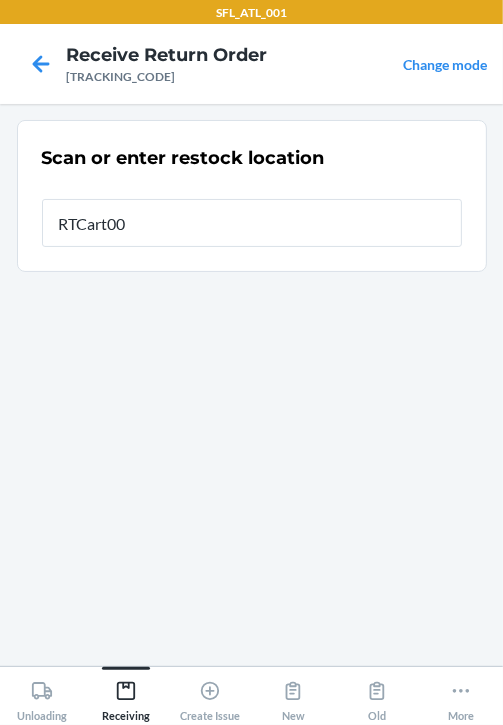type on "RTCart002" 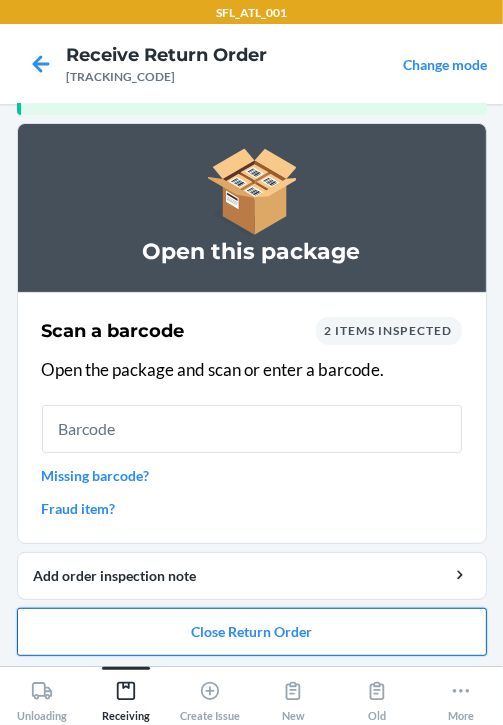 scroll, scrollTop: 133, scrollLeft: 0, axis: vertical 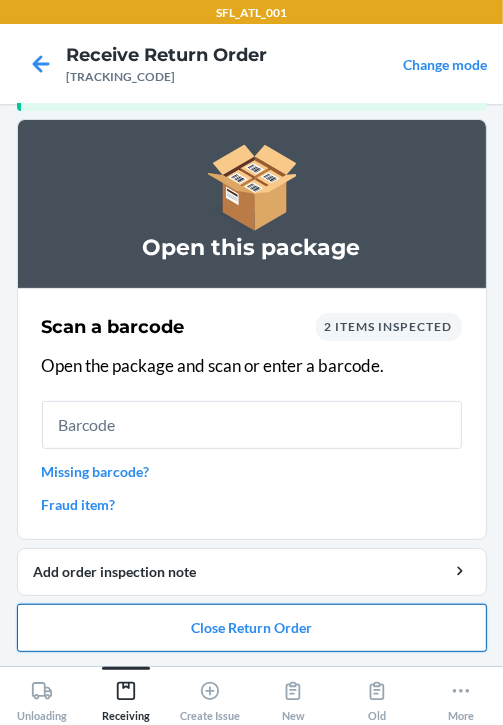 click on "Close Return Order" at bounding box center [252, 628] 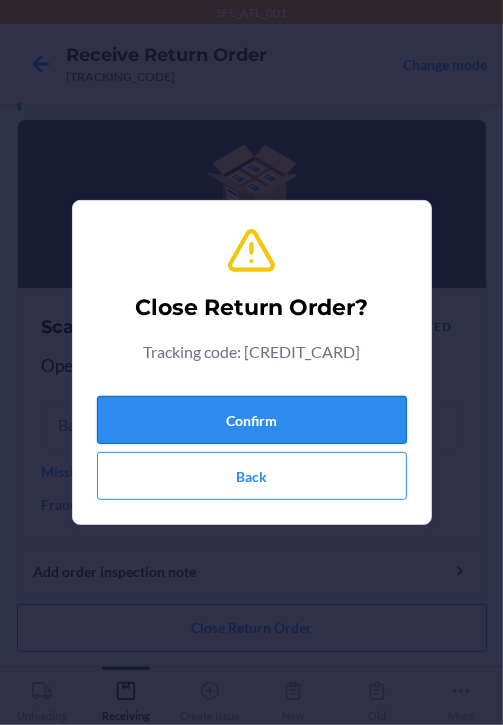 click on "Confirm" at bounding box center [252, 420] 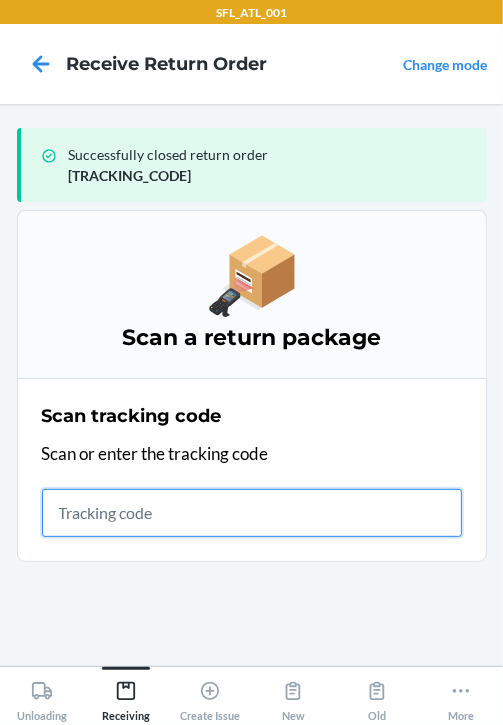 click at bounding box center (252, 513) 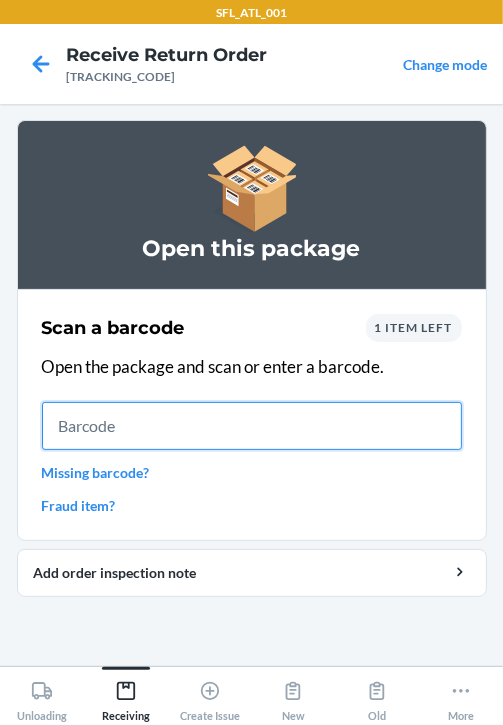 click at bounding box center (252, 426) 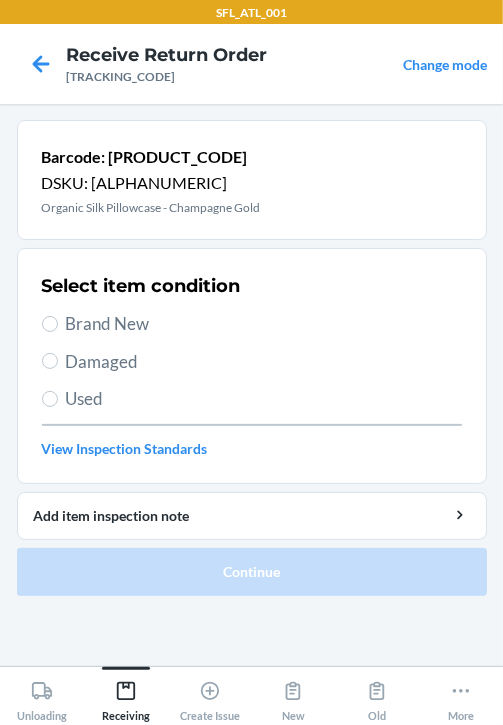 click on "Used" at bounding box center [264, 399] 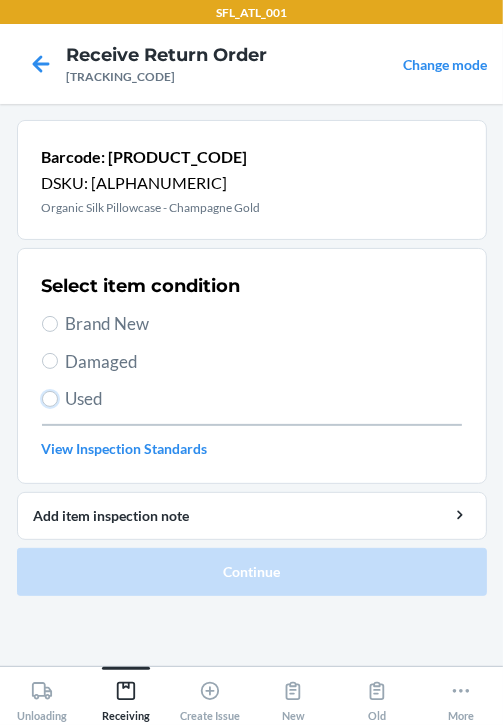 click on "Used" at bounding box center [50, 399] 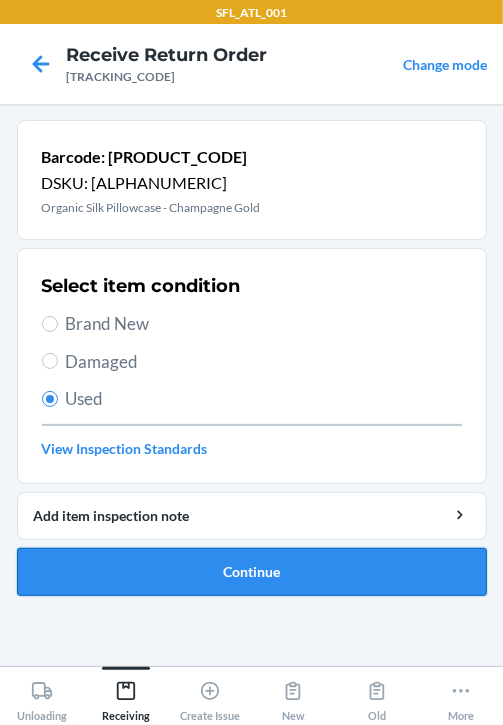 click on "Continue" at bounding box center (252, 572) 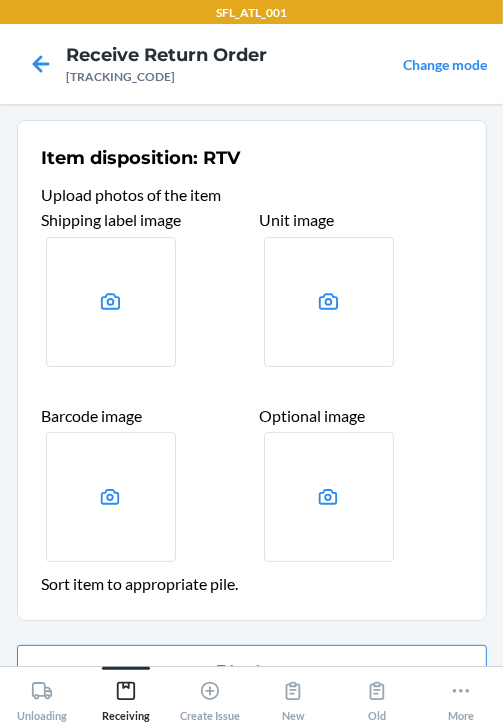 click on "Item disposition: RTV Upload photos of the item Shipping label image Unit image Barcode image Optional image Sort item to appropriate pile. Take photo Confirm" at bounding box center [252, 442] 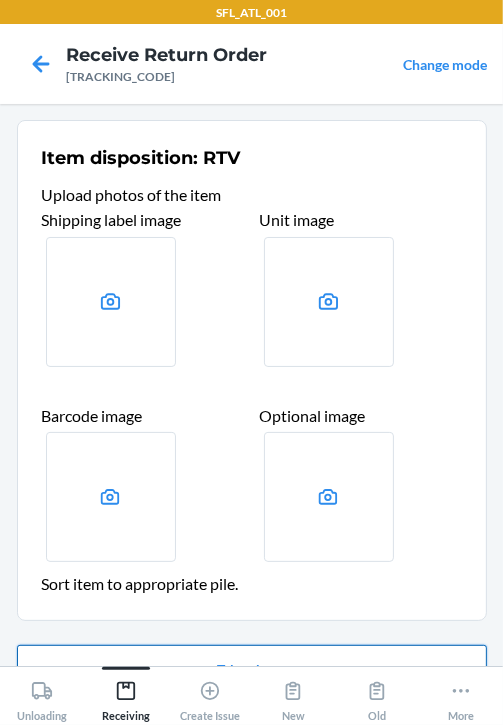click on "Take photo" at bounding box center [252, 669] 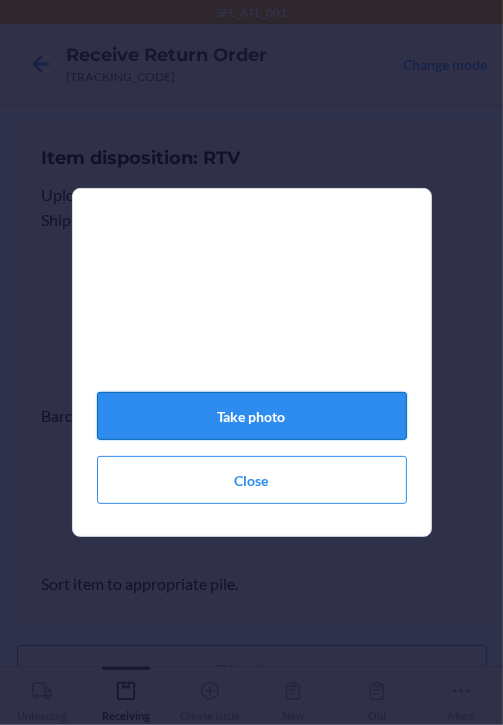 click on "Take photo" 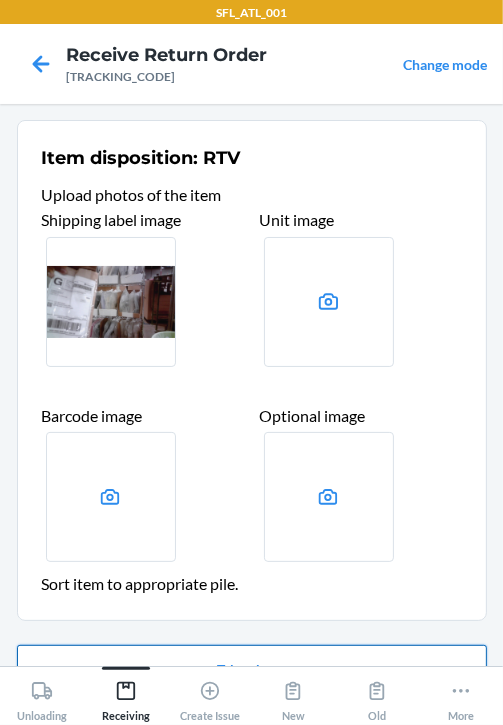 click on "Take photo" at bounding box center (252, 669) 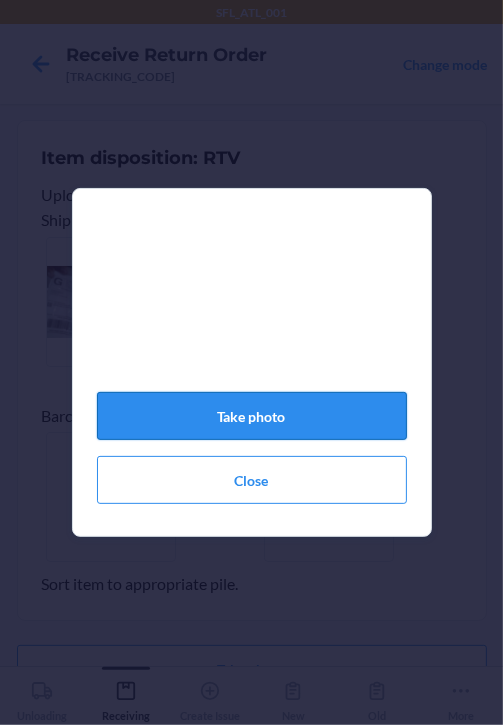 click on "Take photo" 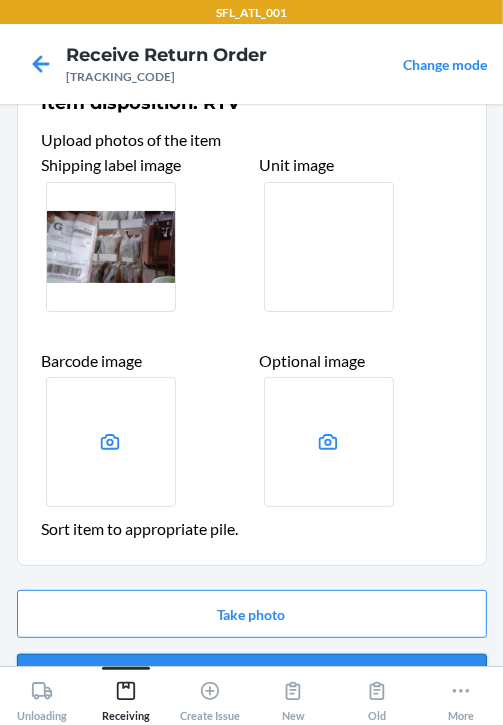 scroll, scrollTop: 106, scrollLeft: 0, axis: vertical 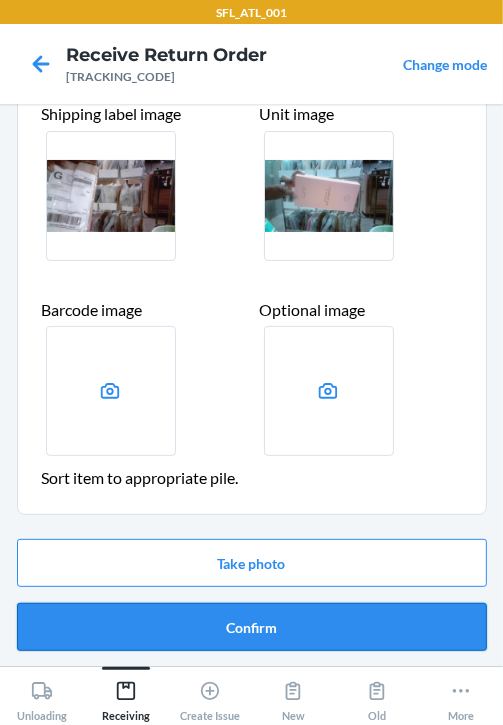 click on "Confirm" at bounding box center [252, 627] 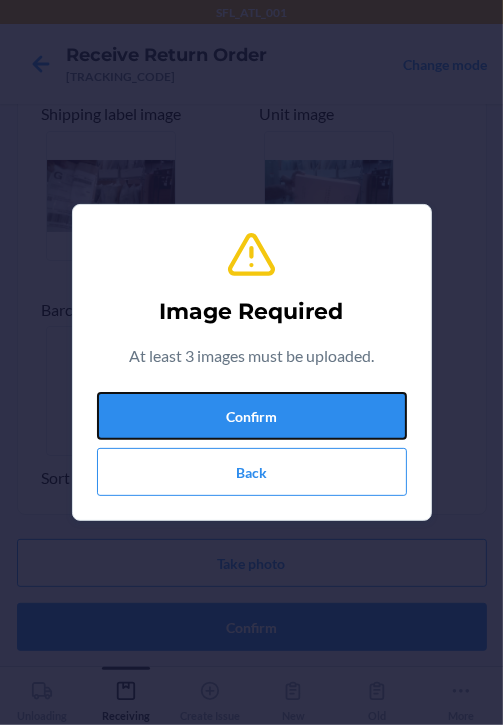 drag, startPoint x: 318, startPoint y: 616, endPoint x: 233, endPoint y: 431, distance: 203.59273 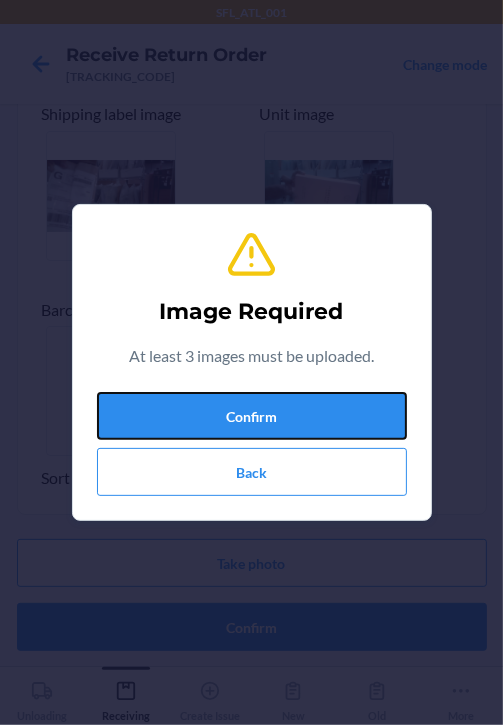 click on "Confirm" at bounding box center (252, 416) 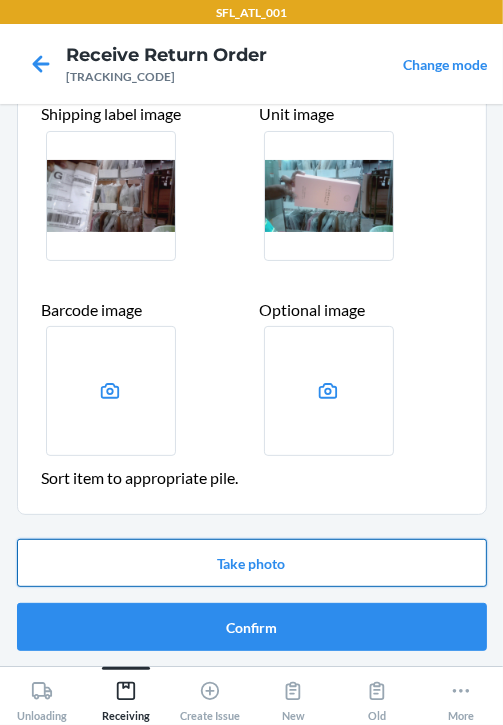click on "Take photo" at bounding box center [252, 563] 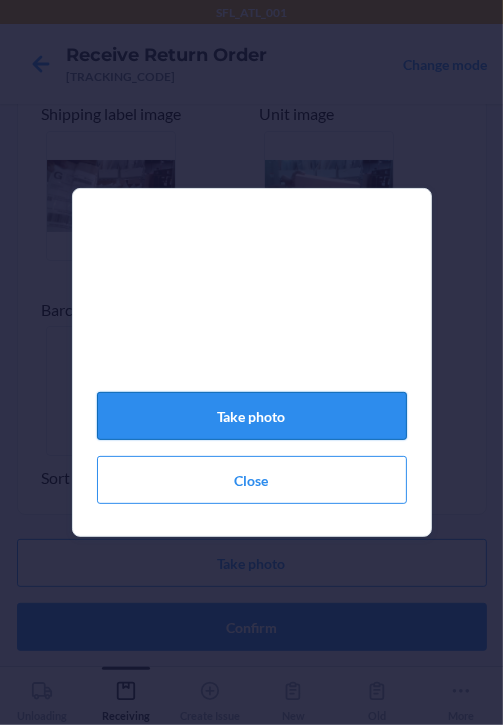 click on "Take photo" 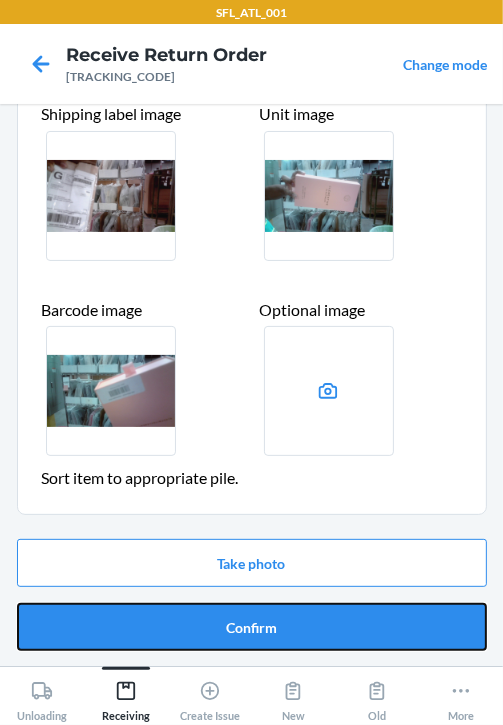 click on "Confirm" at bounding box center [252, 627] 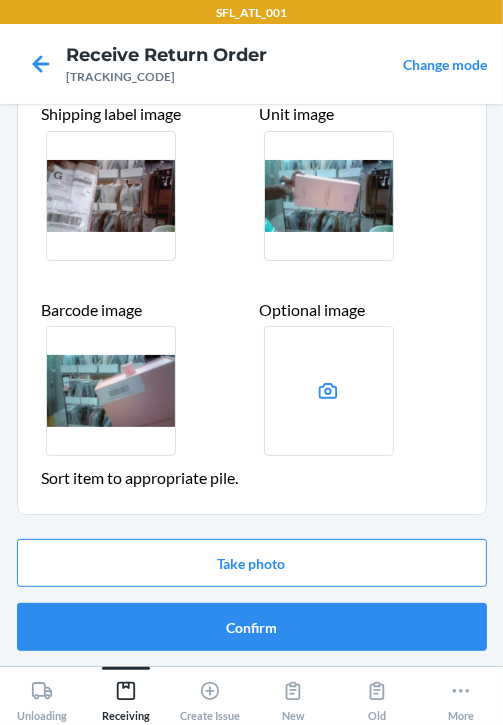 scroll, scrollTop: 0, scrollLeft: 0, axis: both 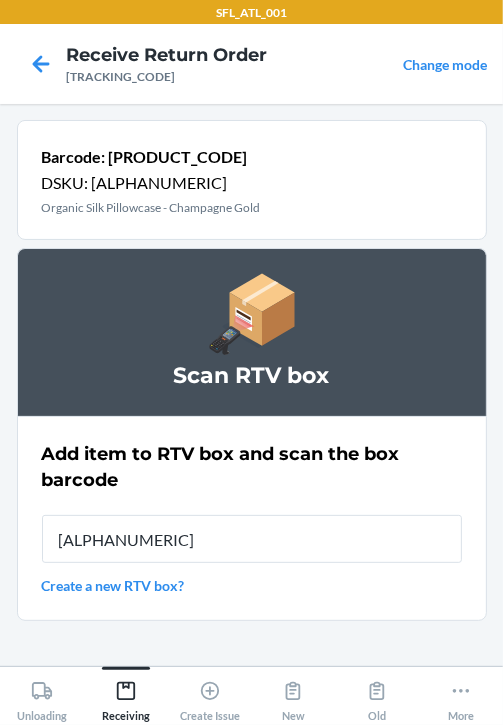 type on "[ALPHANUMERIC]" 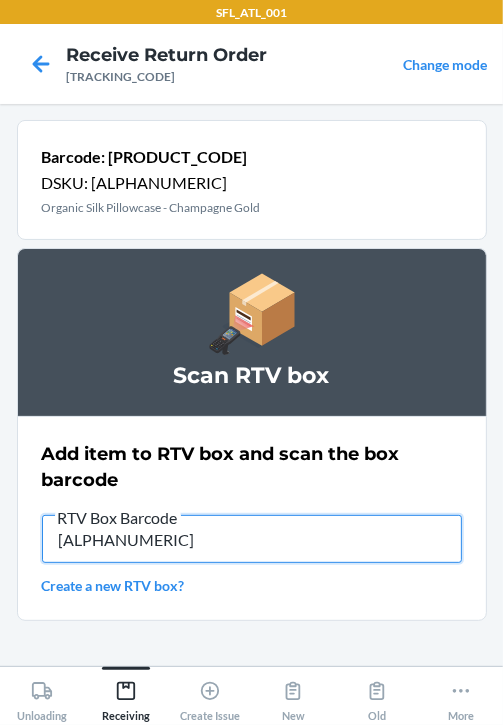 type on "[ALPHANUMERIC]" 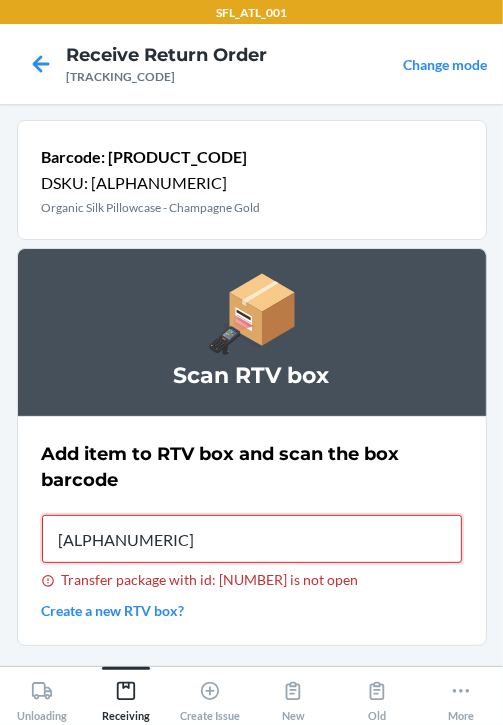 type on "[ALPHANUMERIC]" 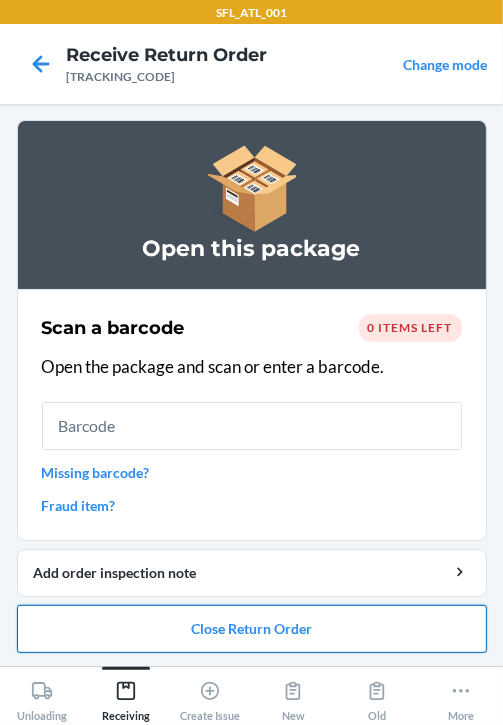 click on "Close Return Order" at bounding box center [252, 629] 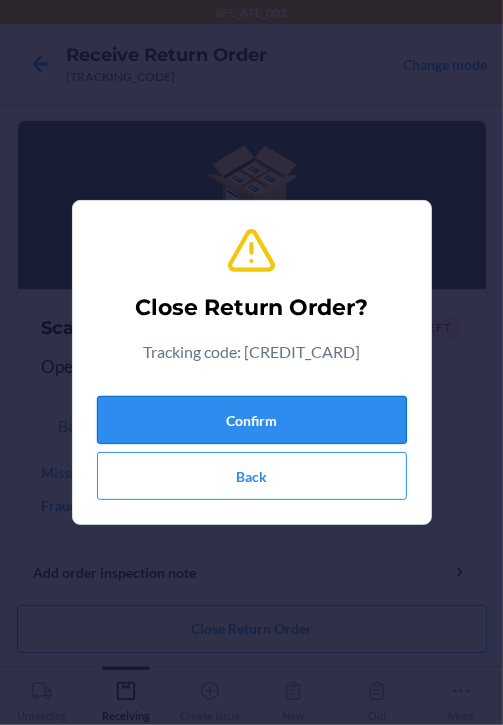 click on "Confirm" at bounding box center (252, 420) 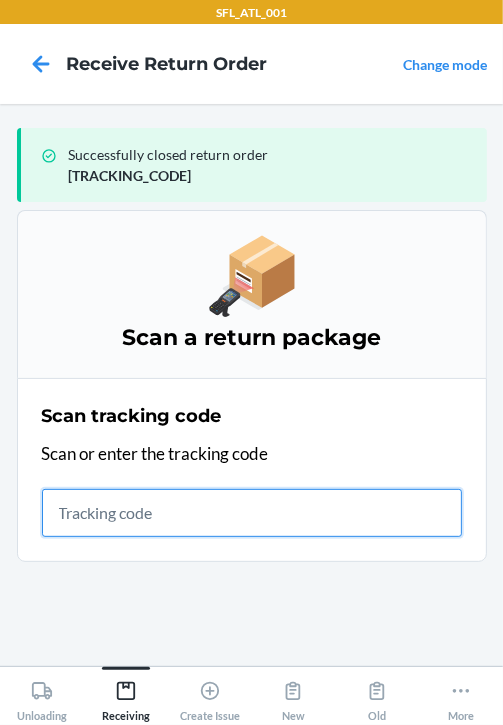 click at bounding box center [252, 513] 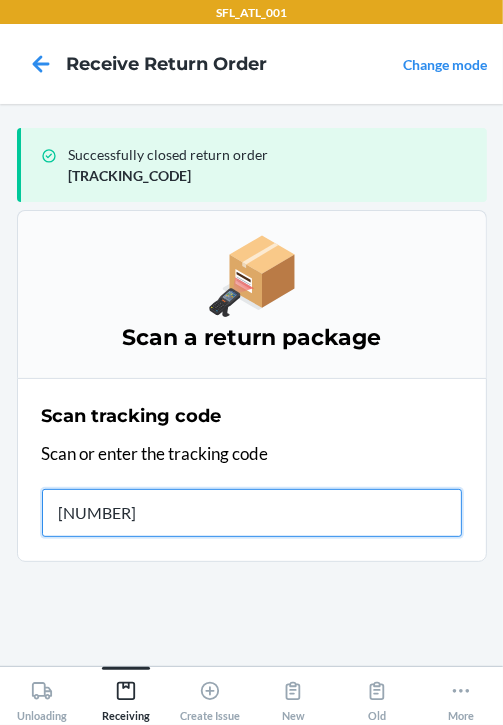 type on "[NUMBER]" 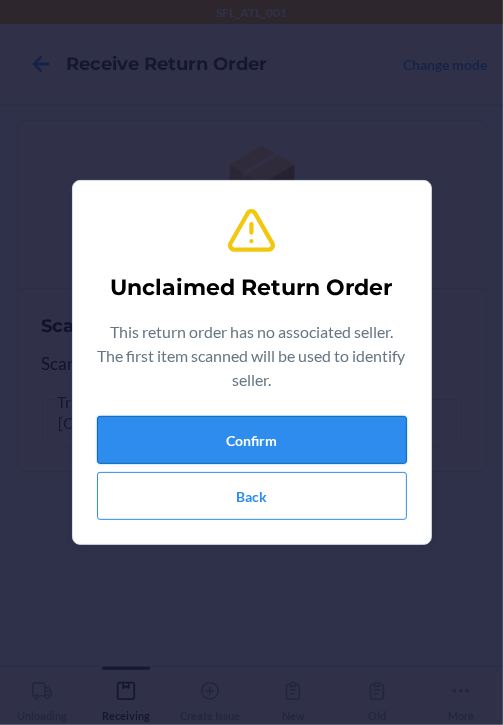 click on "Confirm" at bounding box center (252, 440) 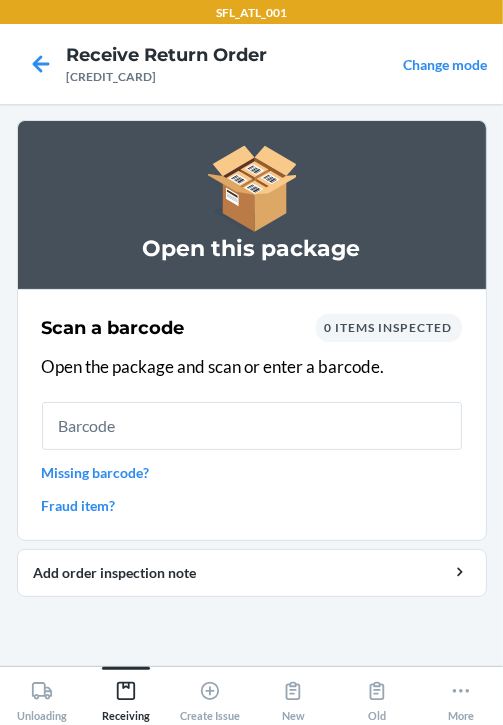 click at bounding box center [252, 426] 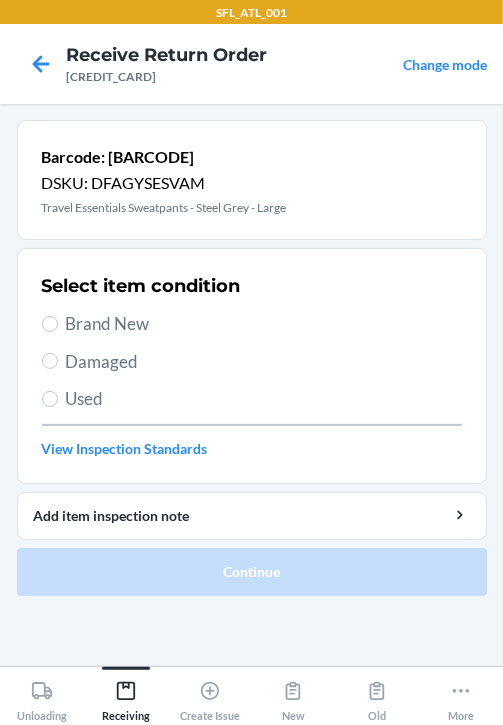 click on "Brand New" at bounding box center [264, 324] 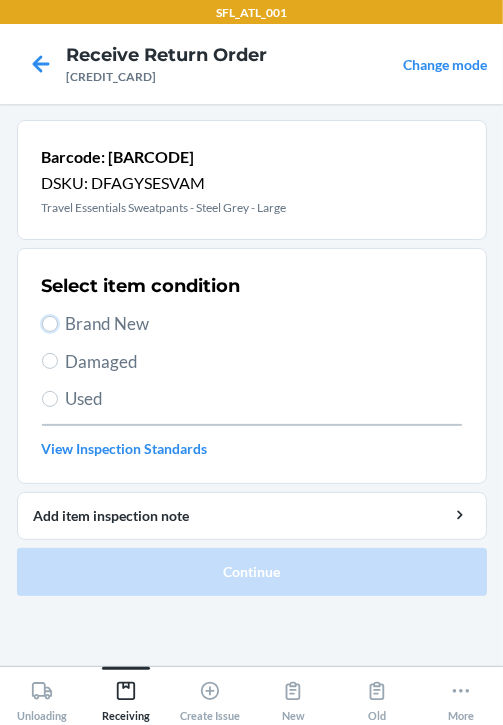 click on "Brand New" at bounding box center (50, 324) 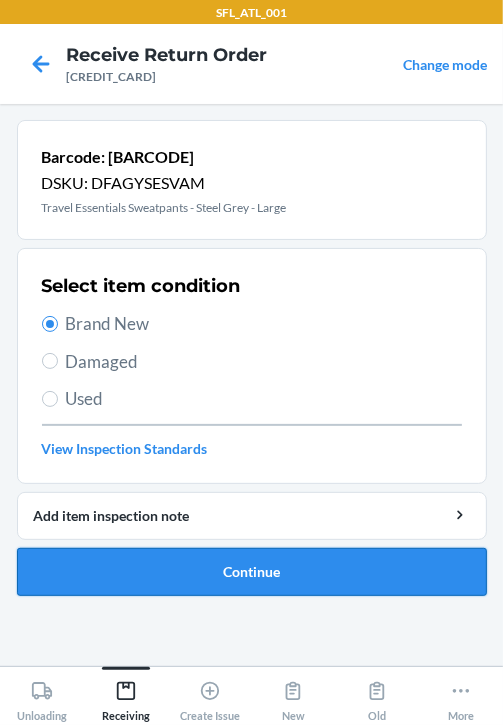 click on "Continue" at bounding box center (252, 572) 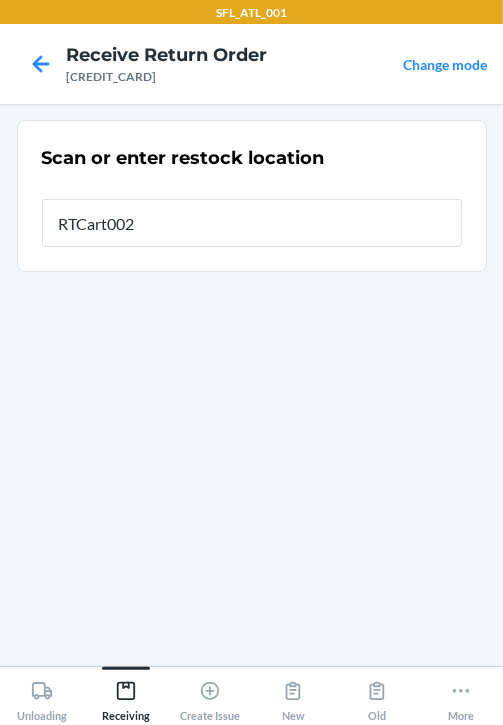 type on "RTCart002" 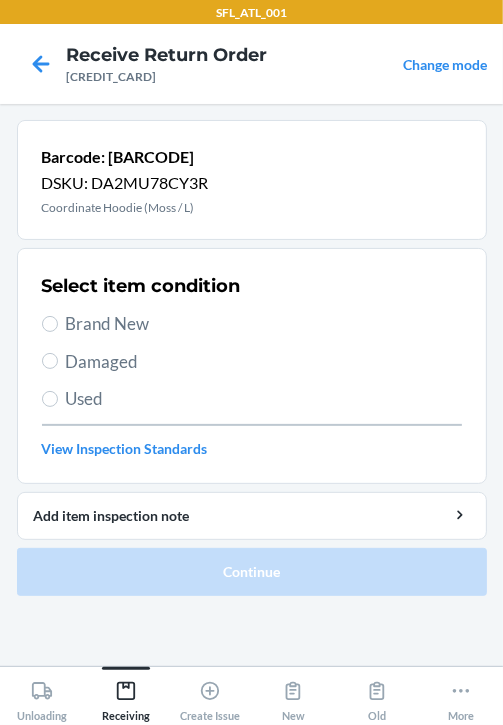 click on "Brand New" at bounding box center [264, 324] 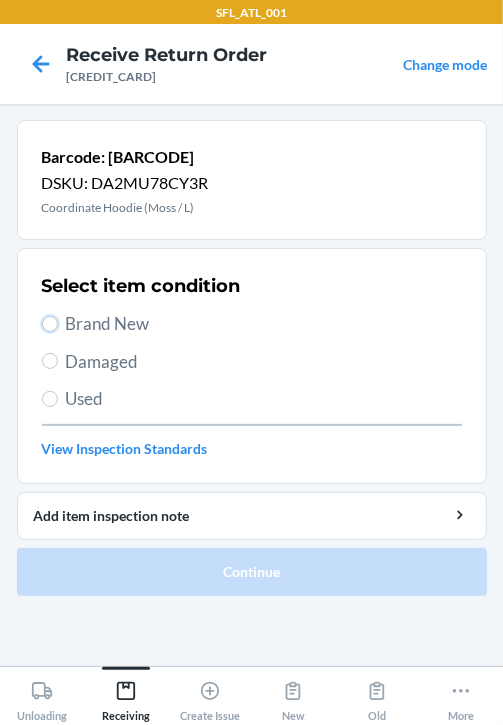 click on "Brand New" at bounding box center [50, 324] 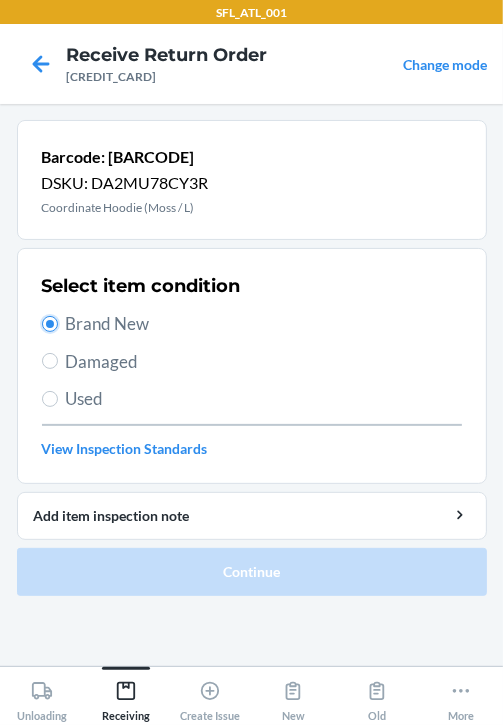 radio on "true" 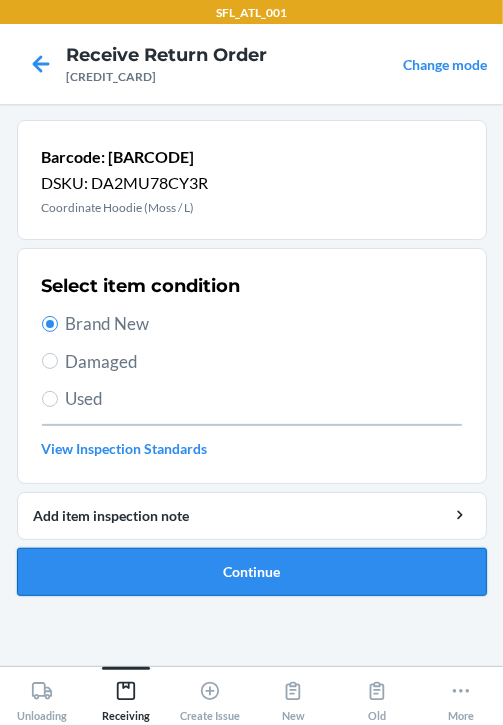 click on "Continue" at bounding box center (252, 572) 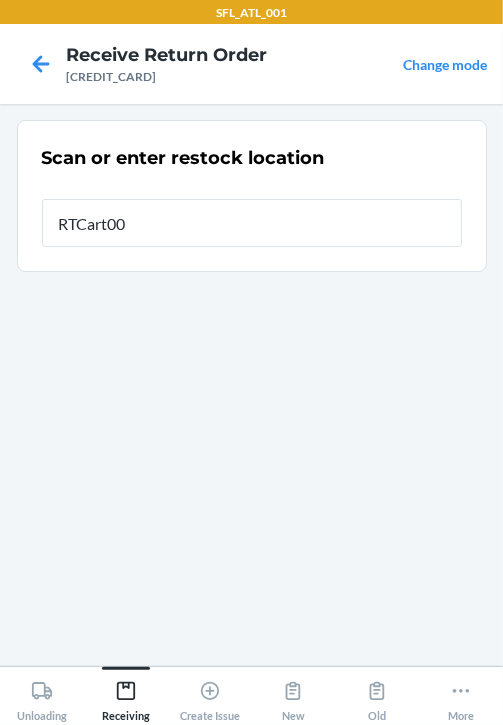 type on "RTCart002" 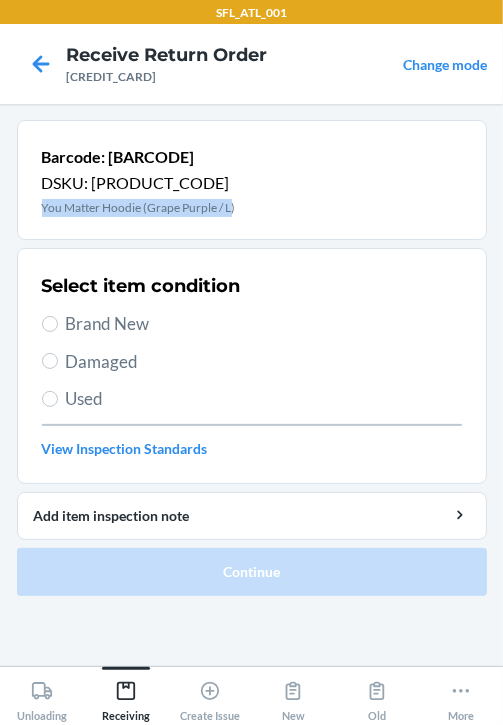 drag, startPoint x: 233, startPoint y: 204, endPoint x: 3, endPoint y: 205, distance: 230.00217 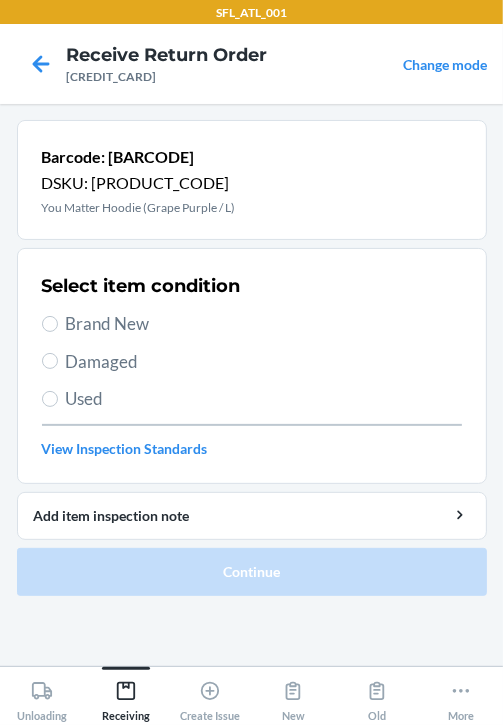 drag, startPoint x: 74, startPoint y: 195, endPoint x: 66, endPoint y: 208, distance: 15.264338 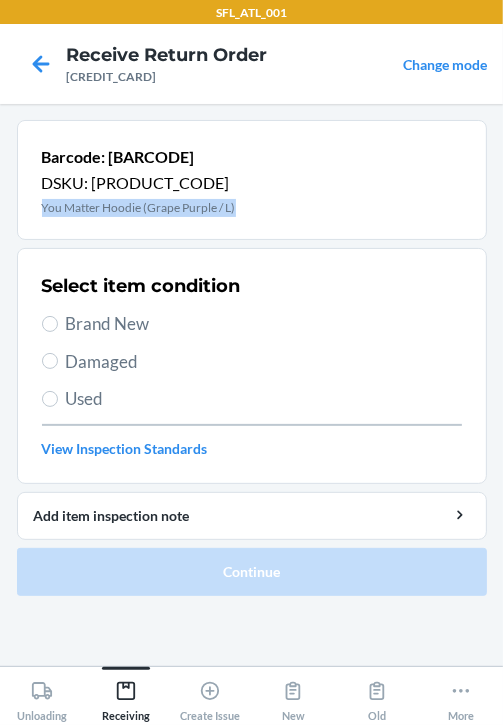 drag, startPoint x: 194, startPoint y: 202, endPoint x: -1, endPoint y: 217, distance: 195.57607 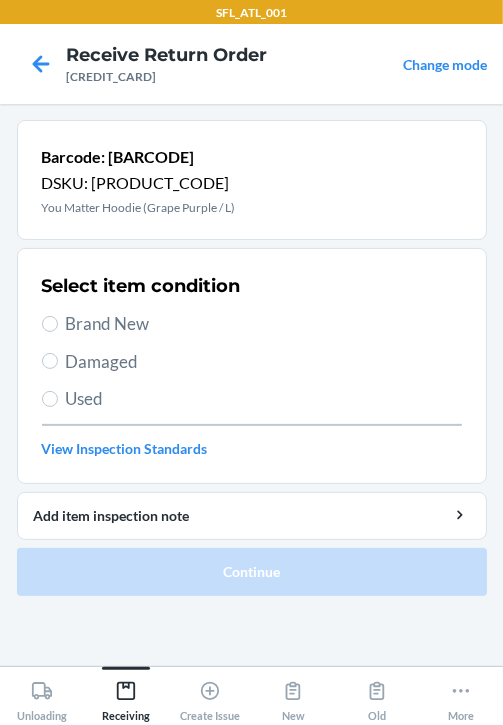 drag, startPoint x: 67, startPoint y: 296, endPoint x: 69, endPoint y: 313, distance: 17.117243 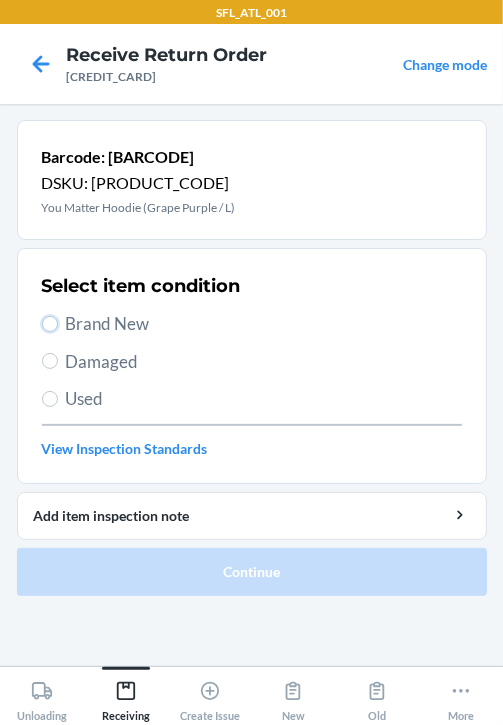 click on "Brand New" at bounding box center [50, 324] 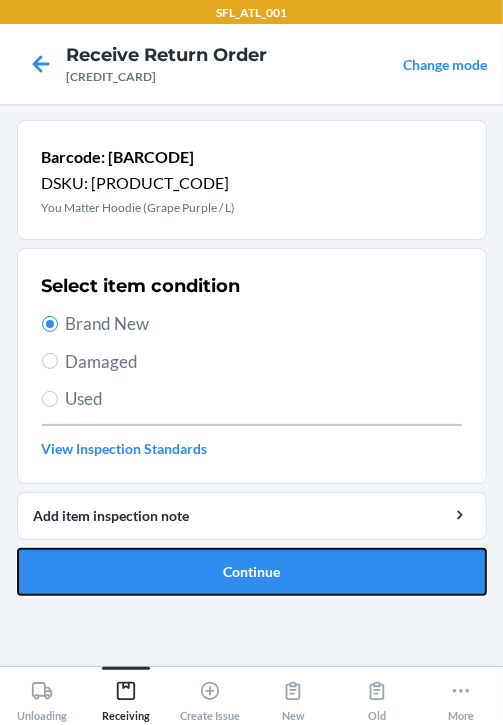 click on "Continue" at bounding box center (252, 572) 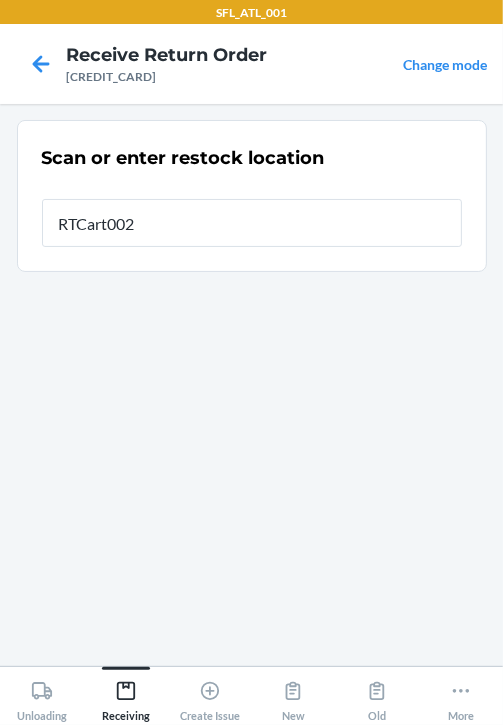 type on "RTCart002" 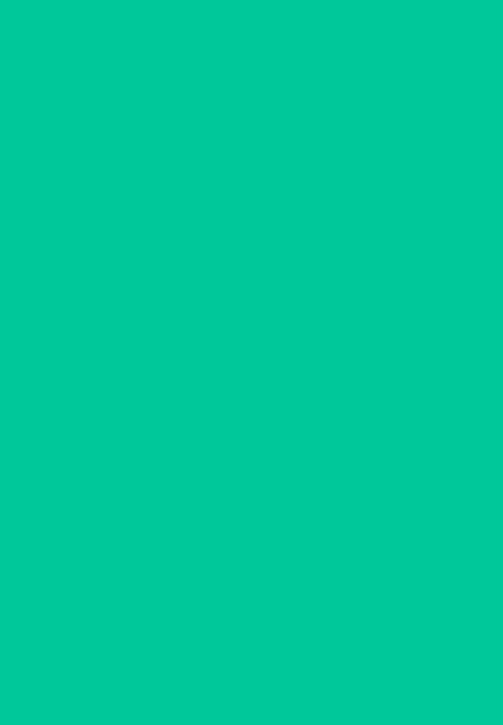 type 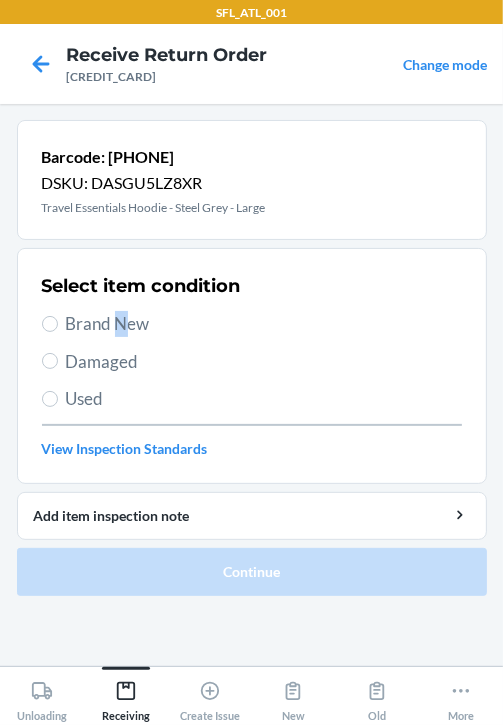 drag, startPoint x: 299, startPoint y: 593, endPoint x: 120, endPoint y: 310, distance: 334.8582 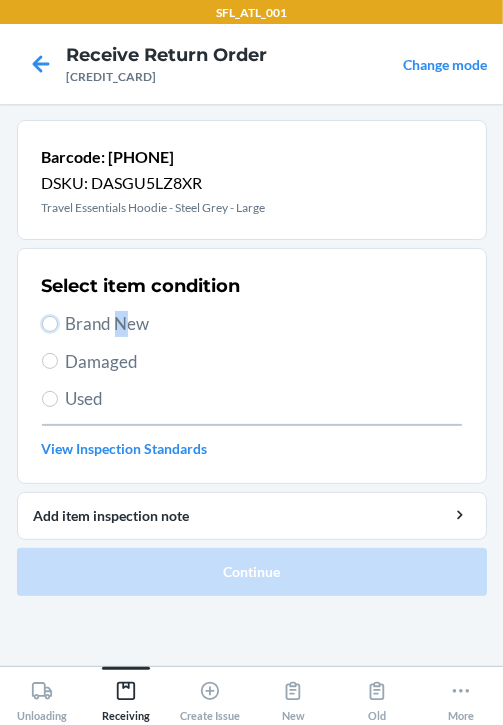 click on "Brand New" at bounding box center (50, 324) 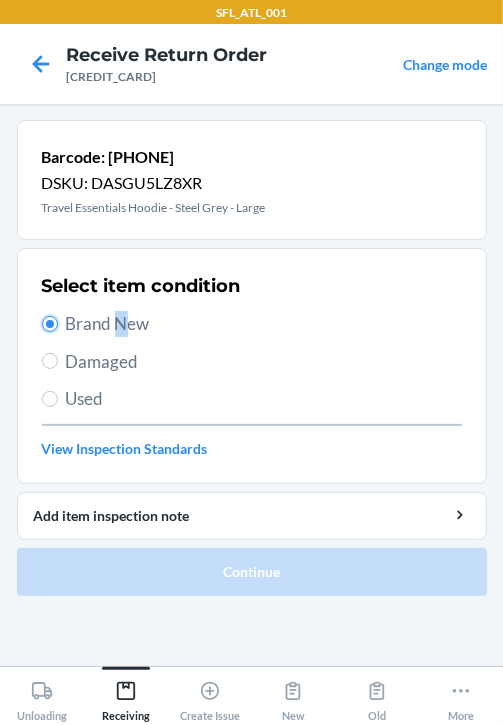 radio on "true" 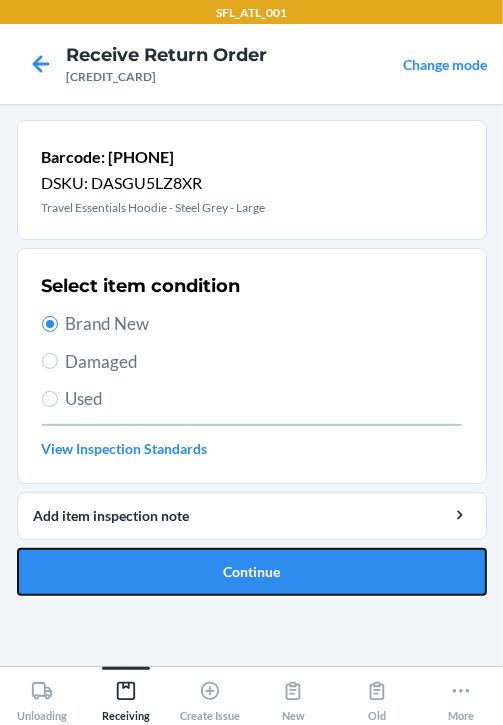 drag, startPoint x: 151, startPoint y: 575, endPoint x: 139, endPoint y: 524, distance: 52.392746 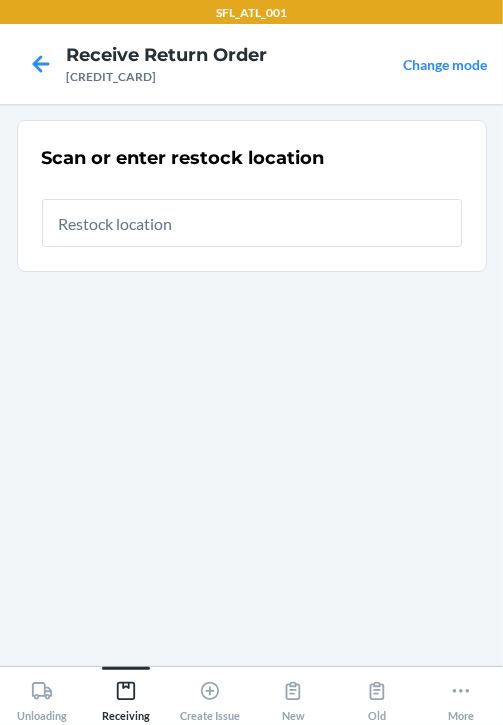 click at bounding box center (252, 223) 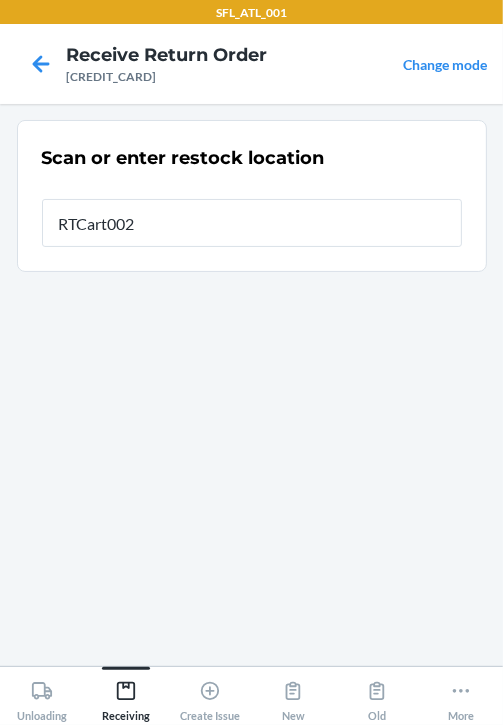 type on "RTCart002" 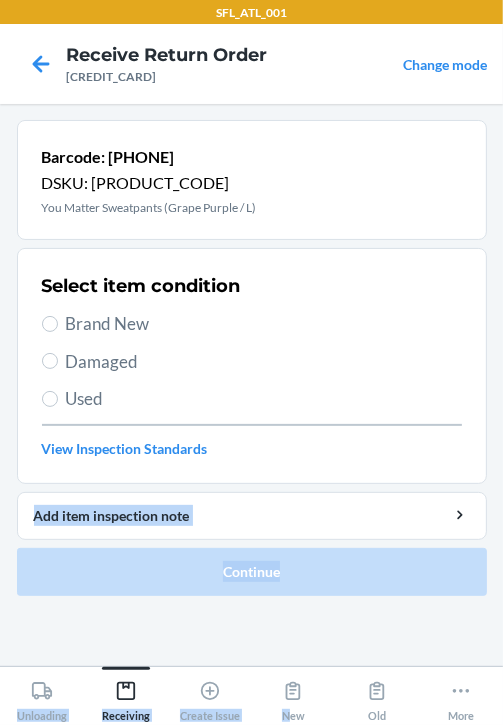 drag, startPoint x: 2, startPoint y: 527, endPoint x: 290, endPoint y: 762, distance: 371.7109 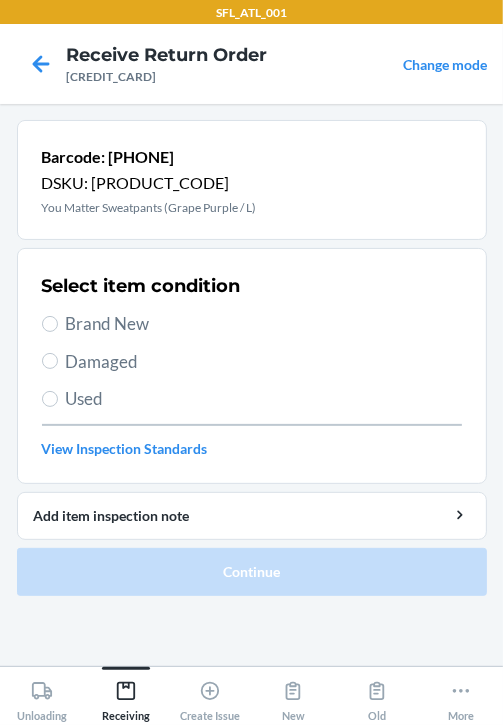 click on "Damaged" at bounding box center [264, 362] 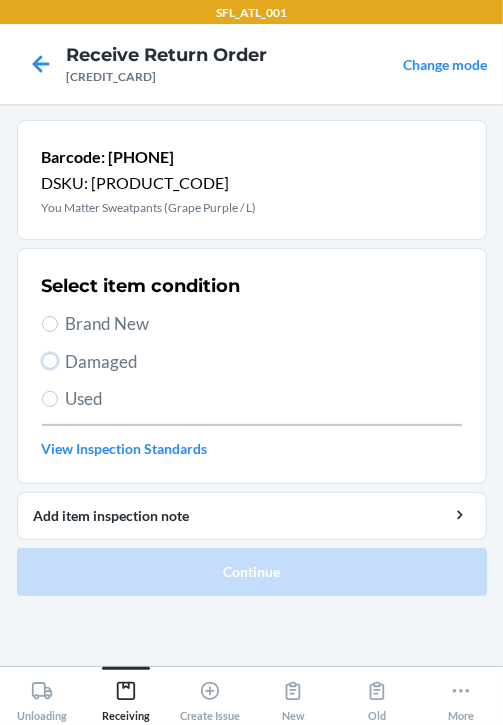click on "Damaged" at bounding box center (50, 361) 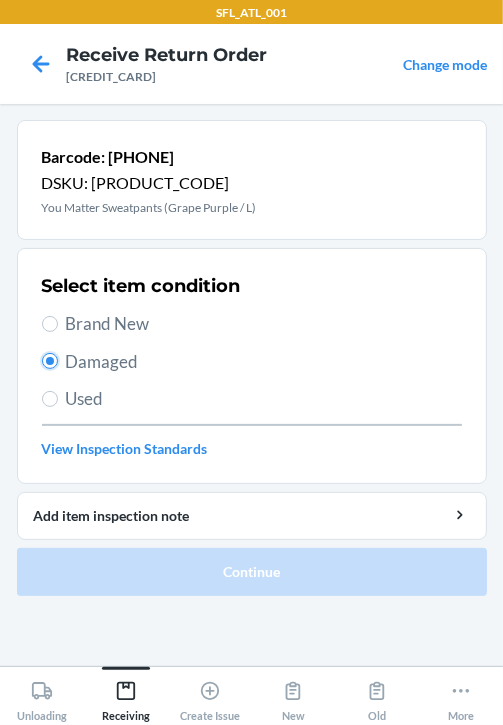 radio on "true" 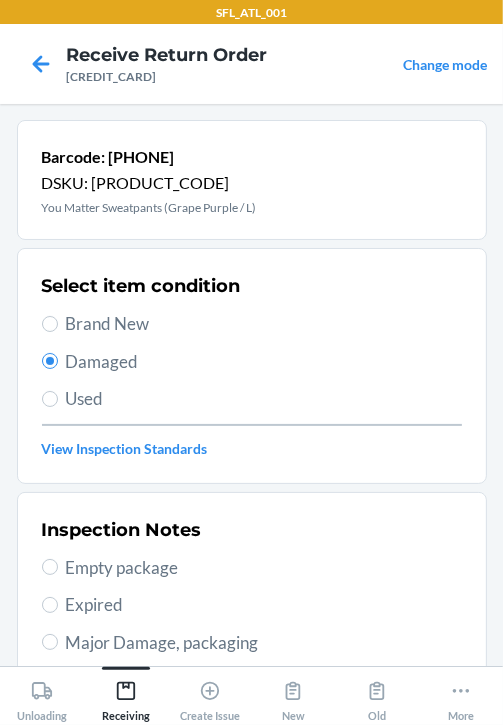 click on "Brand New" at bounding box center (264, 324) 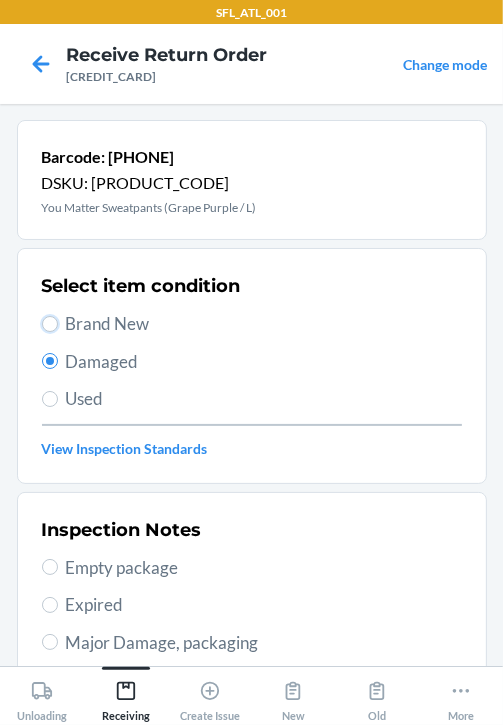 click on "Brand New" at bounding box center (50, 324) 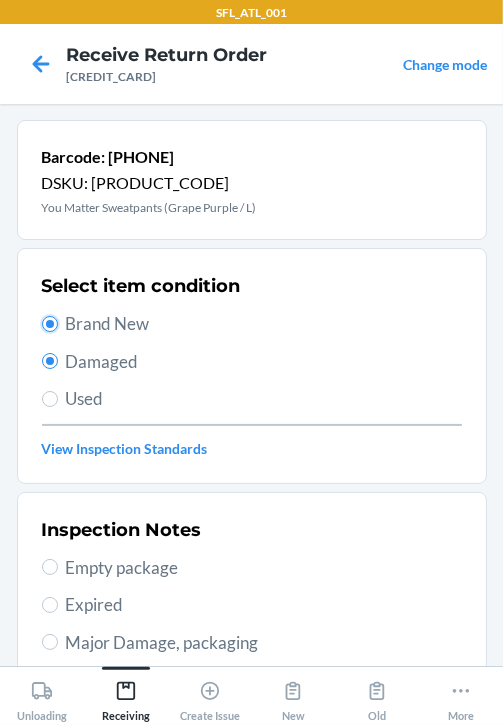 radio on "false" 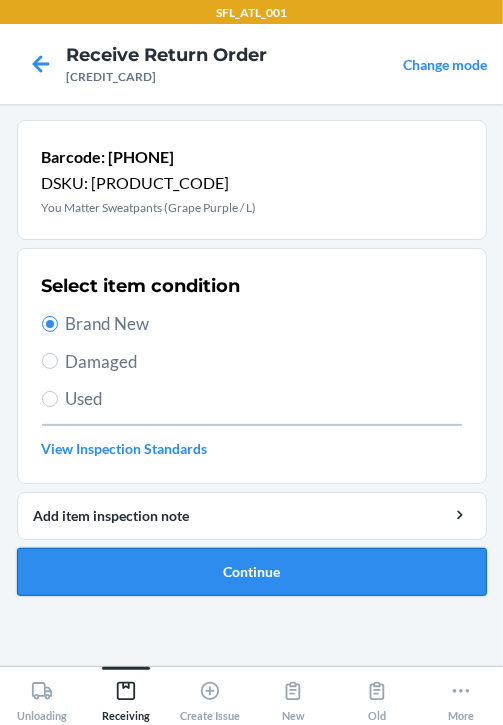 click on "Continue" at bounding box center (252, 572) 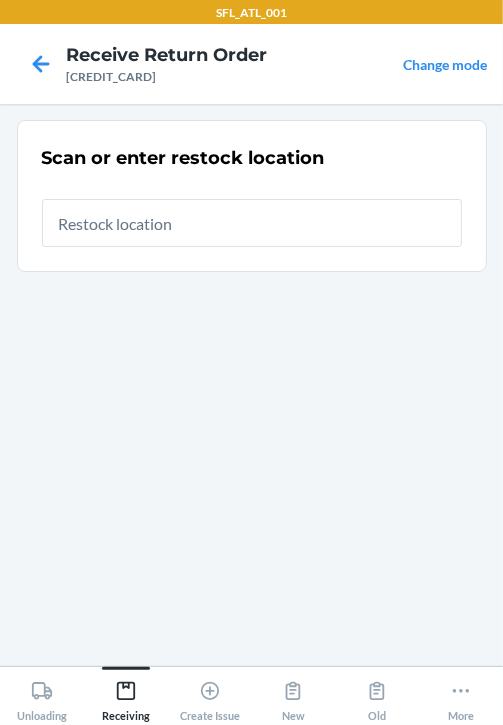drag, startPoint x: 280, startPoint y: 151, endPoint x: 324, endPoint y: 9, distance: 148.66069 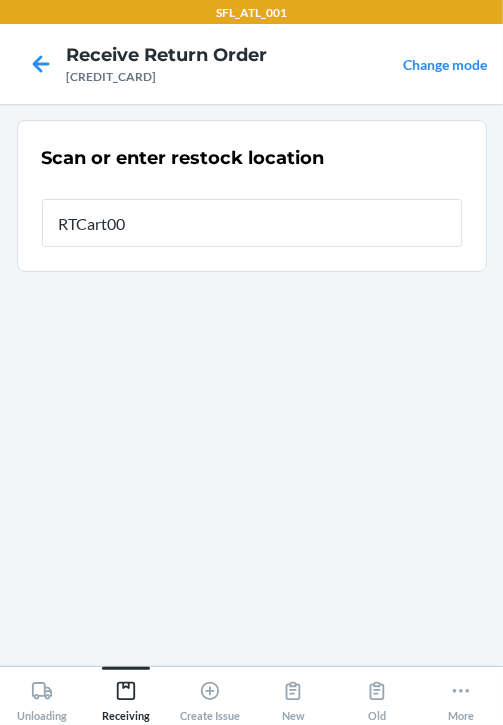 type on "RTCart002" 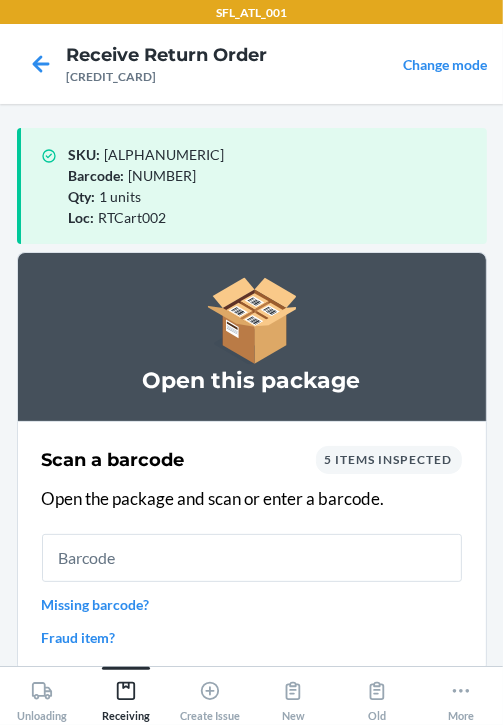 drag, startPoint x: 324, startPoint y: 9, endPoint x: 202, endPoint y: 554, distance: 558.48816 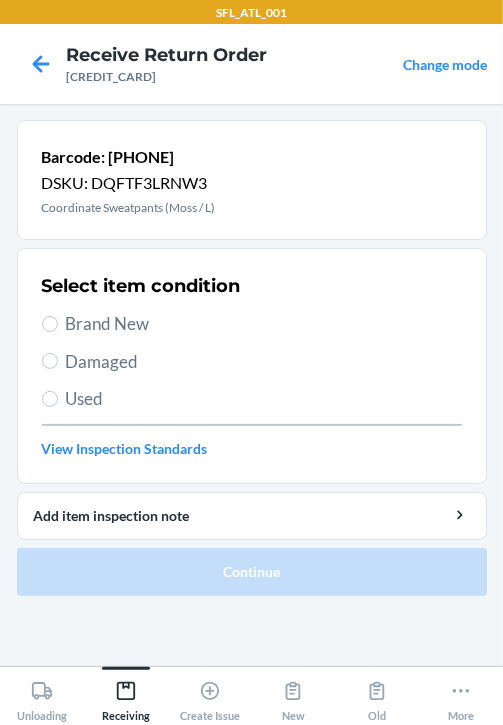 click on "Brand New" at bounding box center [264, 324] 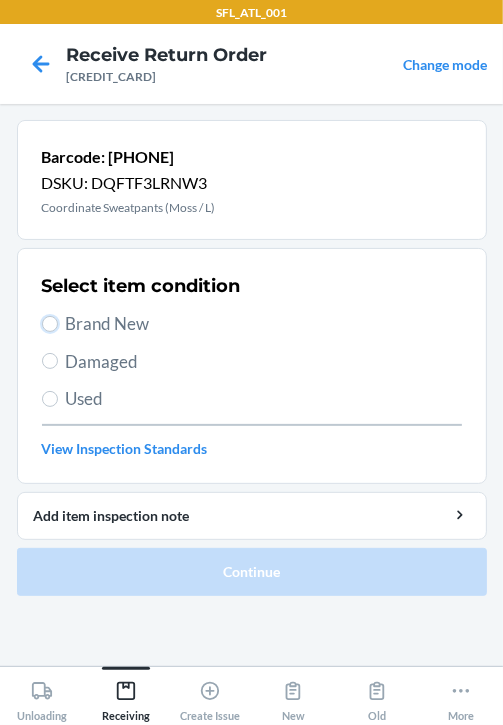 click on "Brand New" at bounding box center [50, 324] 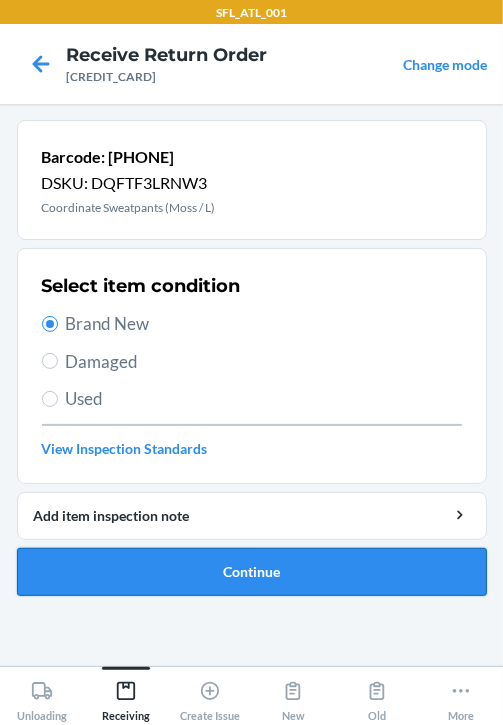 click on "Continue" at bounding box center (252, 572) 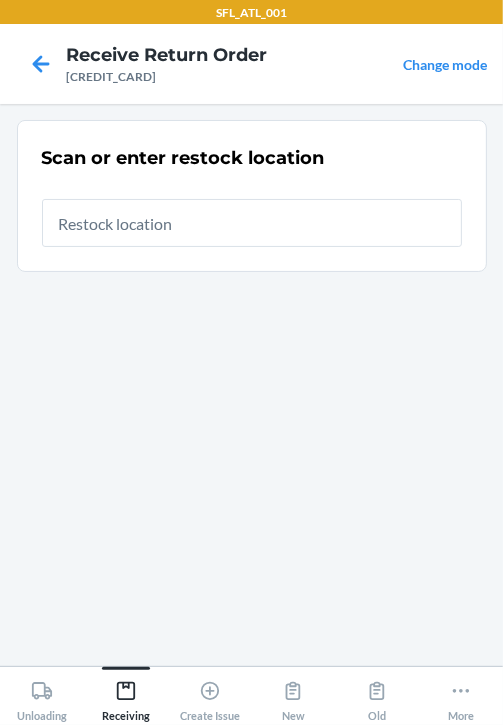 click at bounding box center (252, 223) 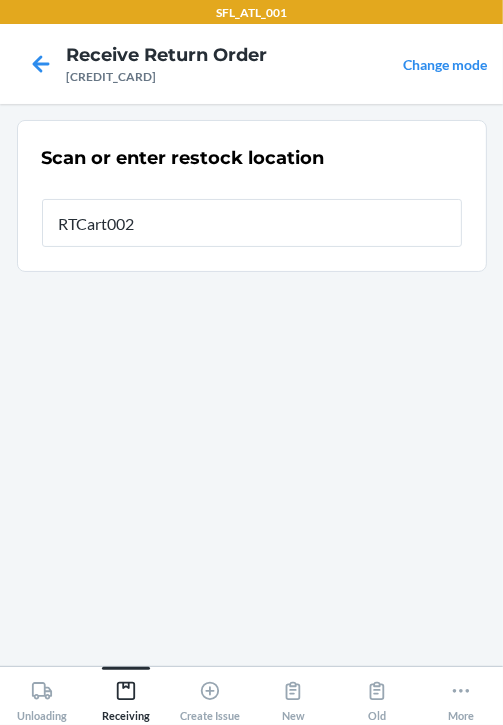type on "RTCart002" 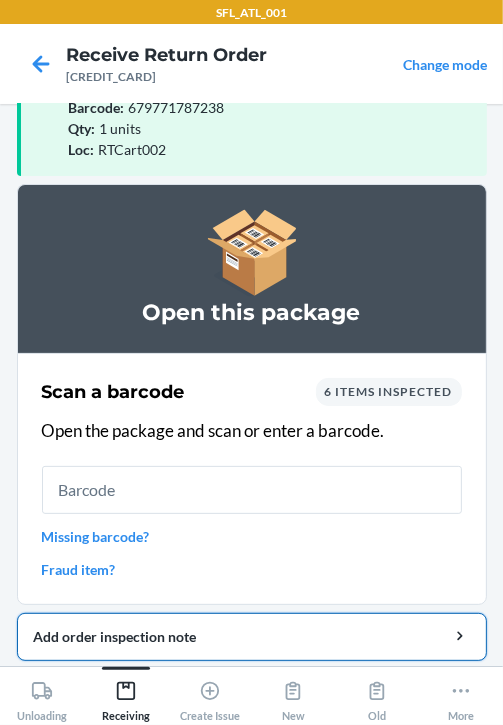 scroll, scrollTop: 133, scrollLeft: 0, axis: vertical 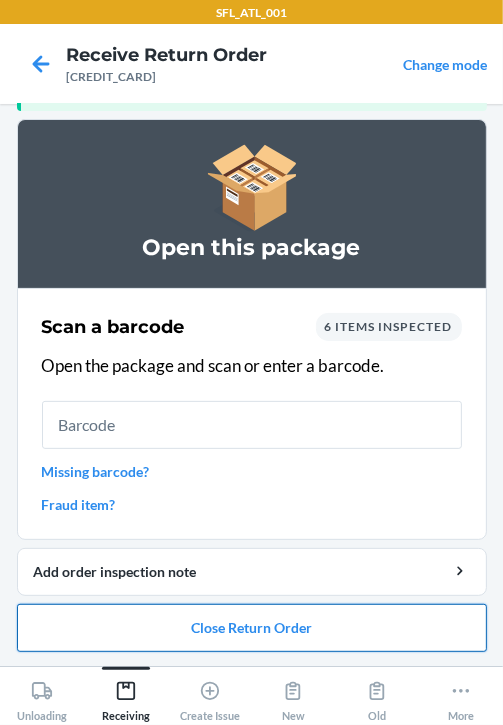 click on "Close Return Order" at bounding box center [252, 628] 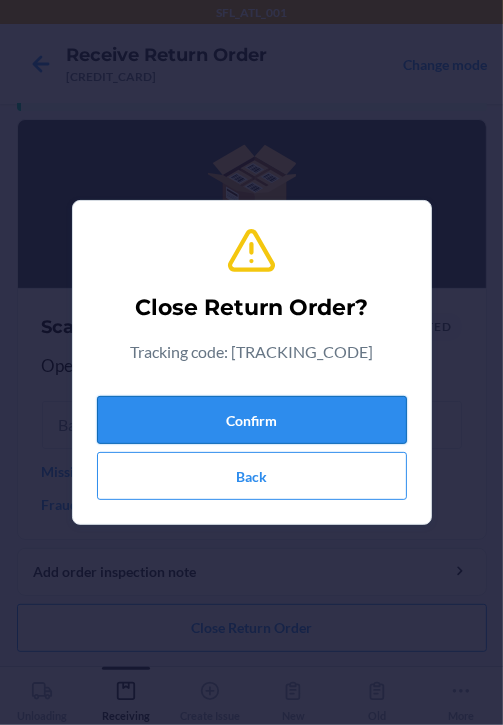 click on "Confirm" at bounding box center (252, 420) 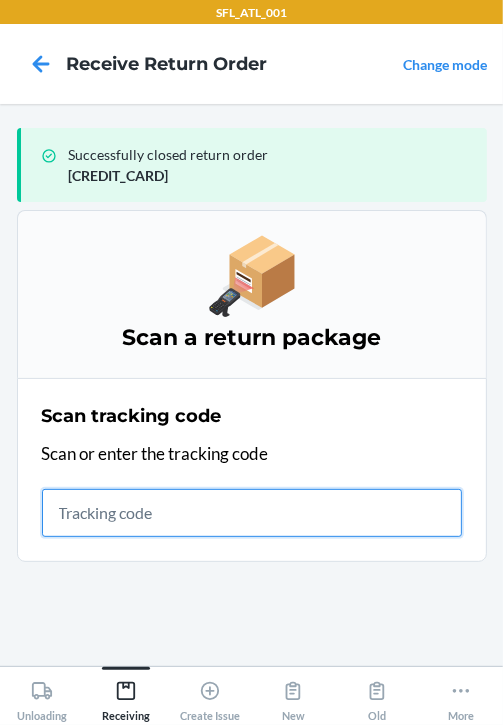 click at bounding box center (252, 513) 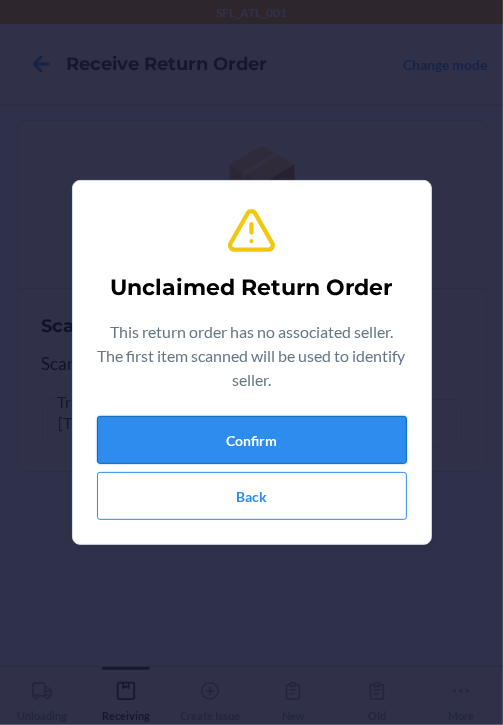 click on "Confirm" at bounding box center (252, 440) 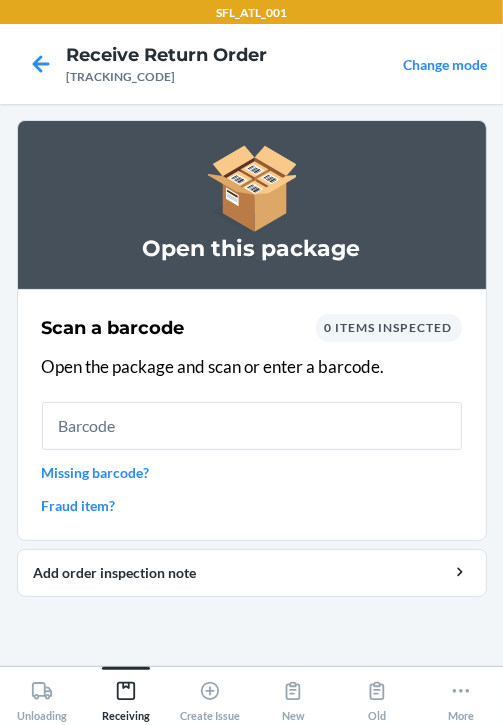 click at bounding box center [252, 426] 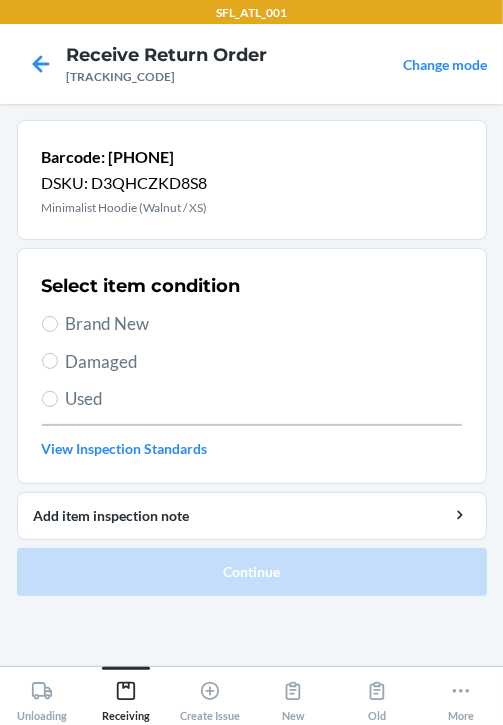 click on "Brand New" at bounding box center (264, 324) 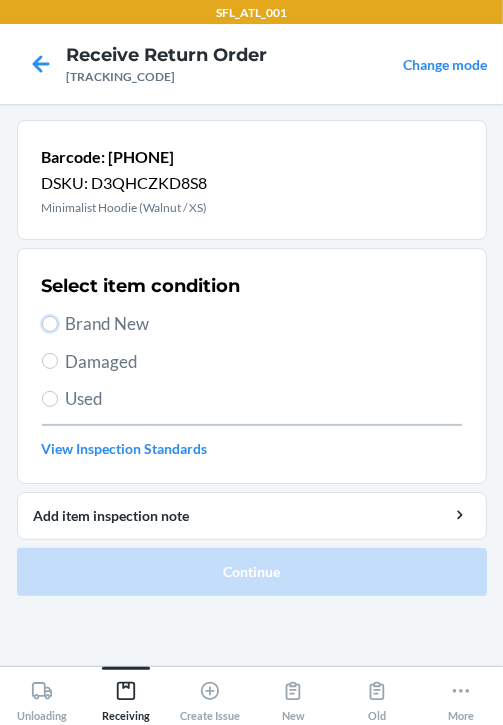 click on "Brand New" at bounding box center [50, 324] 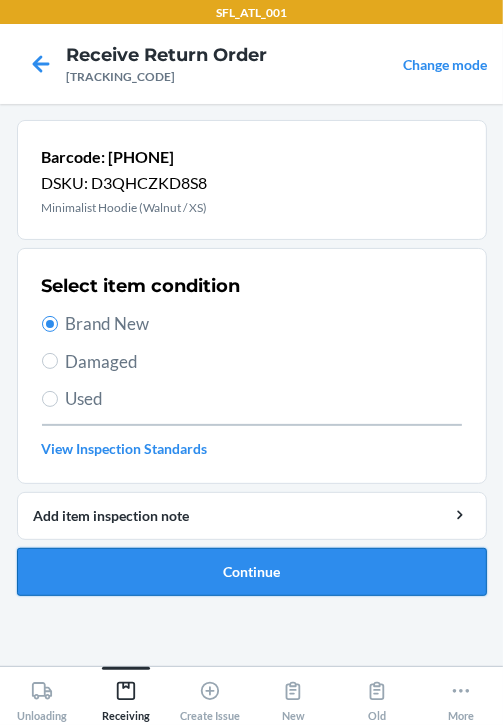 click on "Continue" at bounding box center [252, 572] 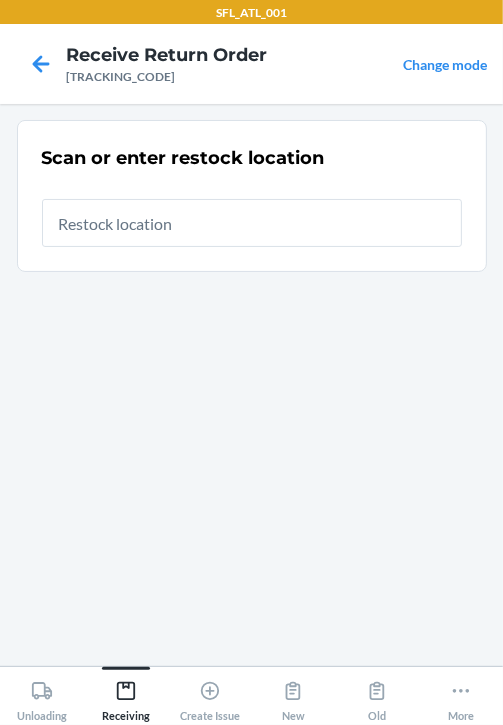 click at bounding box center [252, 223] 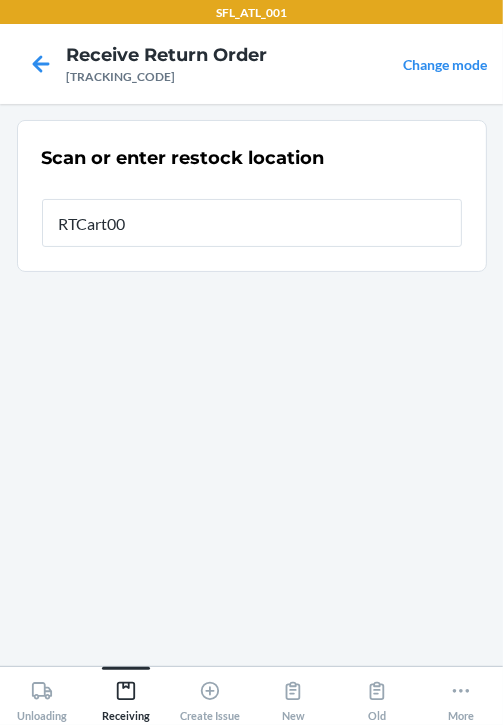 type on "RTCart002" 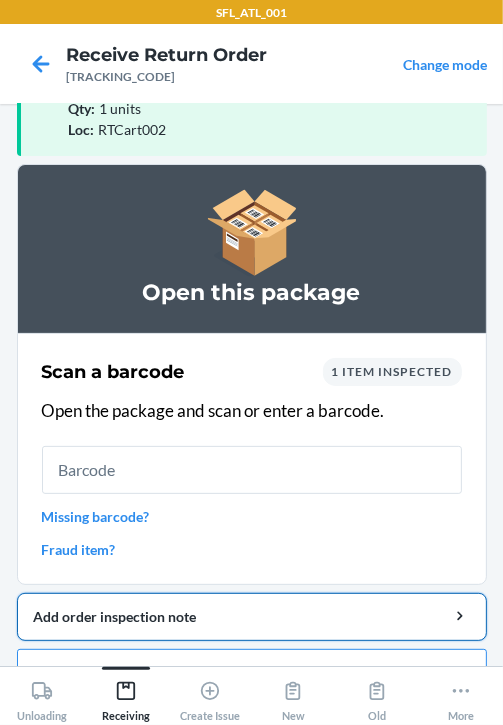 scroll, scrollTop: 133, scrollLeft: 0, axis: vertical 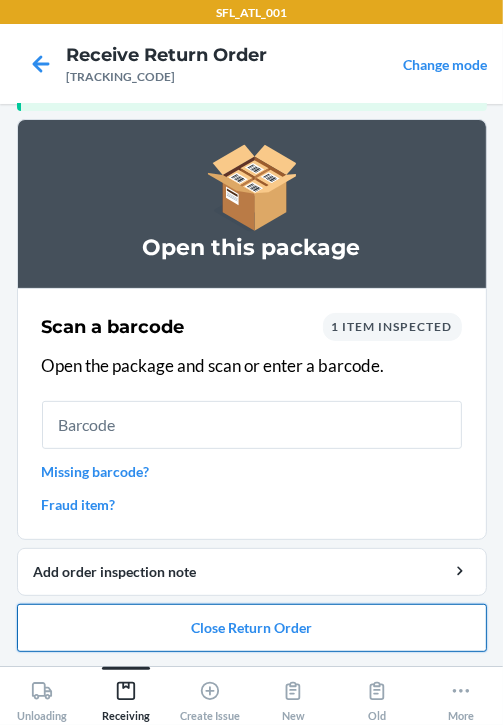 click on "Close Return Order" at bounding box center [252, 628] 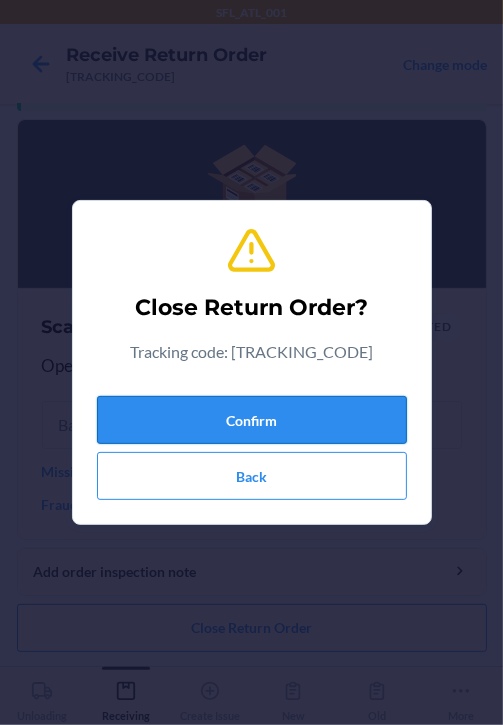 click on "Confirm" at bounding box center (252, 420) 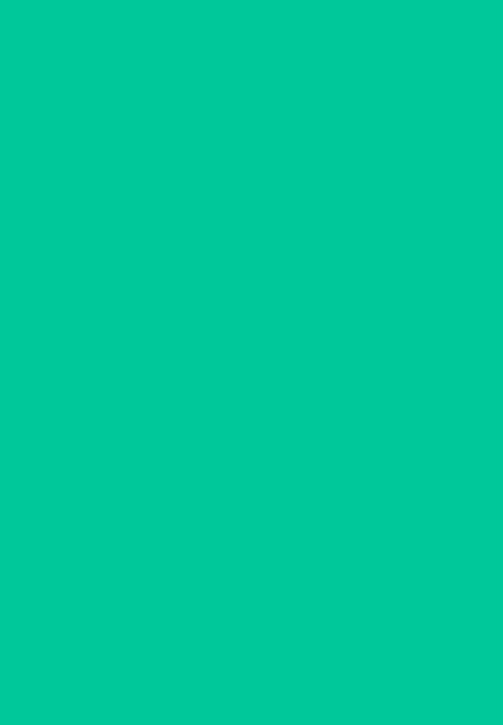 scroll, scrollTop: 0, scrollLeft: 0, axis: both 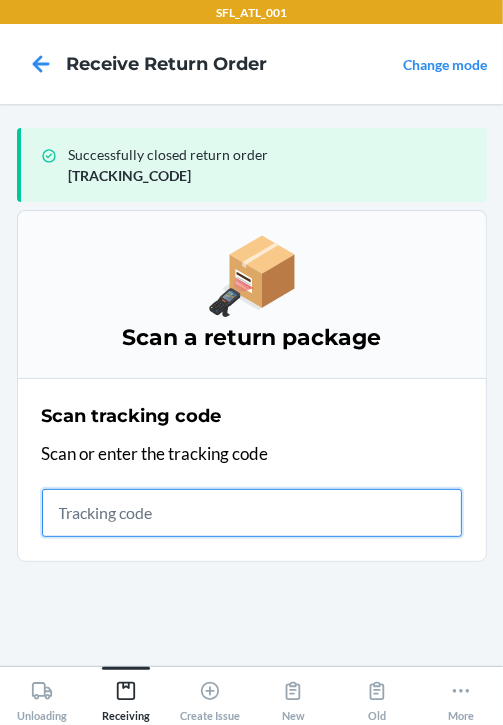 click at bounding box center [252, 513] 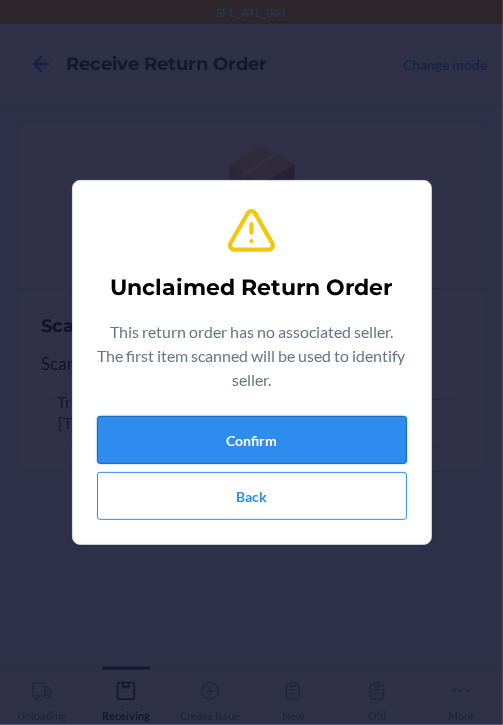 click on "Confirm" at bounding box center (252, 440) 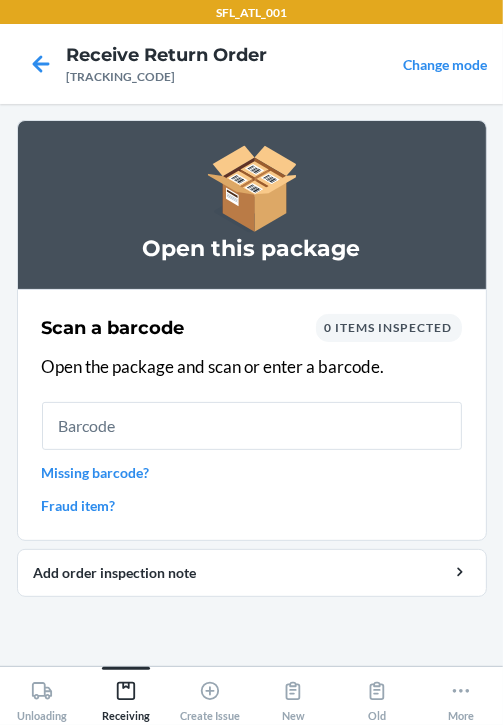 click at bounding box center [252, 426] 